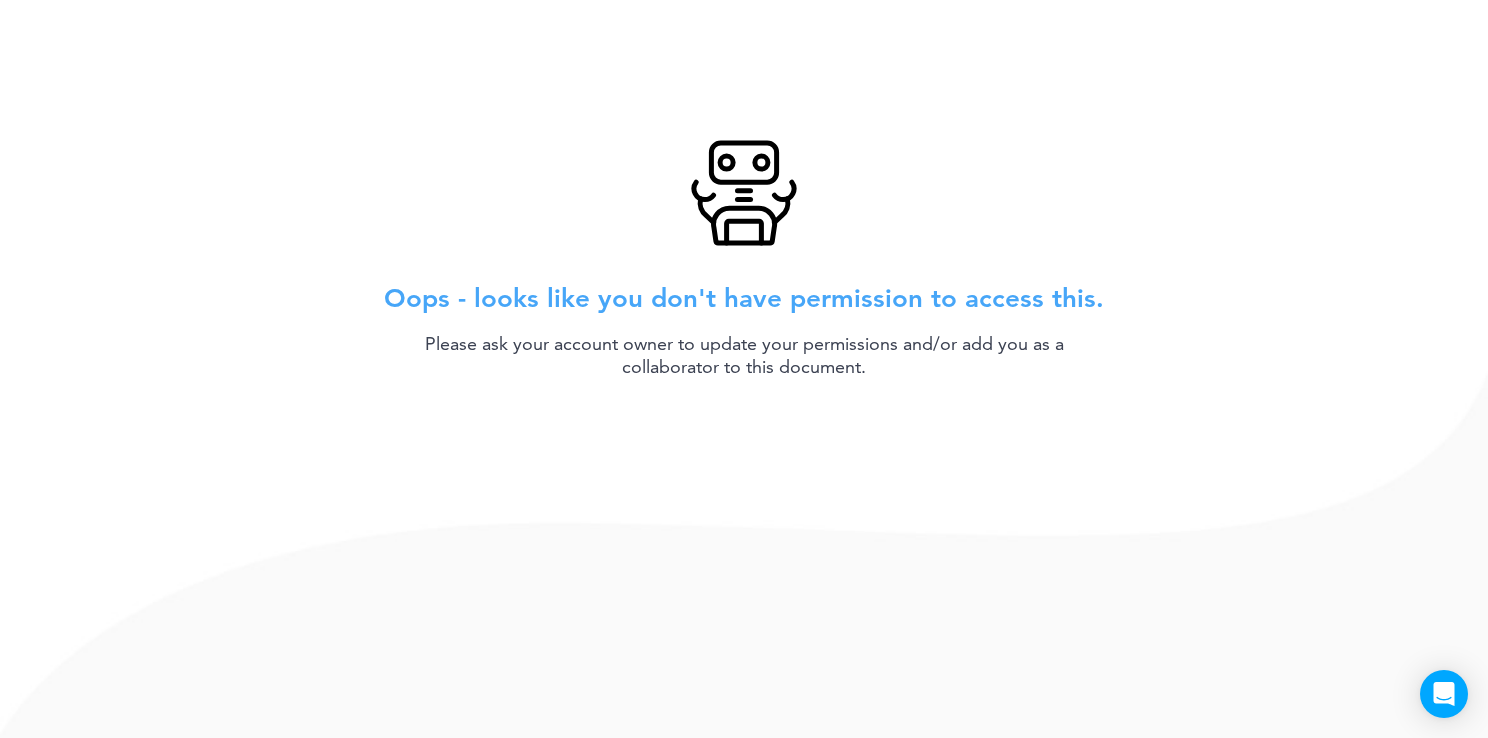 scroll, scrollTop: 0, scrollLeft: 0, axis: both 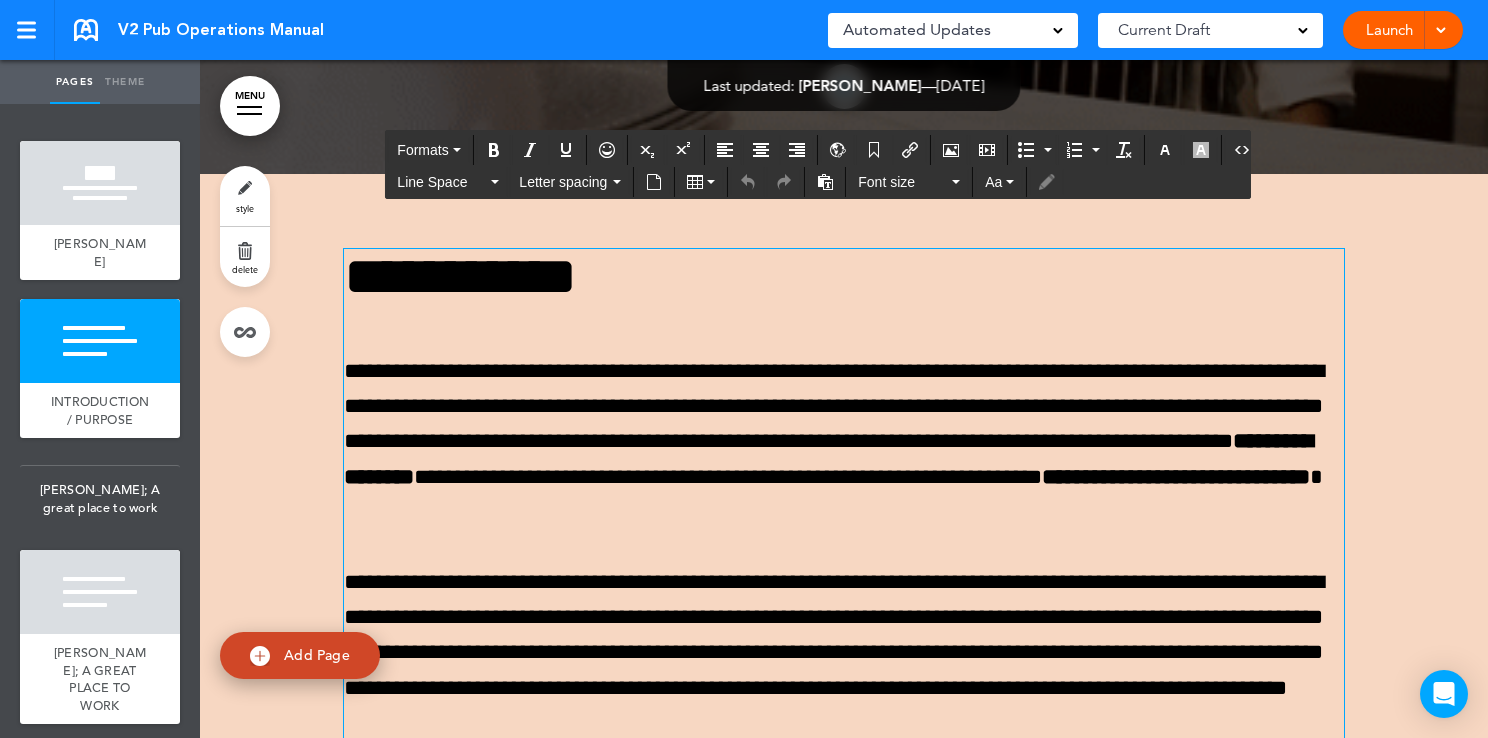 click on "**********" at bounding box center (844, 787) 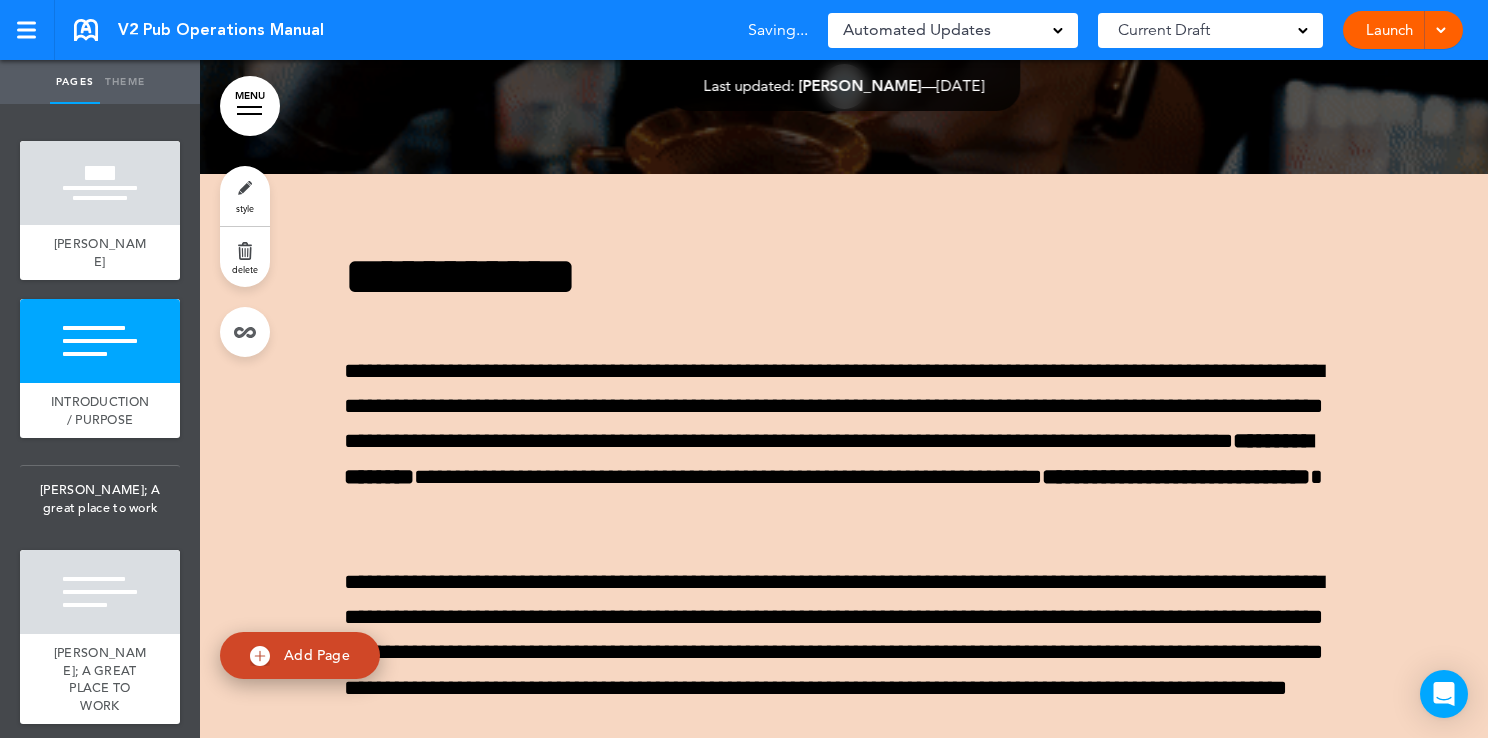 click at bounding box center [844, 794] 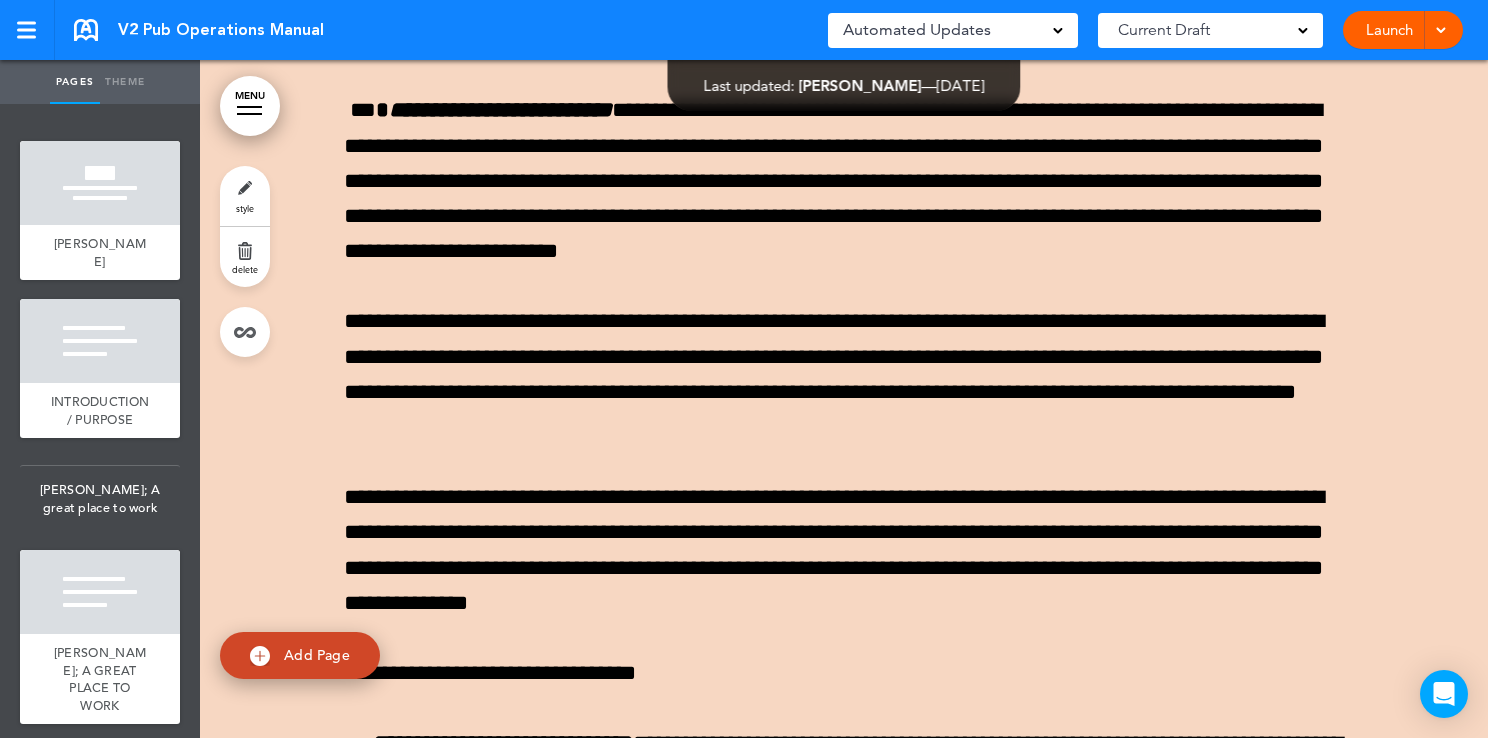 scroll, scrollTop: 182974, scrollLeft: 0, axis: vertical 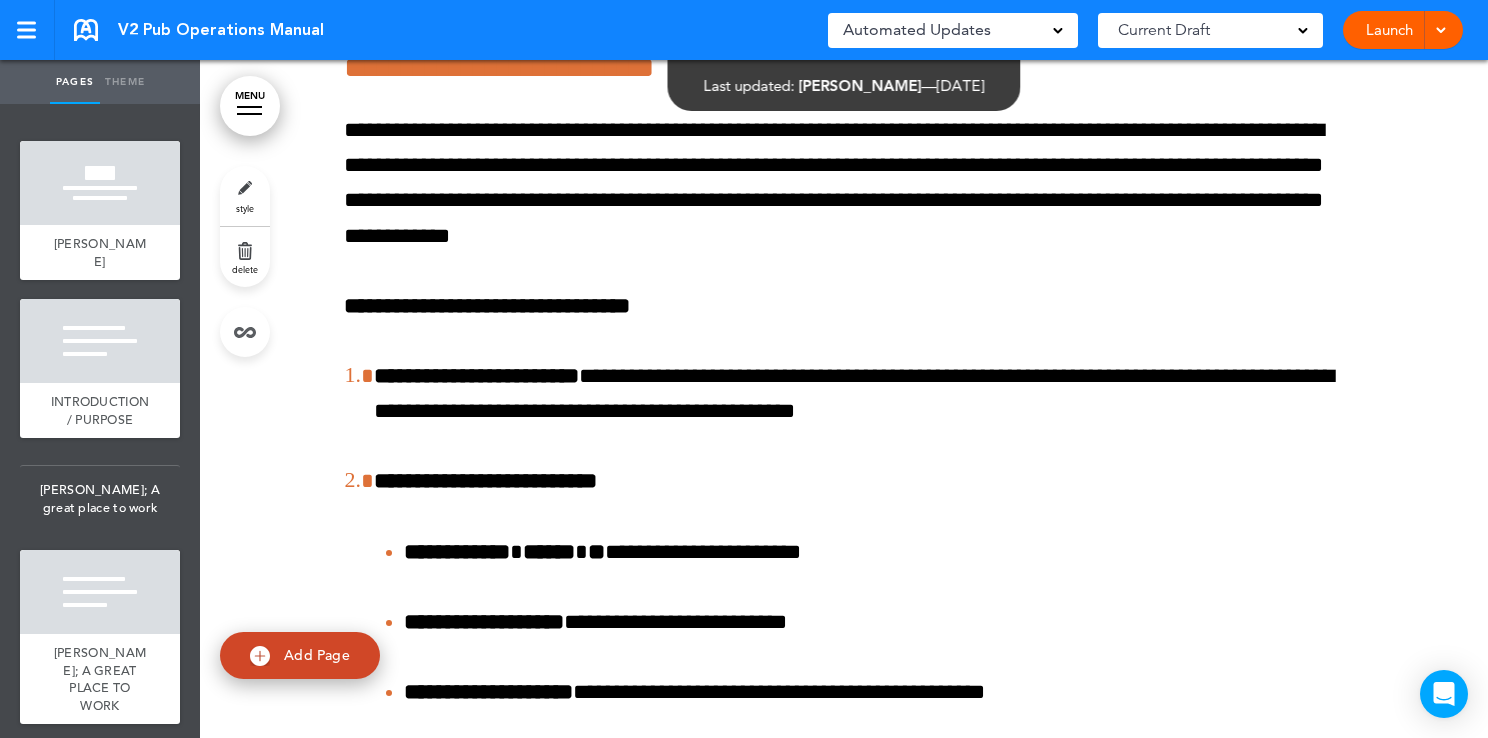 click on "**********" at bounding box center (844, -460) 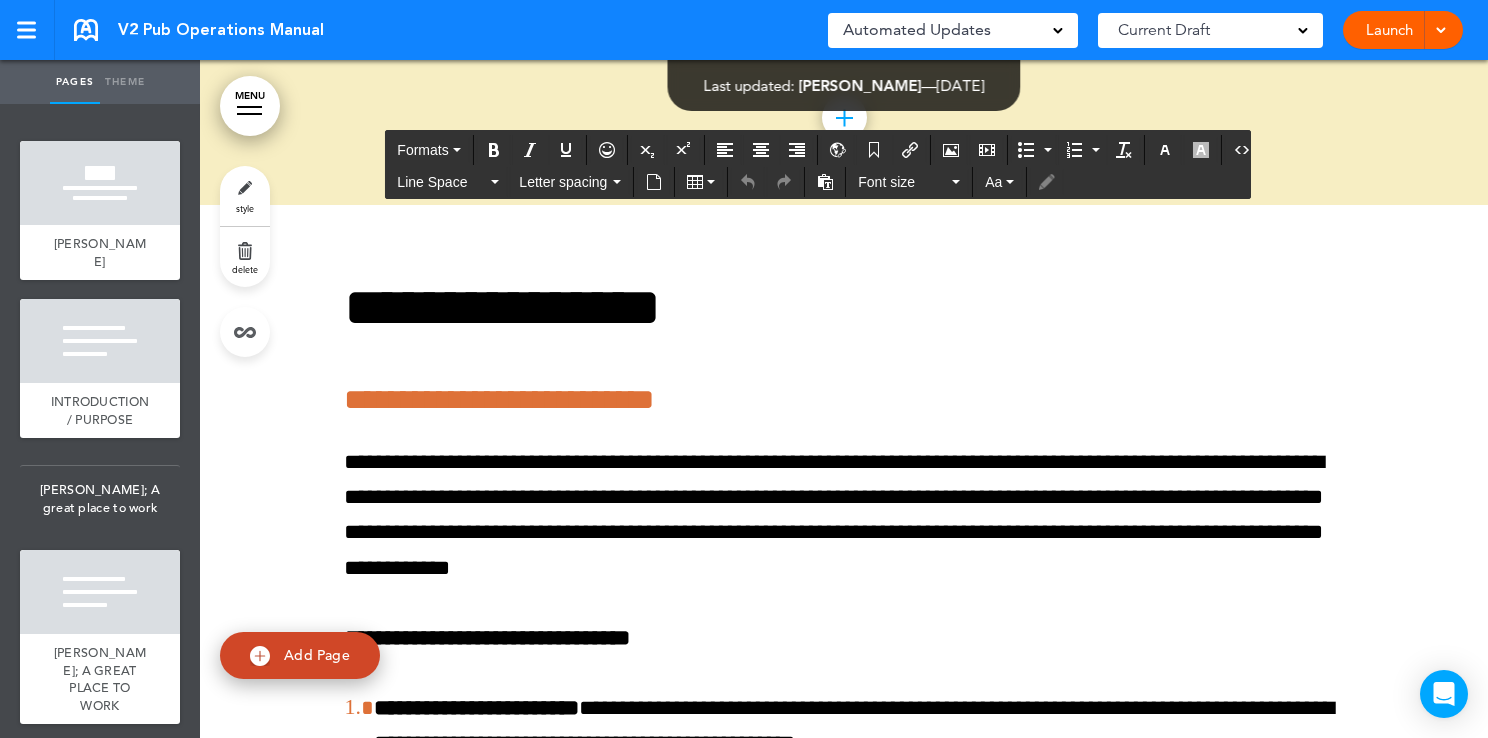 scroll, scrollTop: 182316, scrollLeft: 0, axis: vertical 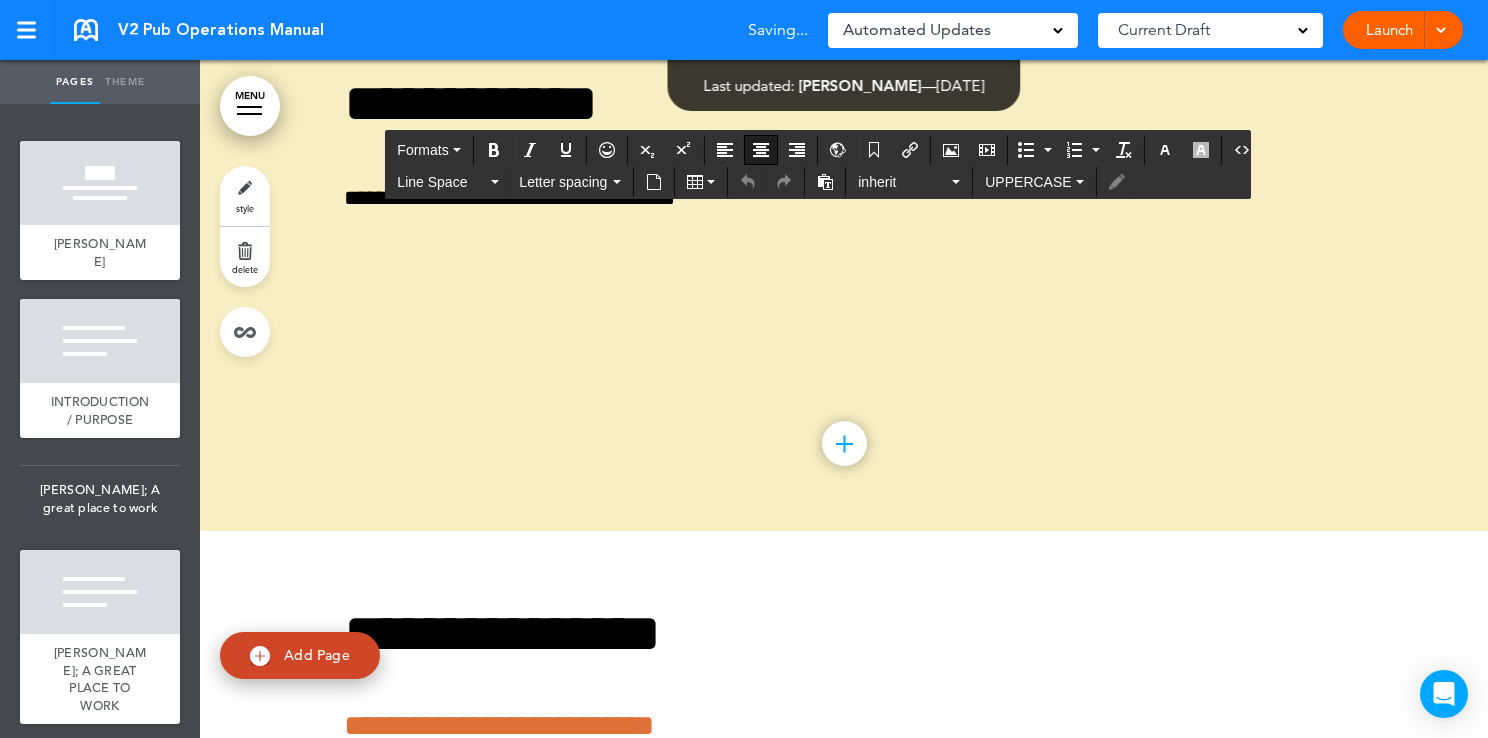 drag, startPoint x: 917, startPoint y: 406, endPoint x: 672, endPoint y: 392, distance: 245.39967 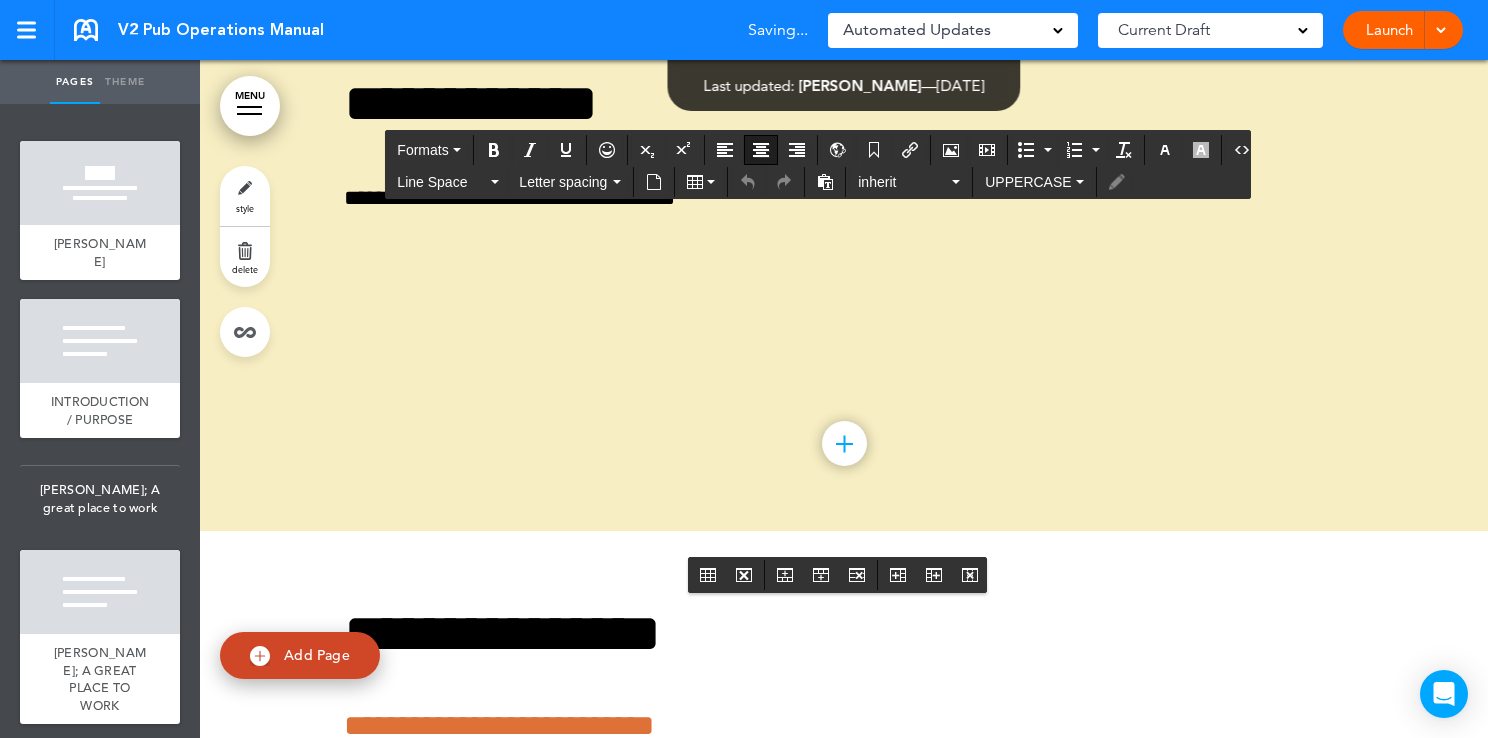 type 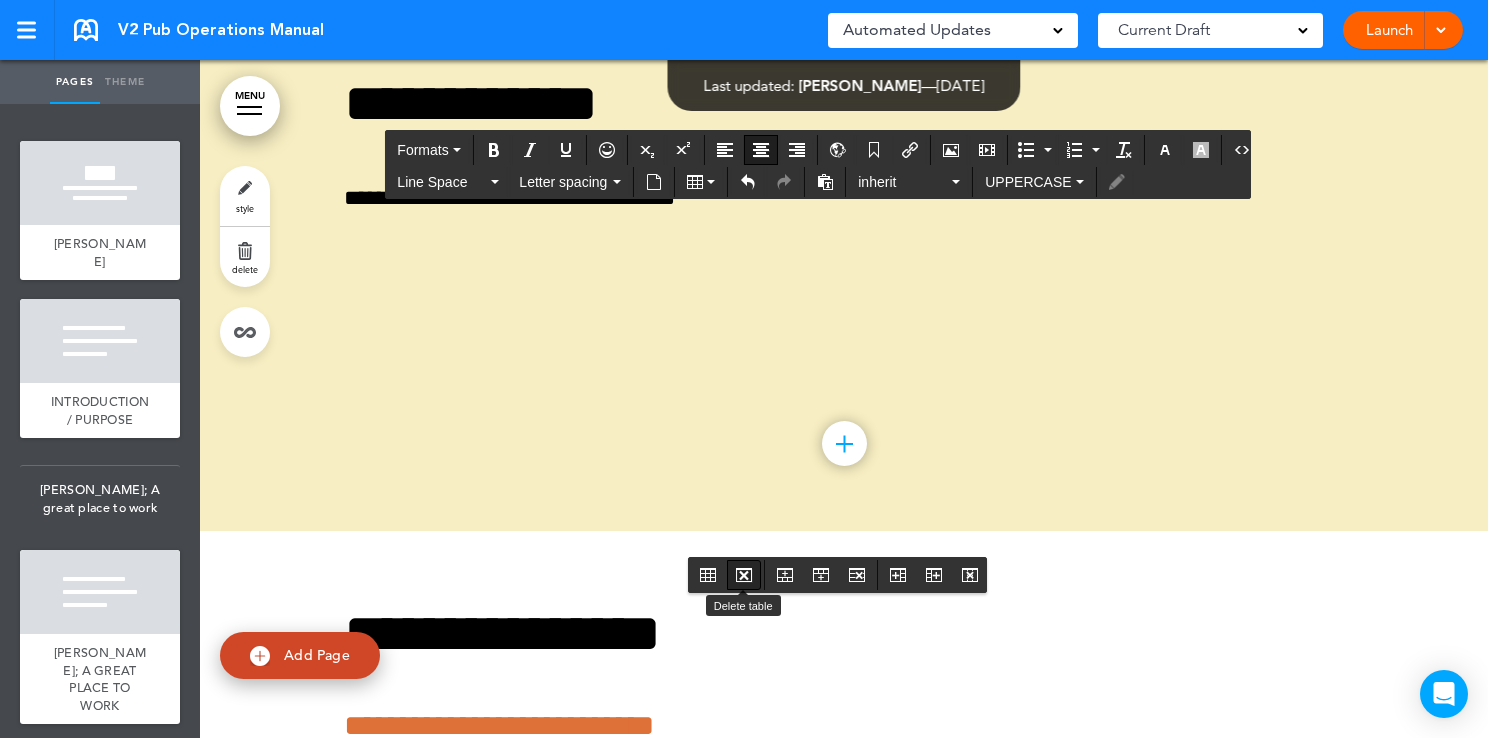 click at bounding box center (744, 575) 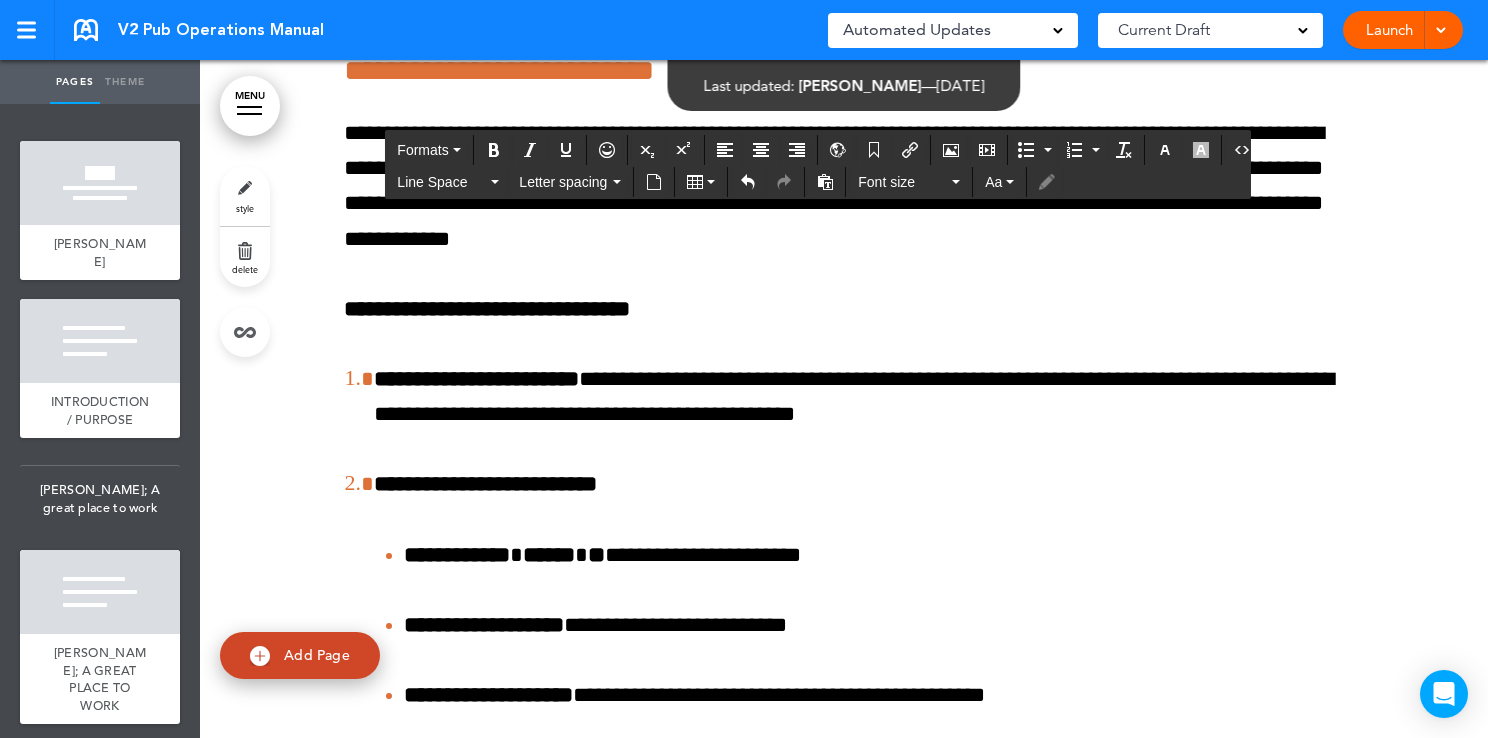 scroll, scrollTop: 182989, scrollLeft: 0, axis: vertical 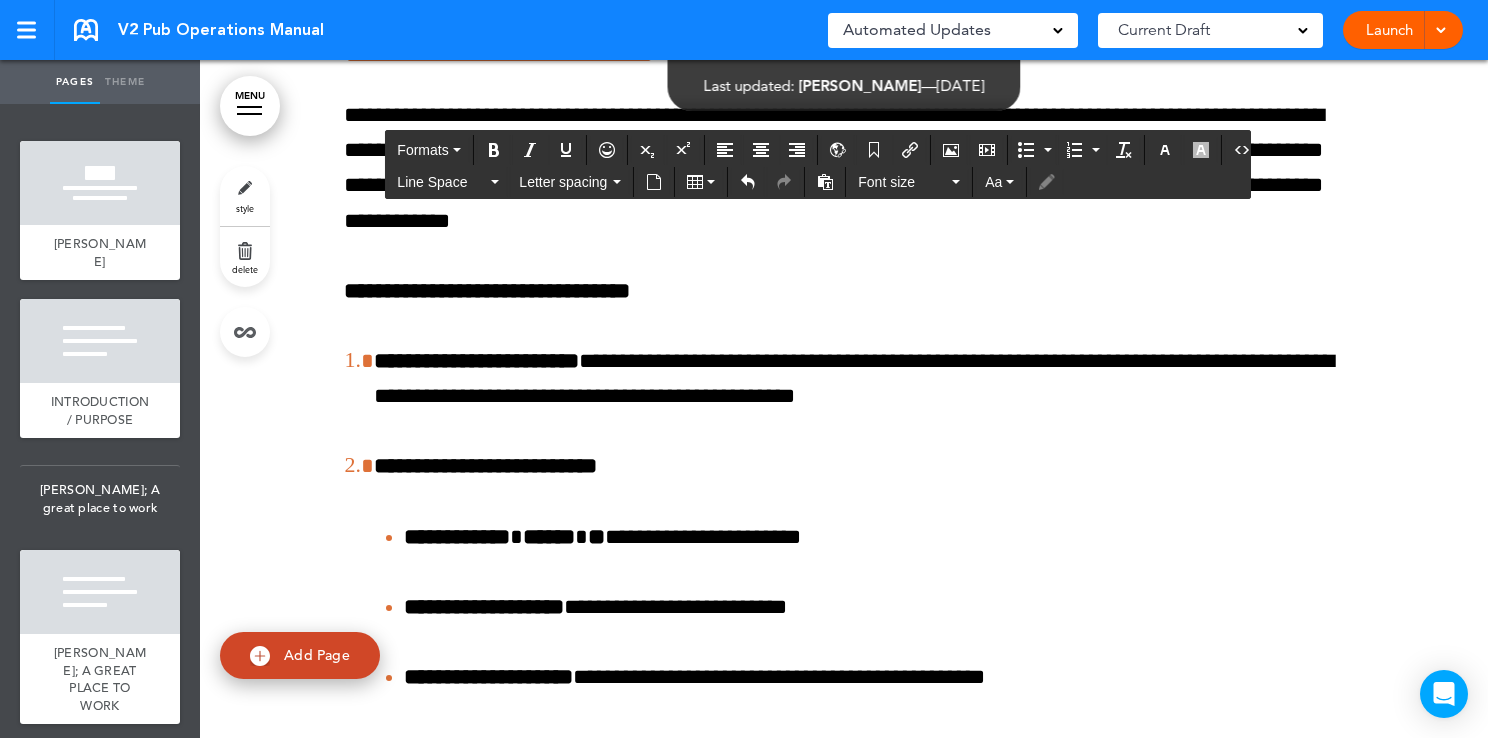 click on "**********" at bounding box center [844, -527] 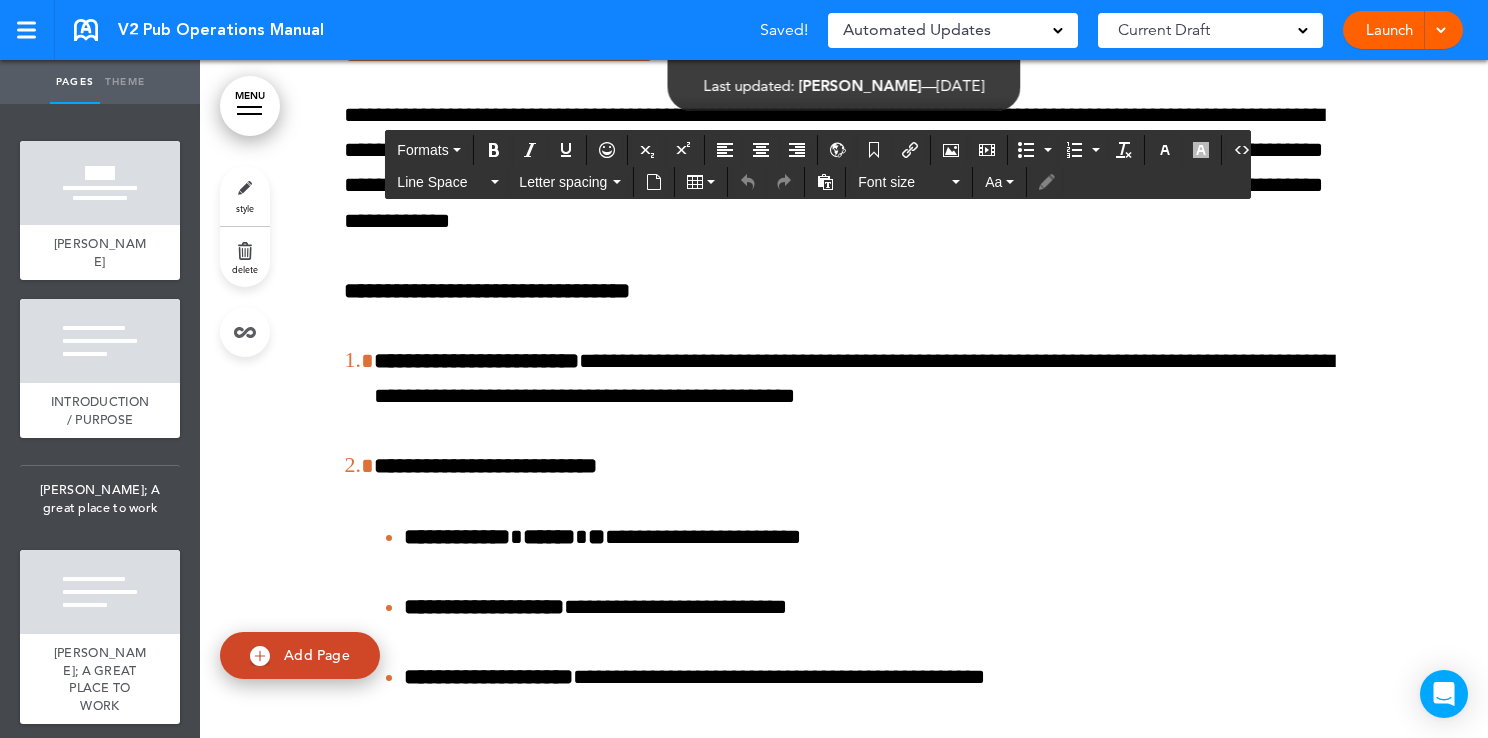 drag, startPoint x: 755, startPoint y: 475, endPoint x: 233, endPoint y: 303, distance: 549.6071 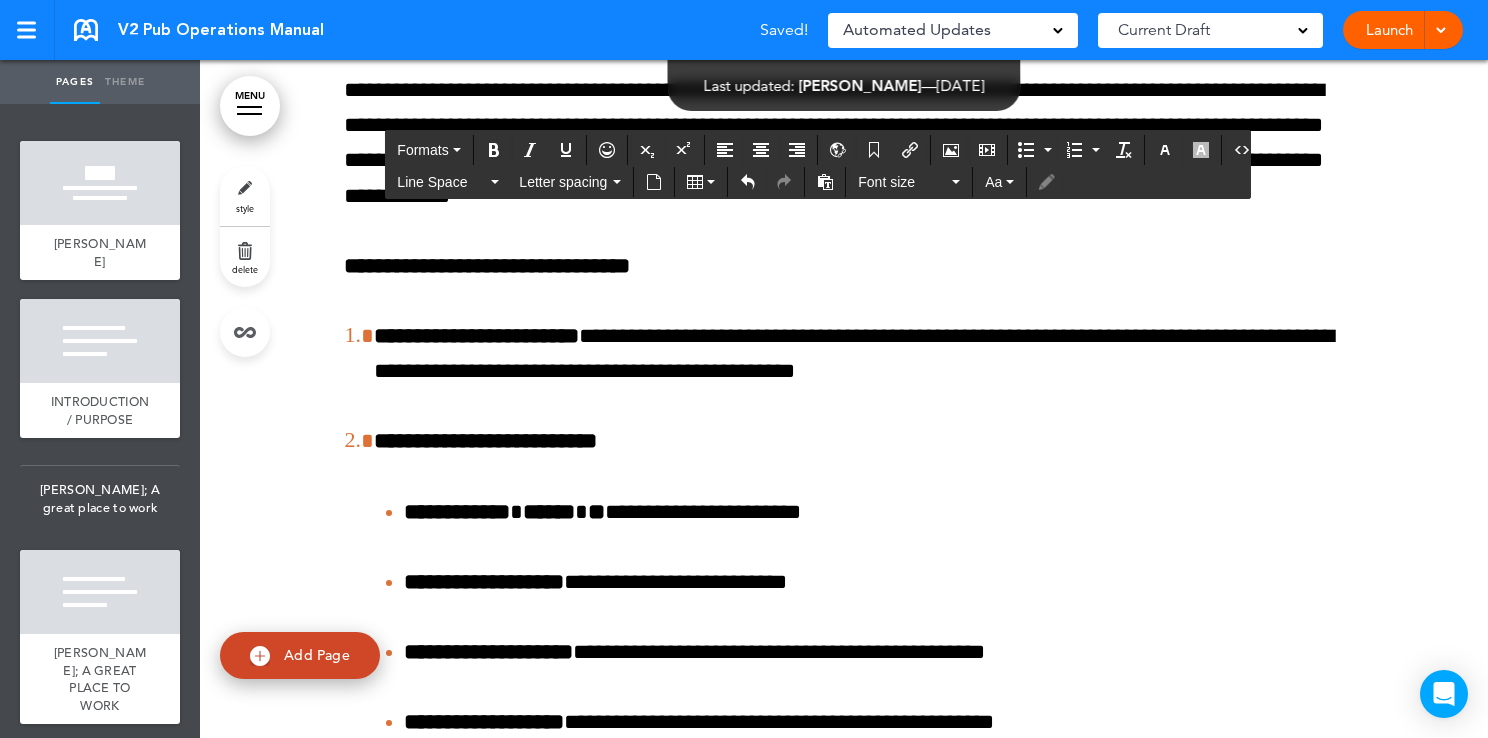 scroll, scrollTop: 182989, scrollLeft: 0, axis: vertical 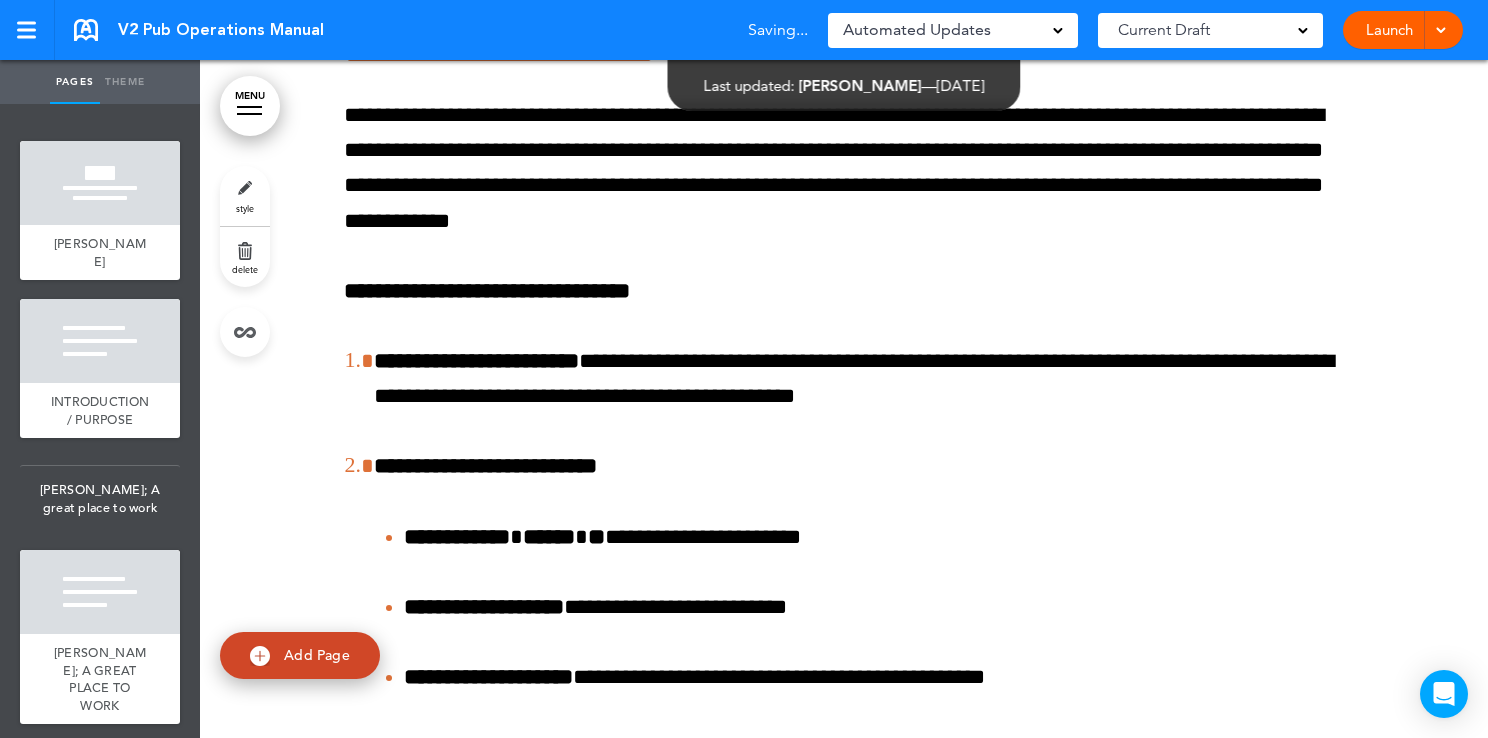 click at bounding box center (844, -502) 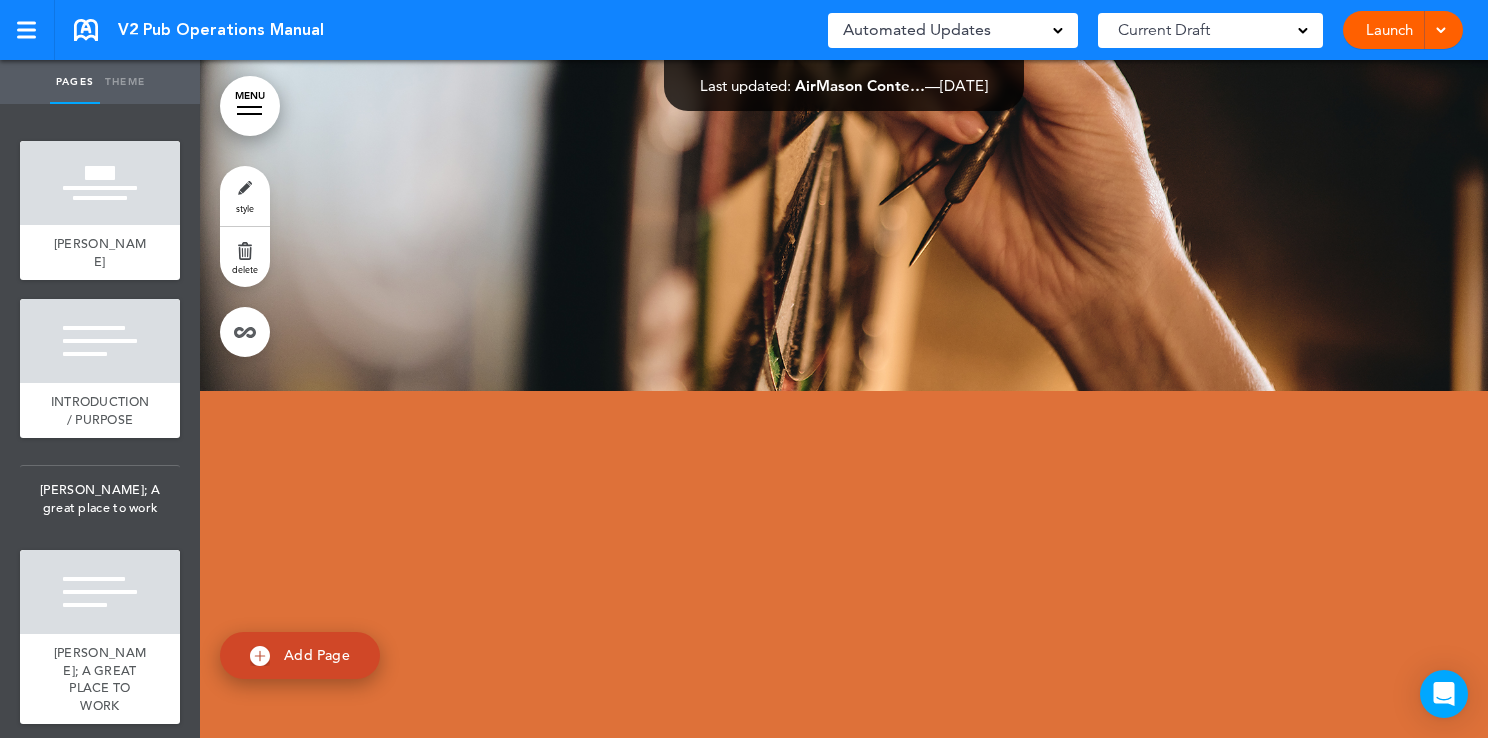 scroll, scrollTop: 180962, scrollLeft: 0, axis: vertical 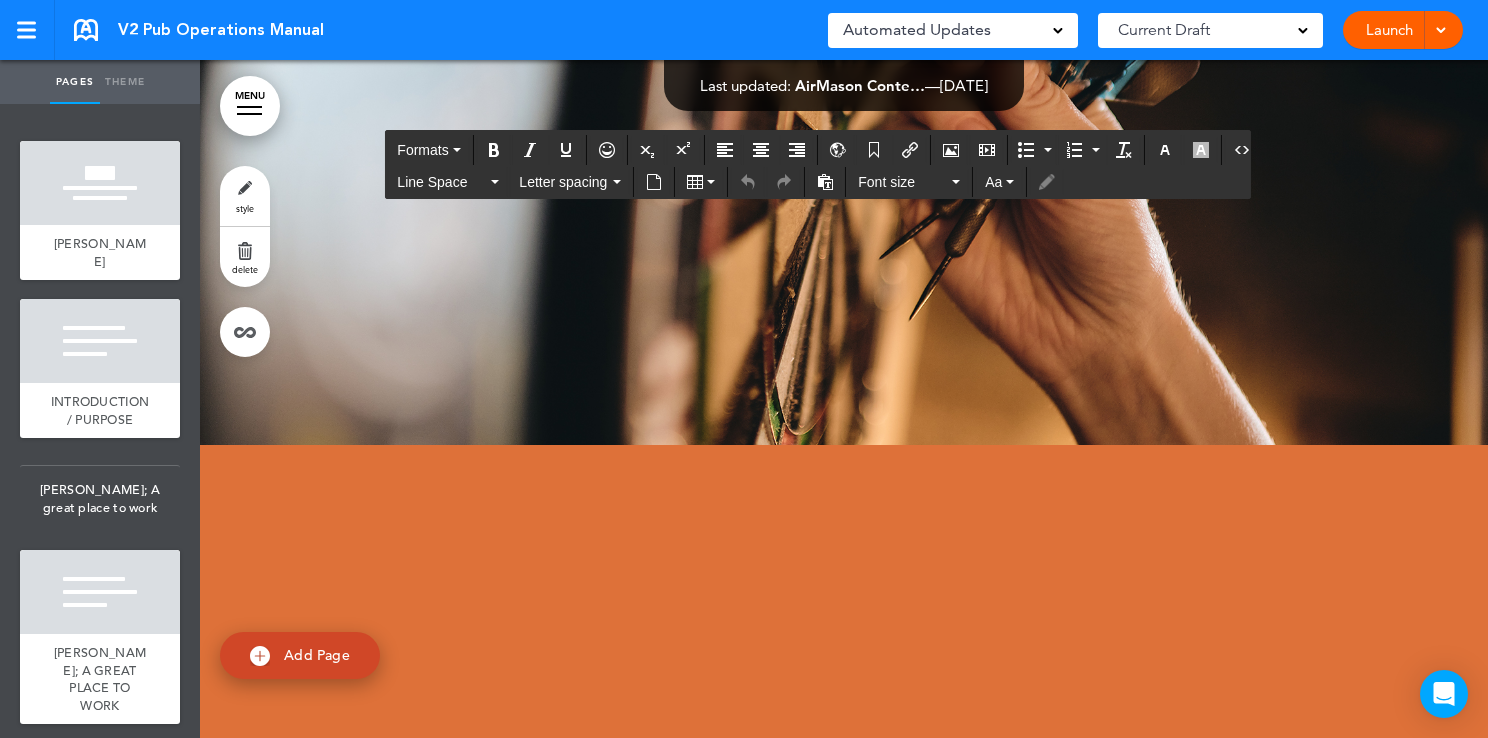 drag, startPoint x: 1245, startPoint y: 448, endPoint x: 974, endPoint y: 459, distance: 271.22314 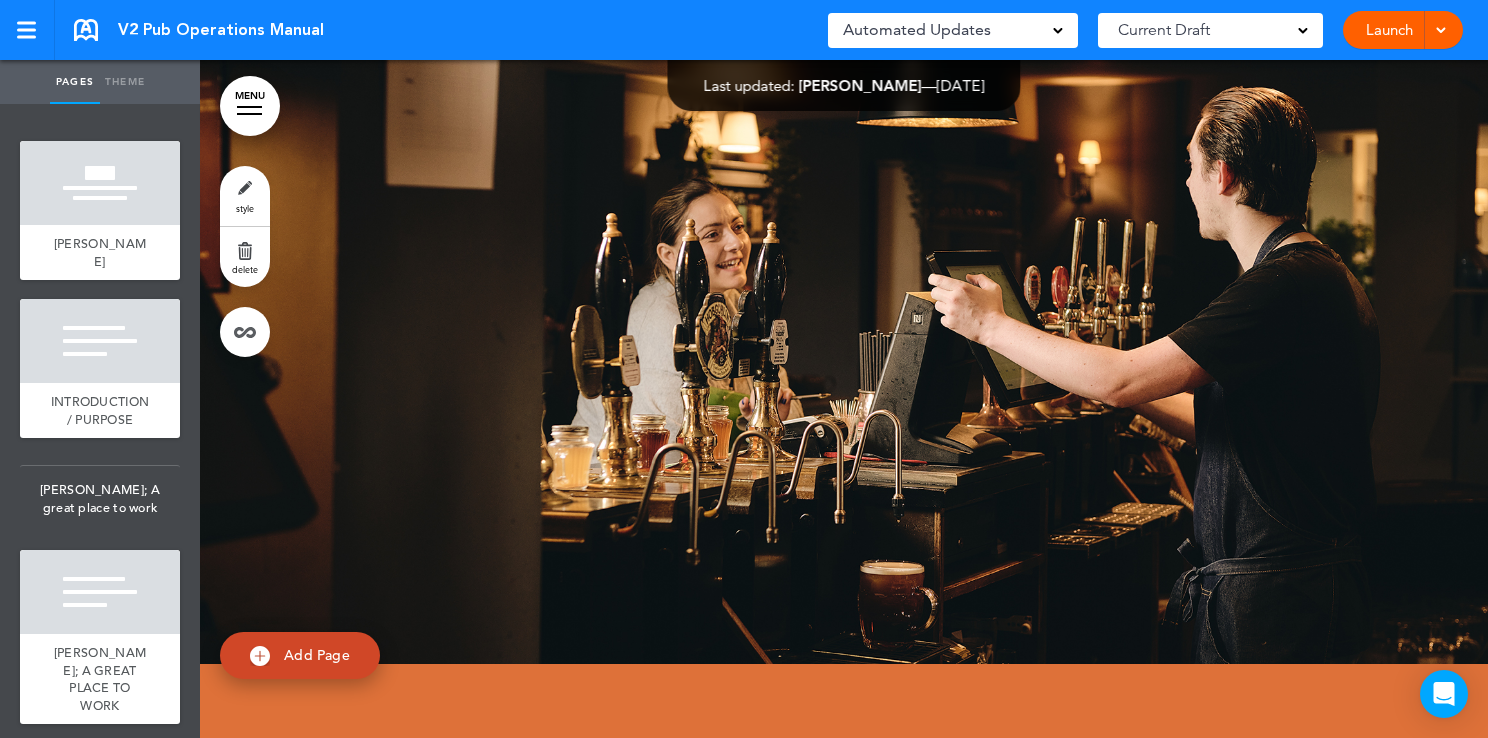 scroll, scrollTop: 166139, scrollLeft: 0, axis: vertical 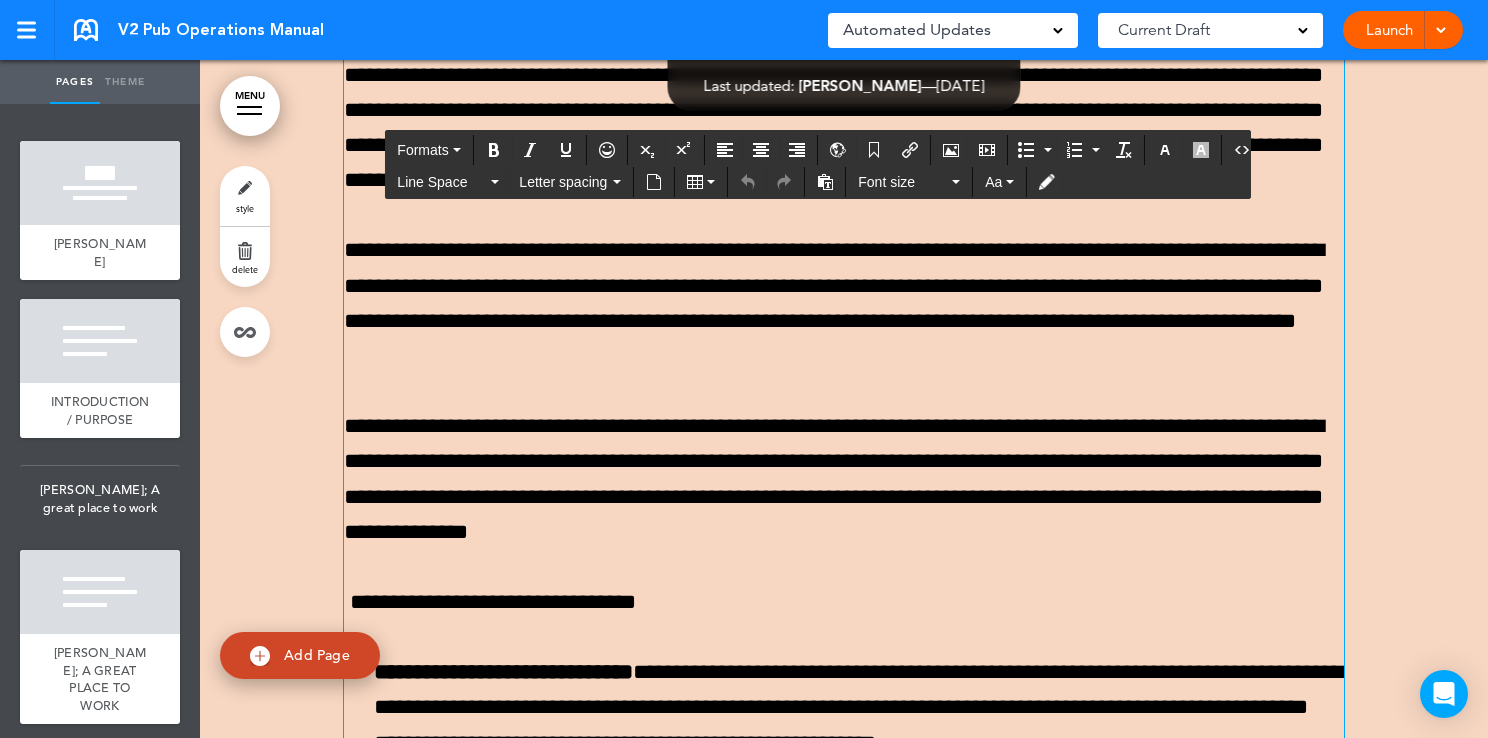 click on "**********" at bounding box center [844, -522] 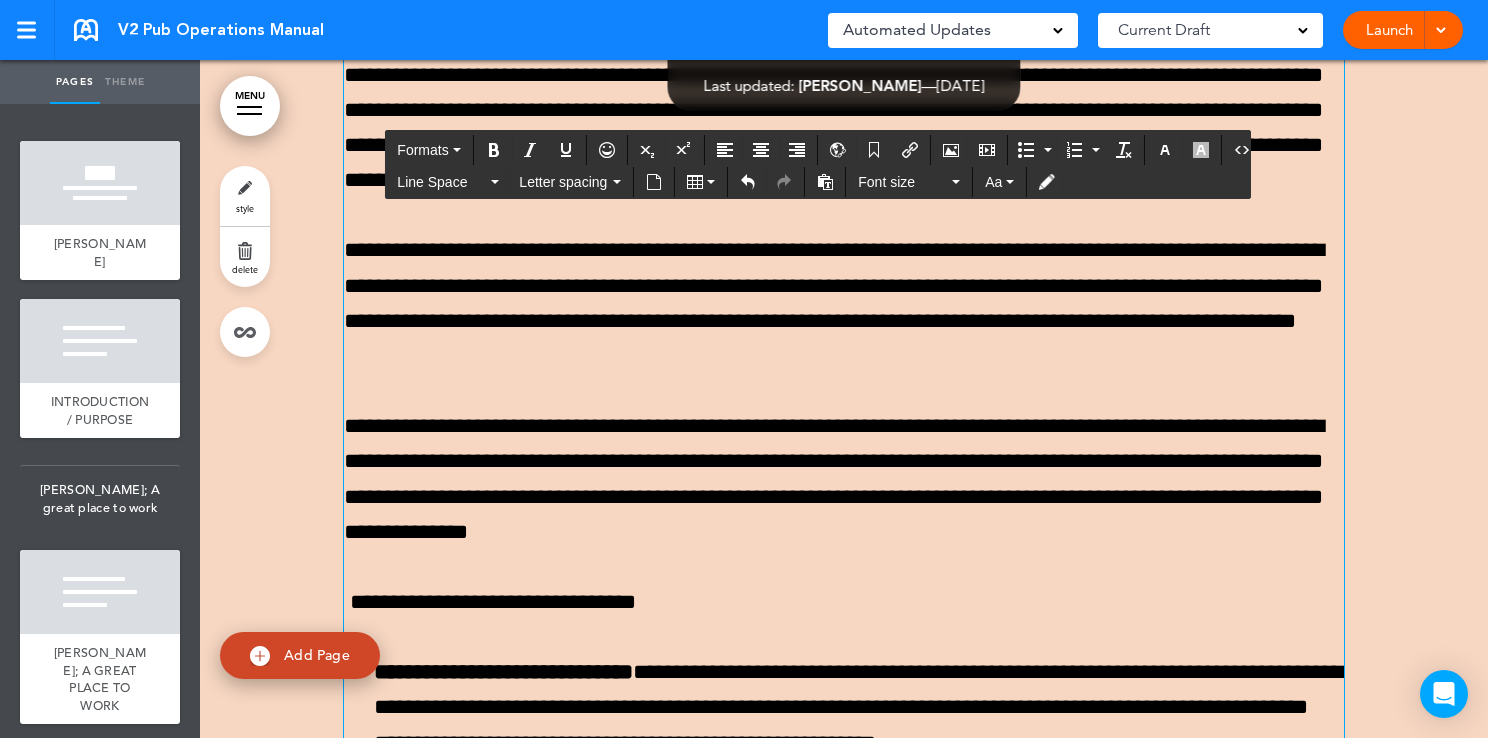 click on "**********" at bounding box center [844, -329] 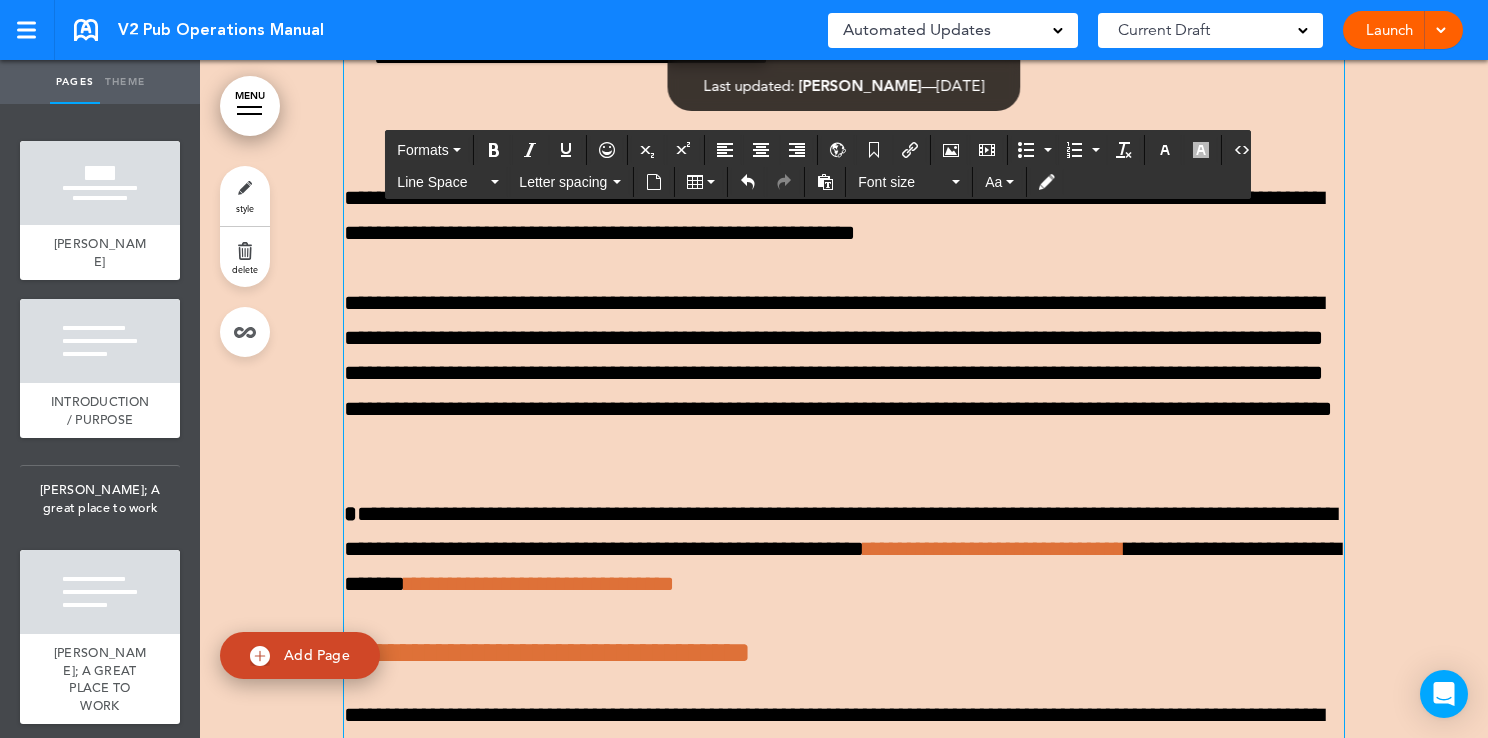scroll, scrollTop: 170636, scrollLeft: 0, axis: vertical 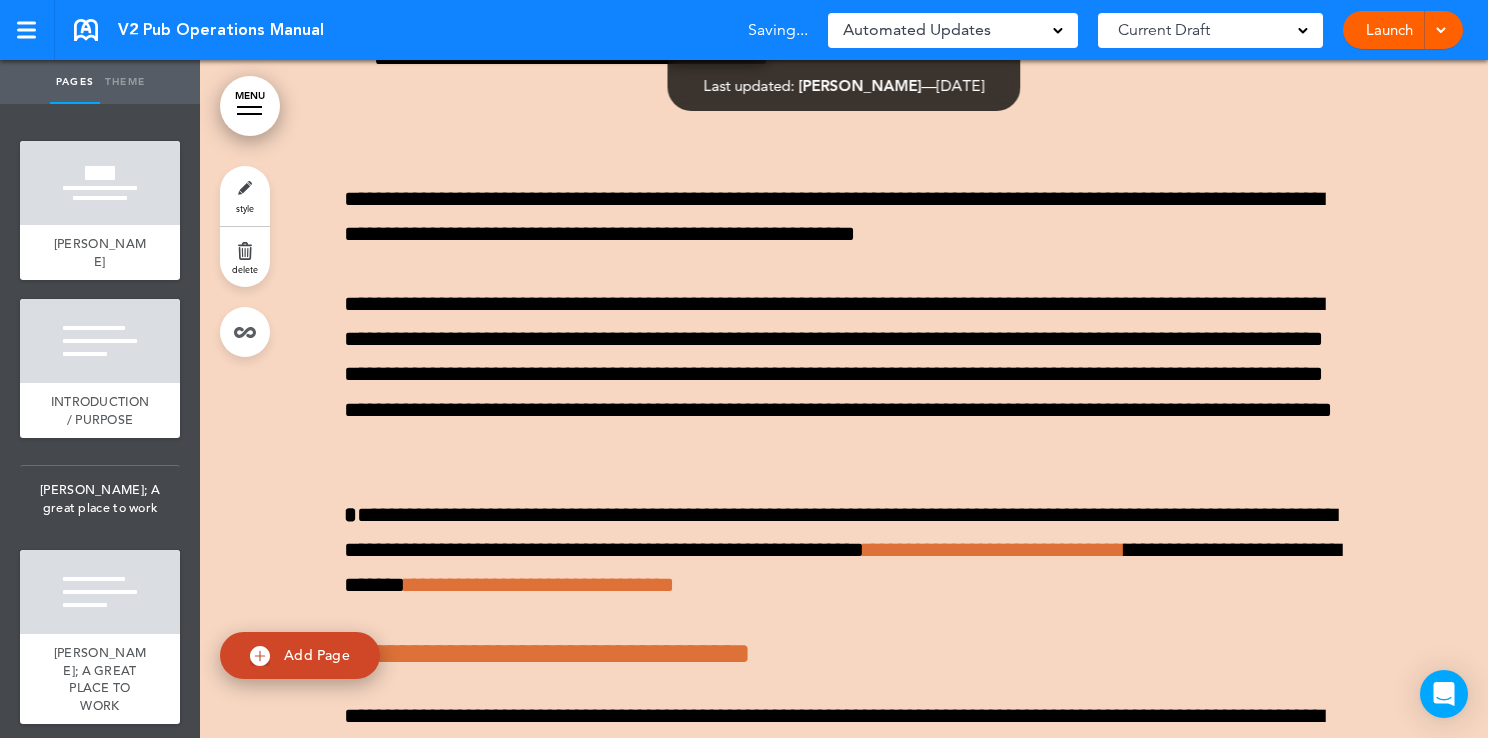 click at bounding box center (844, -959) 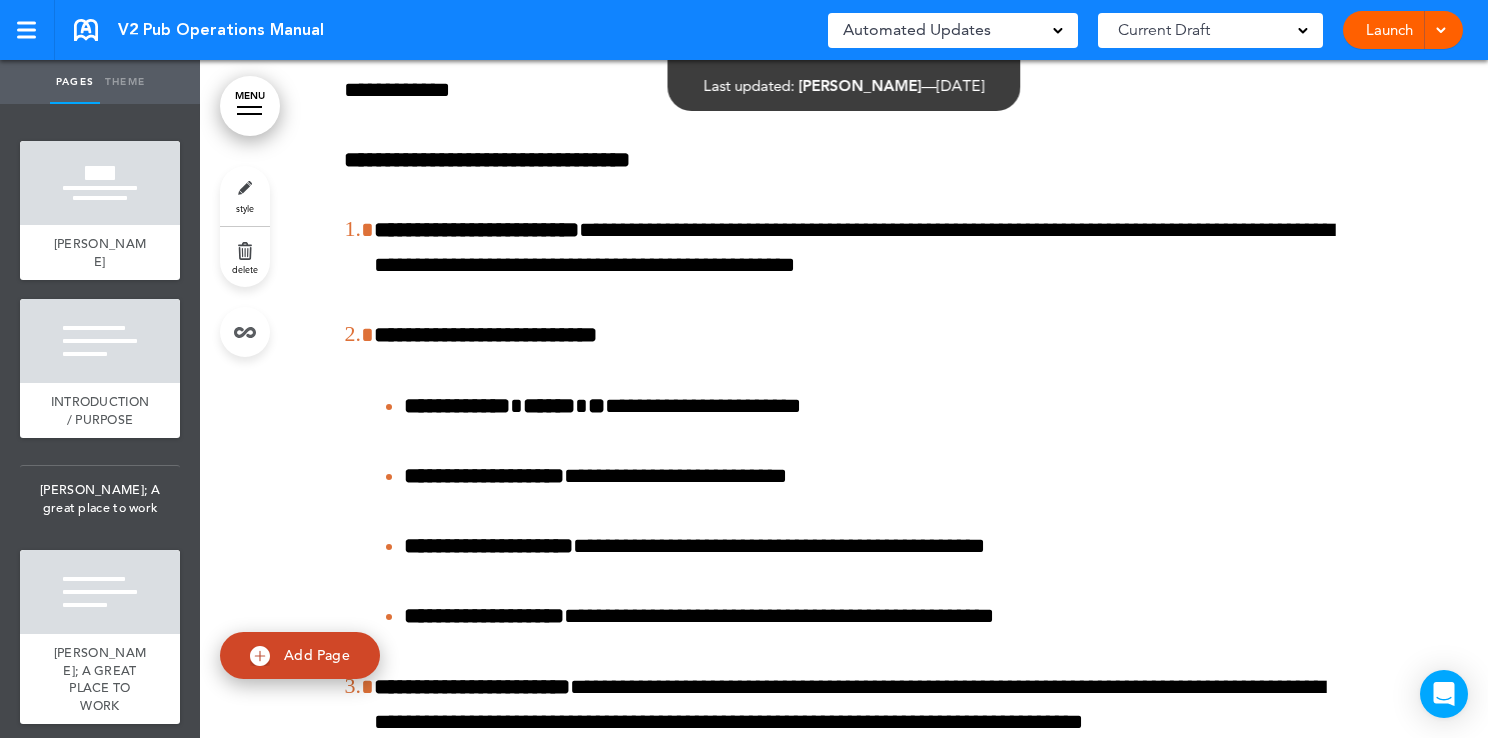 scroll, scrollTop: 183217, scrollLeft: 0, axis: vertical 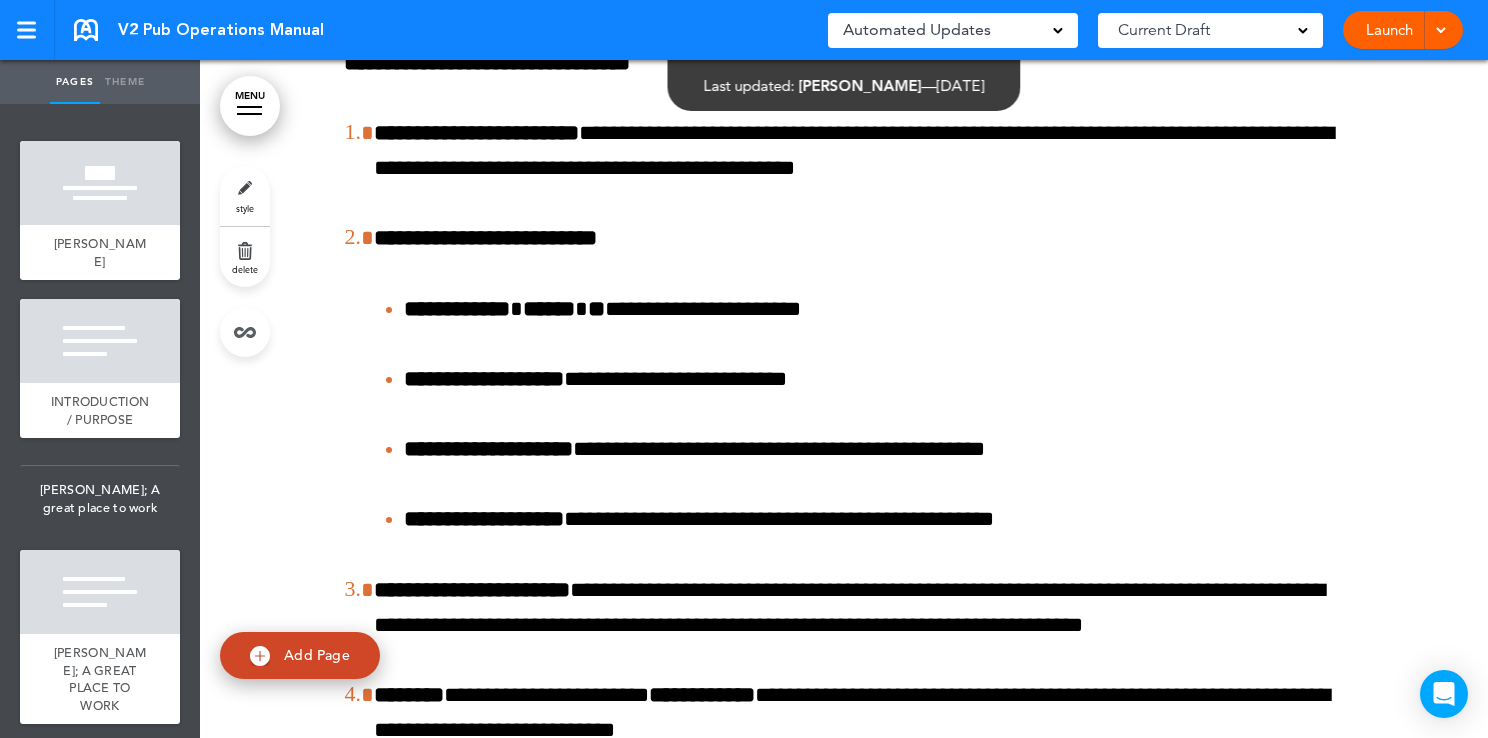 click on "delete" at bounding box center (245, 257) 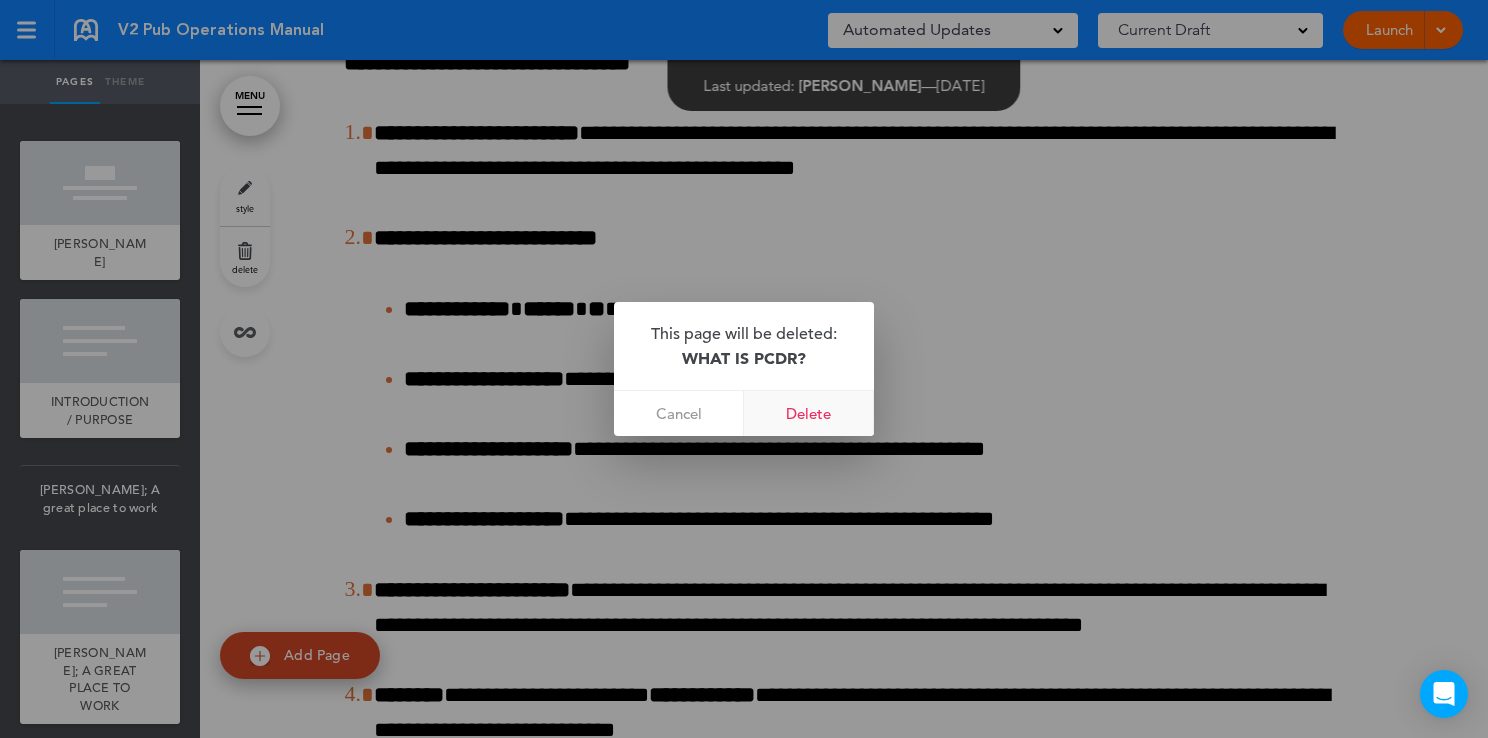 click on "Delete" at bounding box center [809, 413] 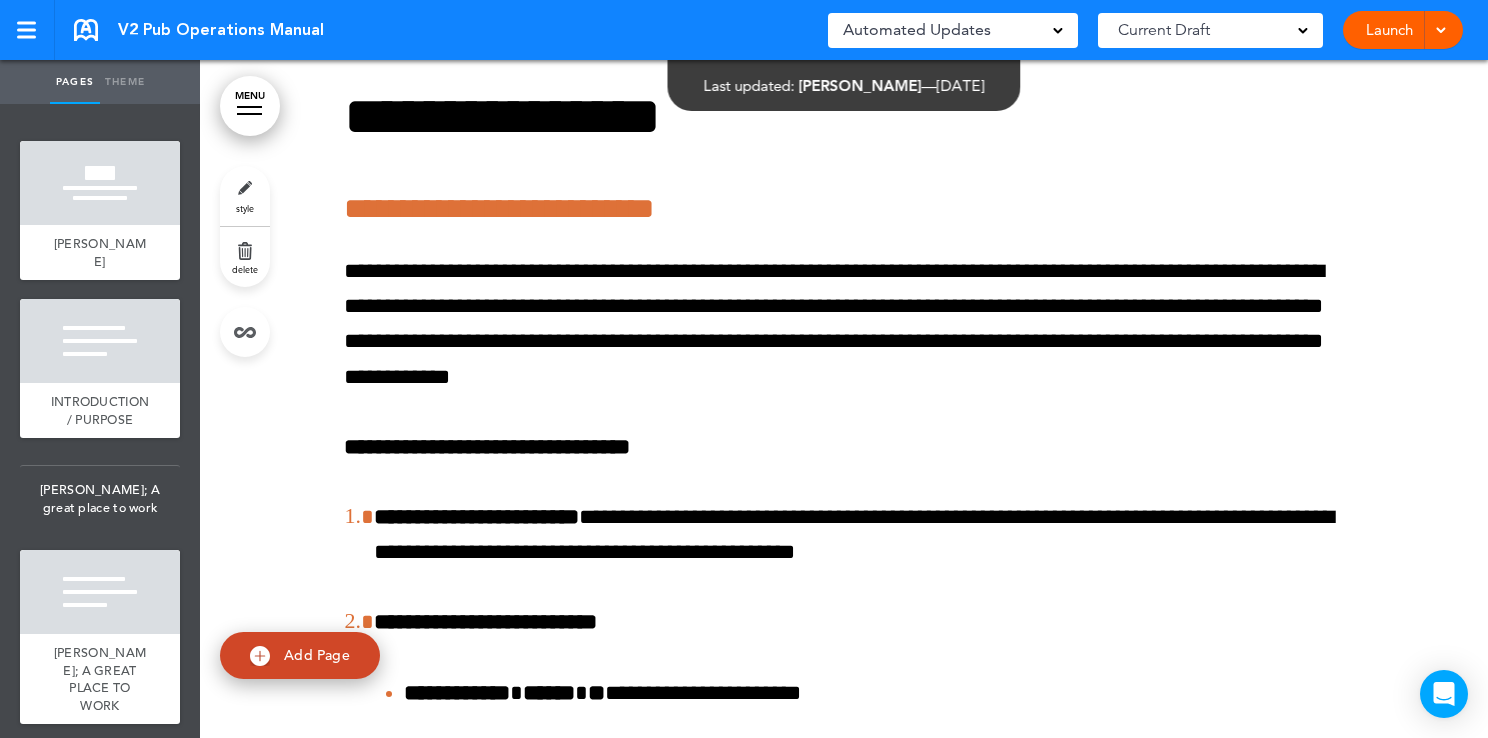 scroll, scrollTop: 182464, scrollLeft: 0, axis: vertical 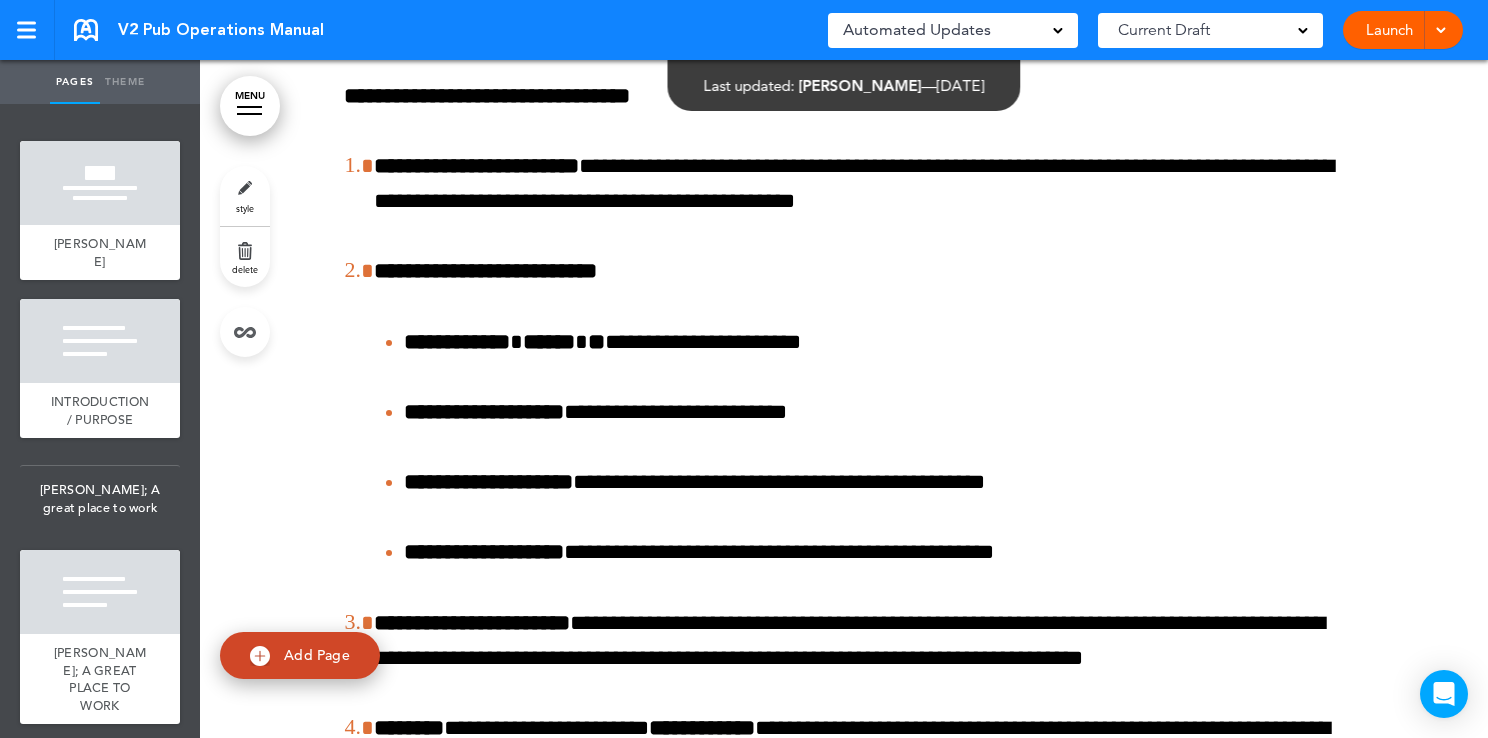 click at bounding box center [844, -697] 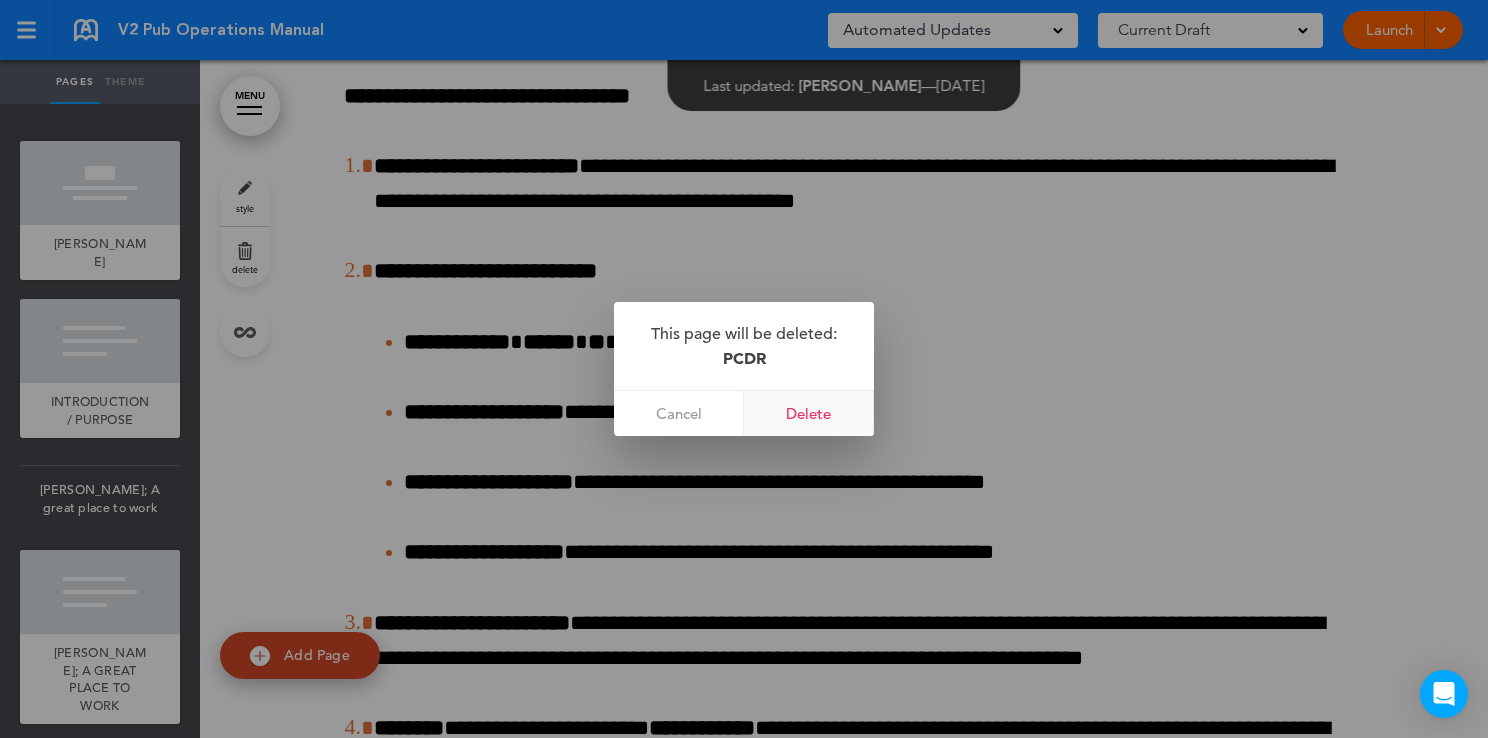 click on "Delete" at bounding box center [809, 413] 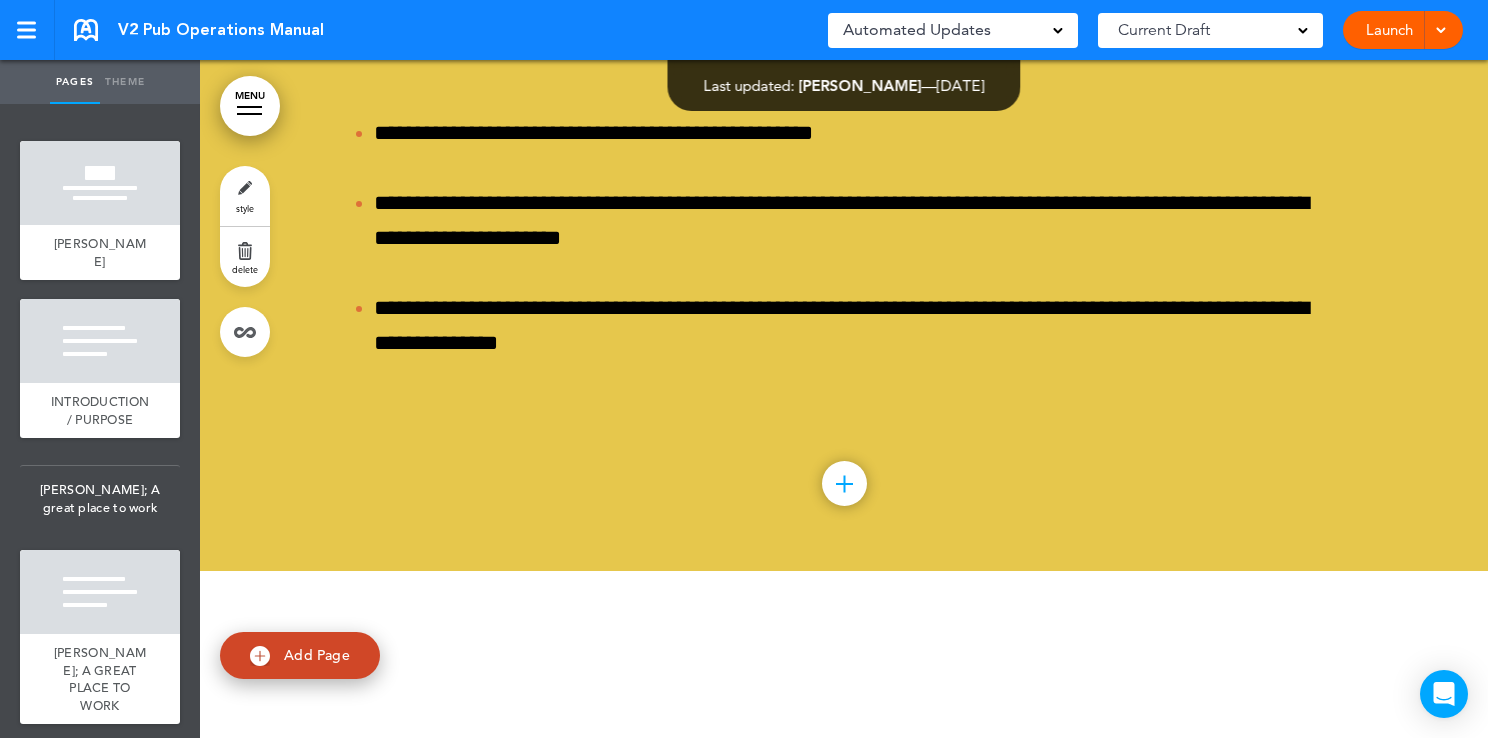 scroll, scrollTop: 145856, scrollLeft: 0, axis: vertical 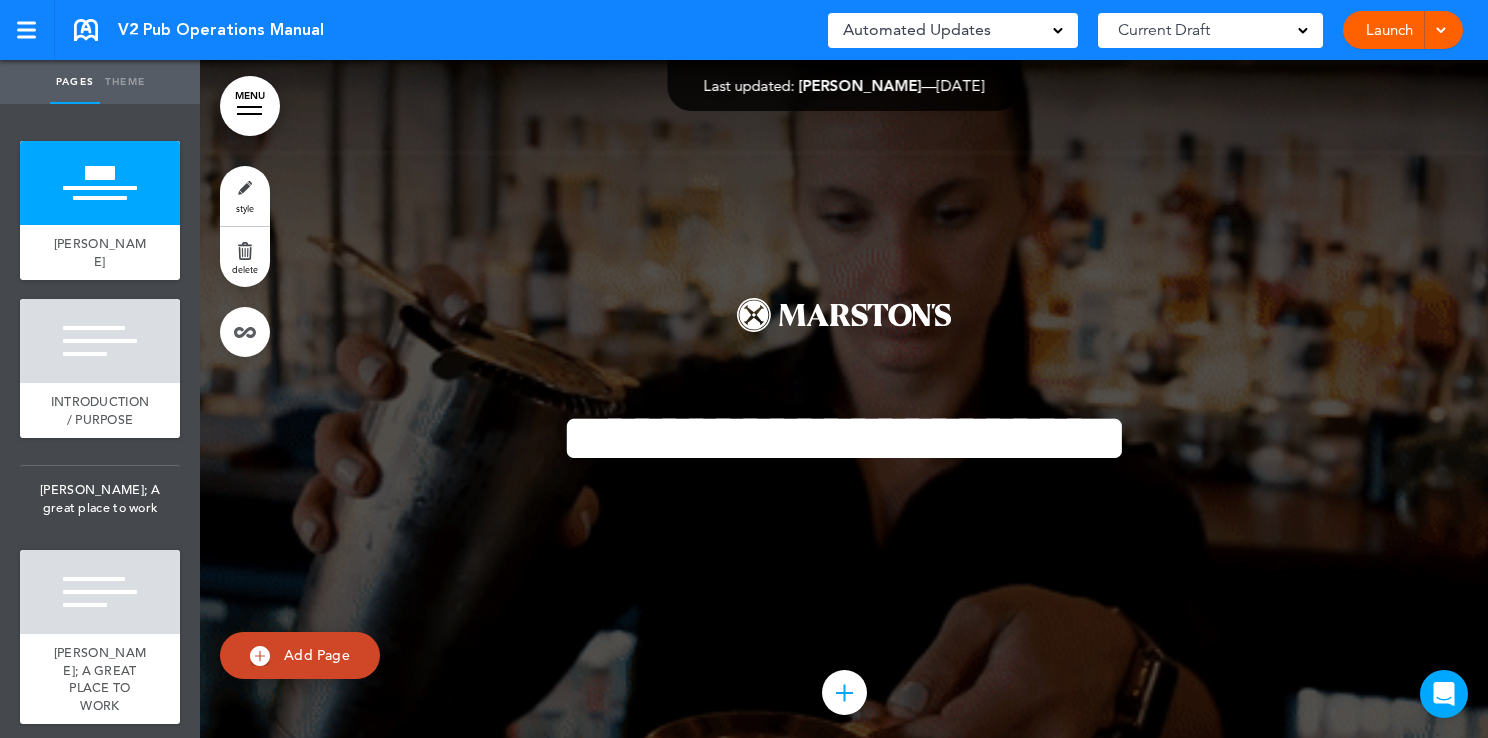 click on "**********" at bounding box center [844, 419] 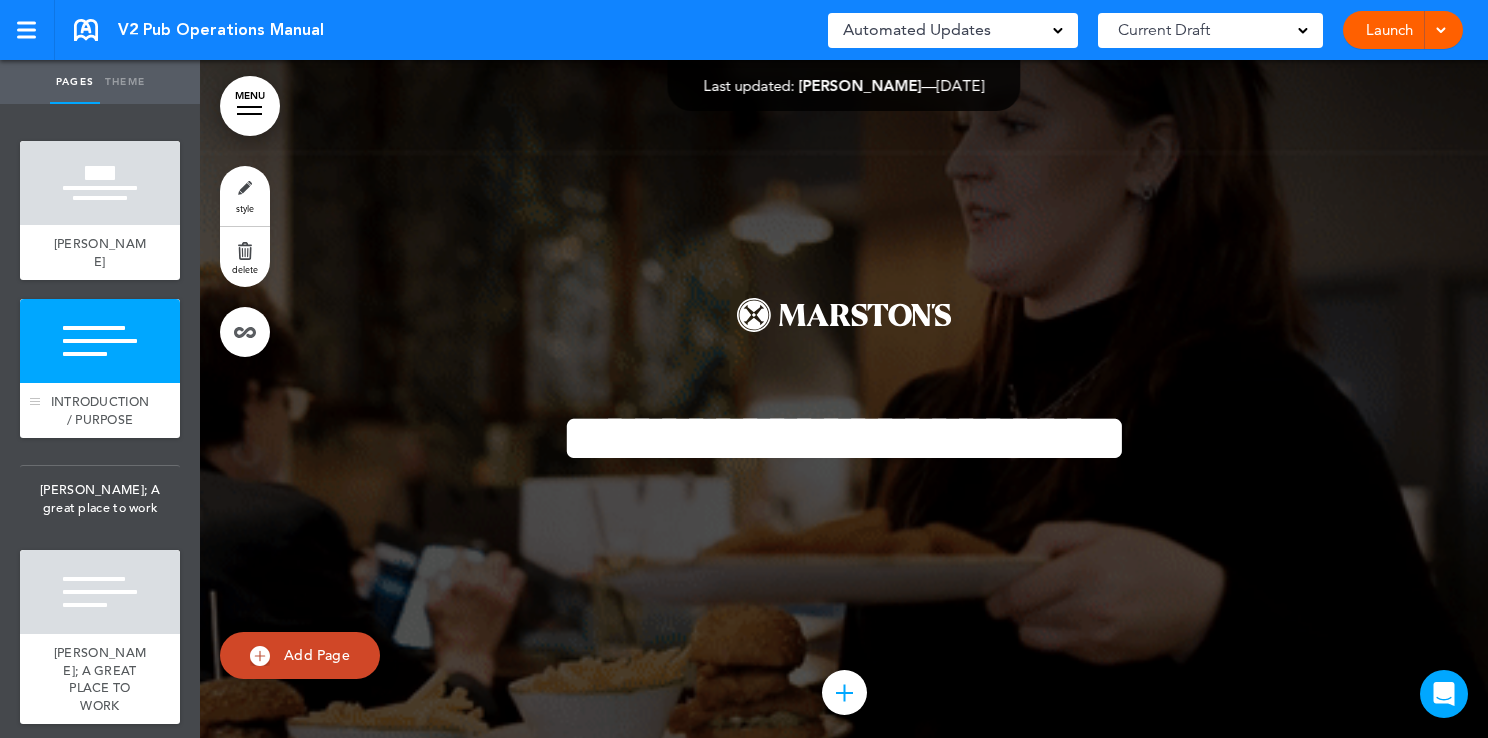 click on "INTRODUCTION / PURPOSE" at bounding box center [100, 410] 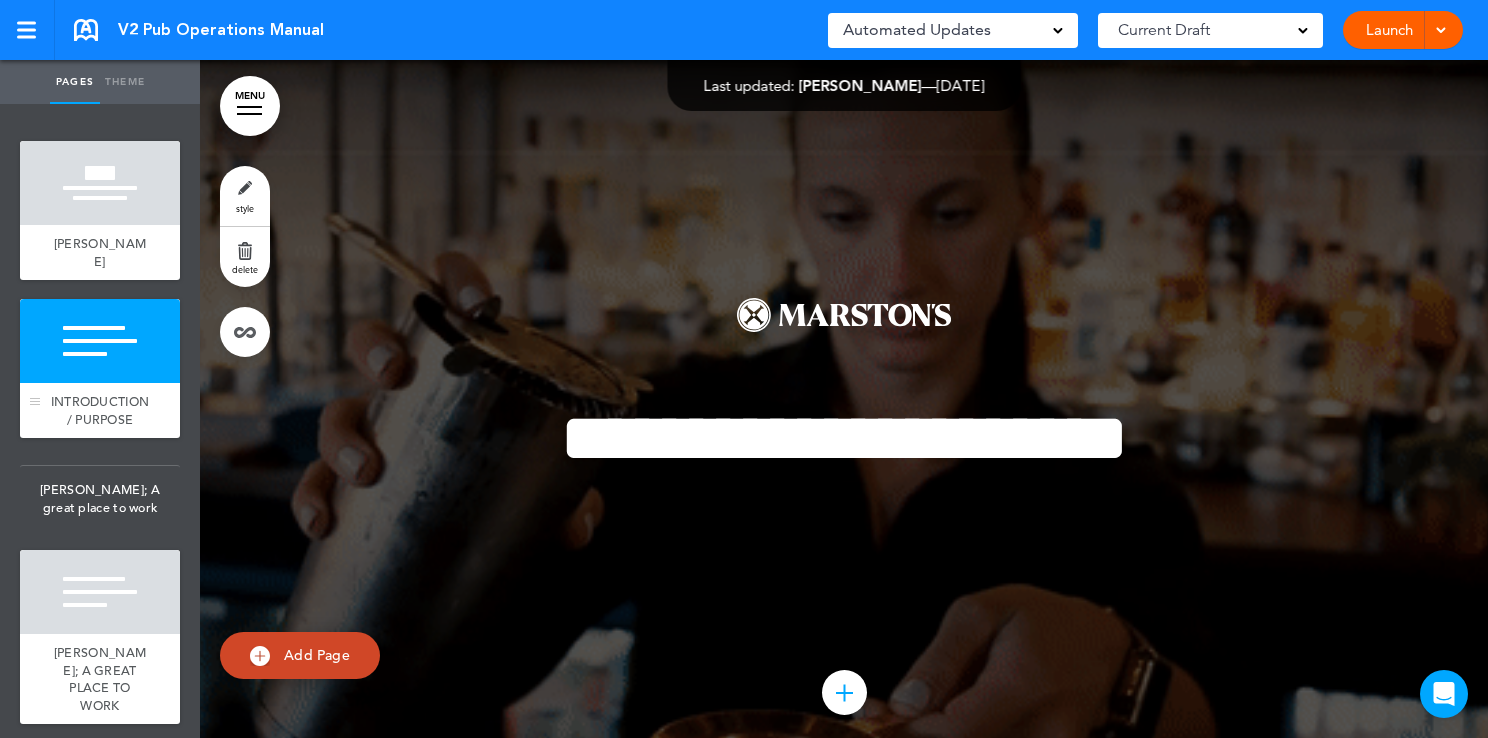 scroll, scrollTop: 42, scrollLeft: 0, axis: vertical 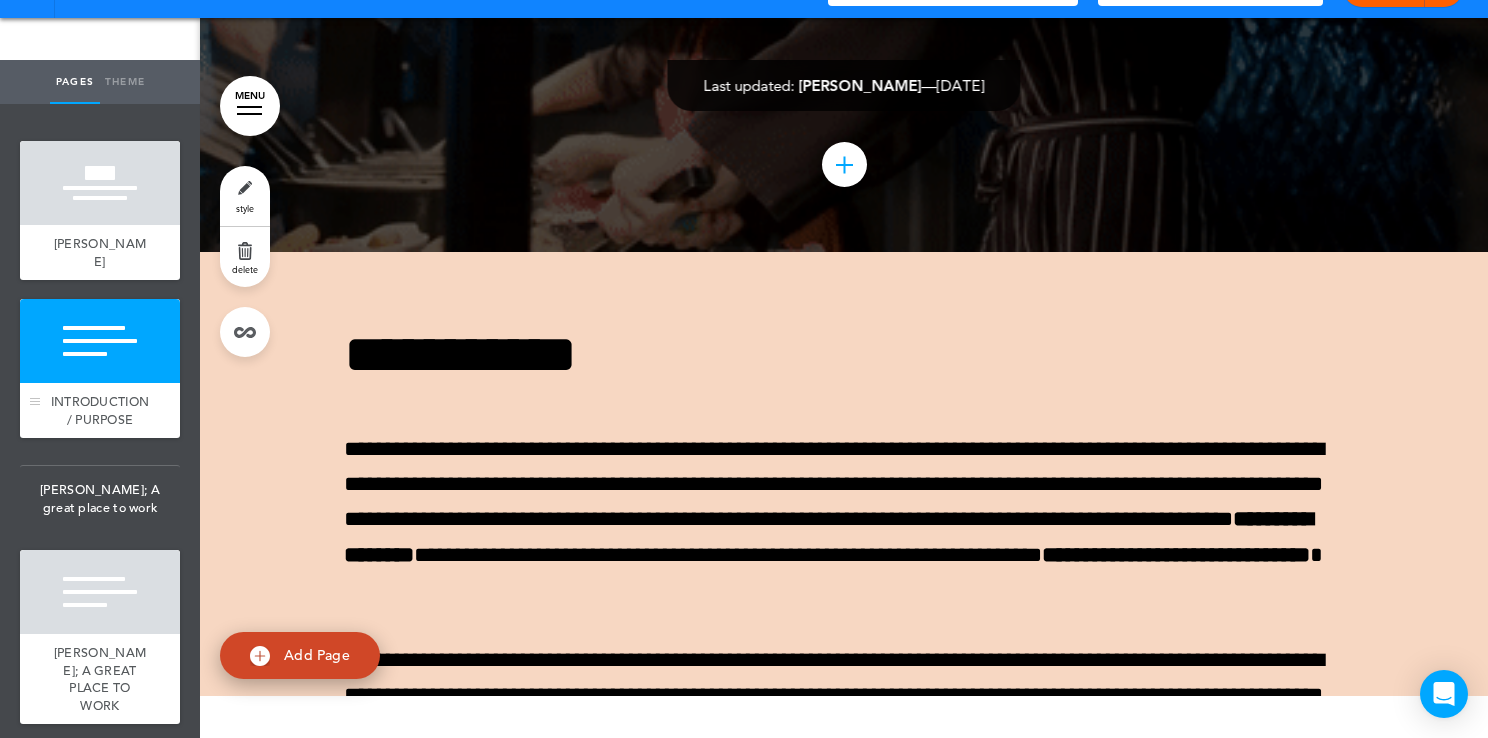 click on "INTRODUCTION / PURPOSE" at bounding box center [100, 410] 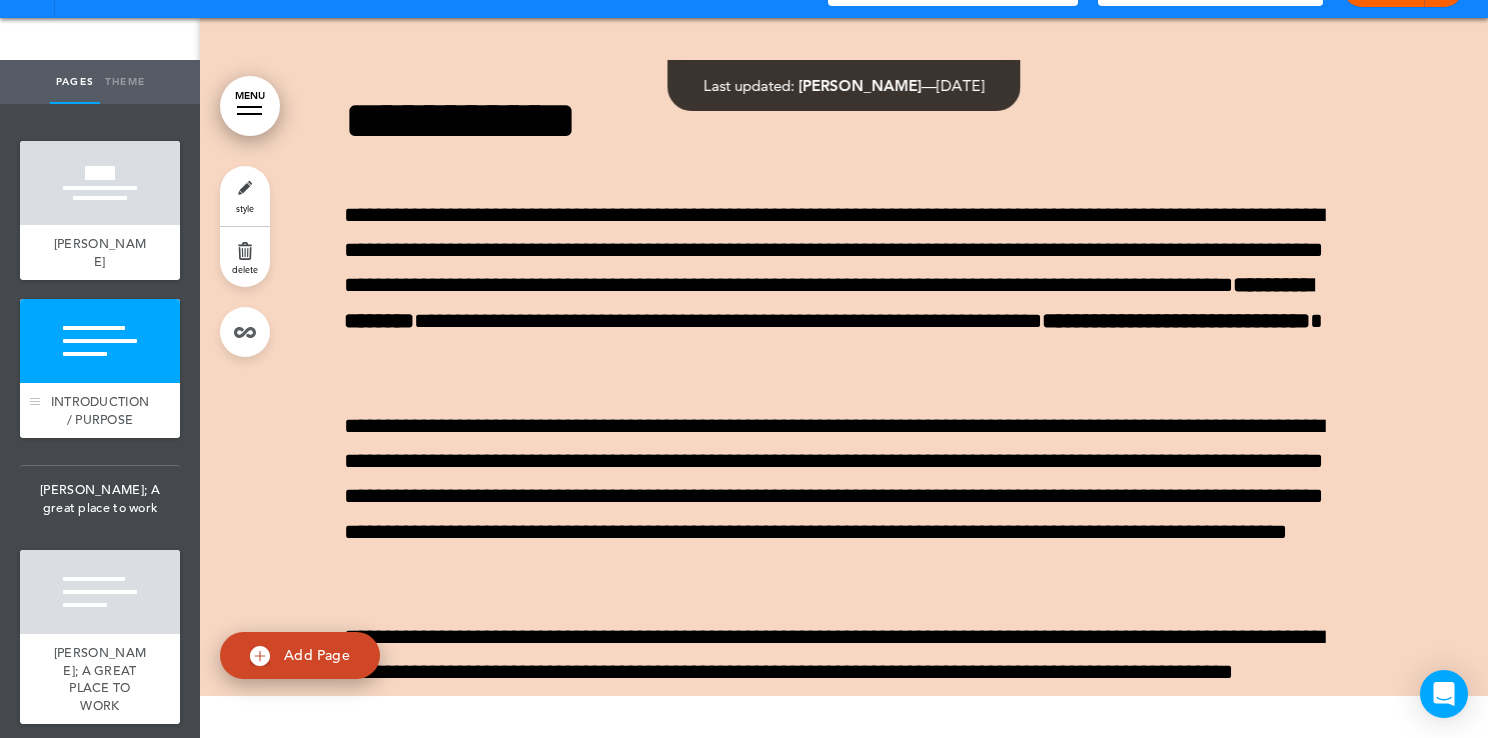 scroll, scrollTop: 720, scrollLeft: 0, axis: vertical 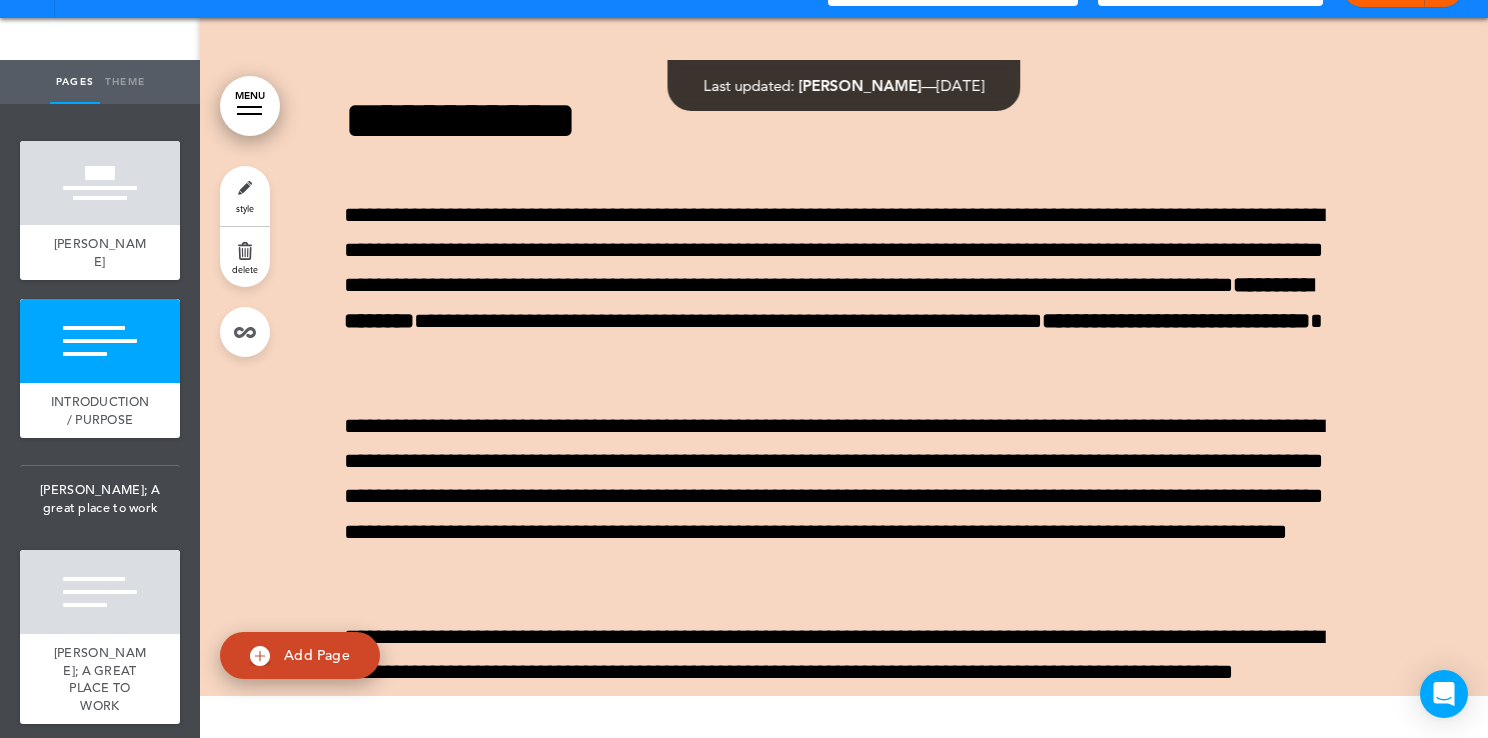 click at bounding box center (844, 638) 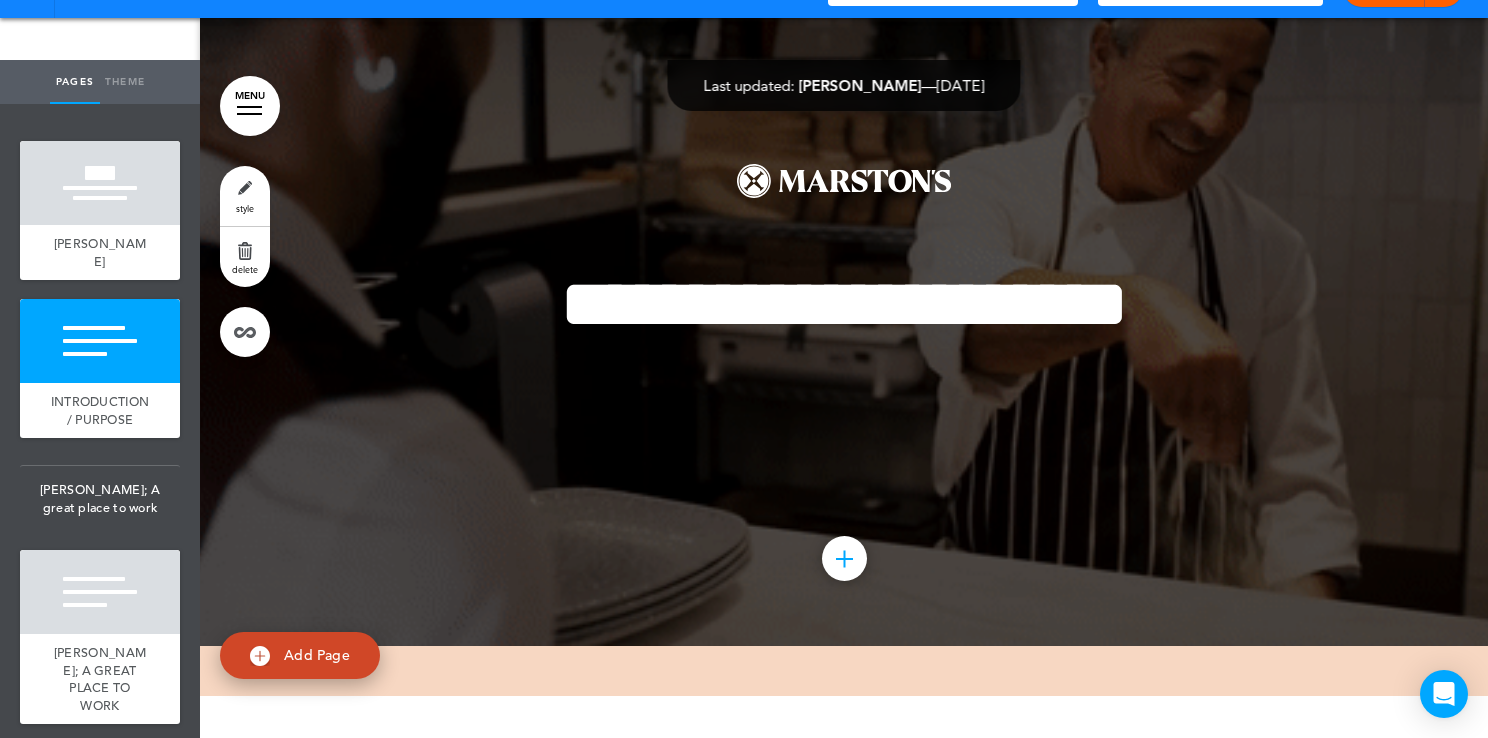 scroll, scrollTop: 0, scrollLeft: 0, axis: both 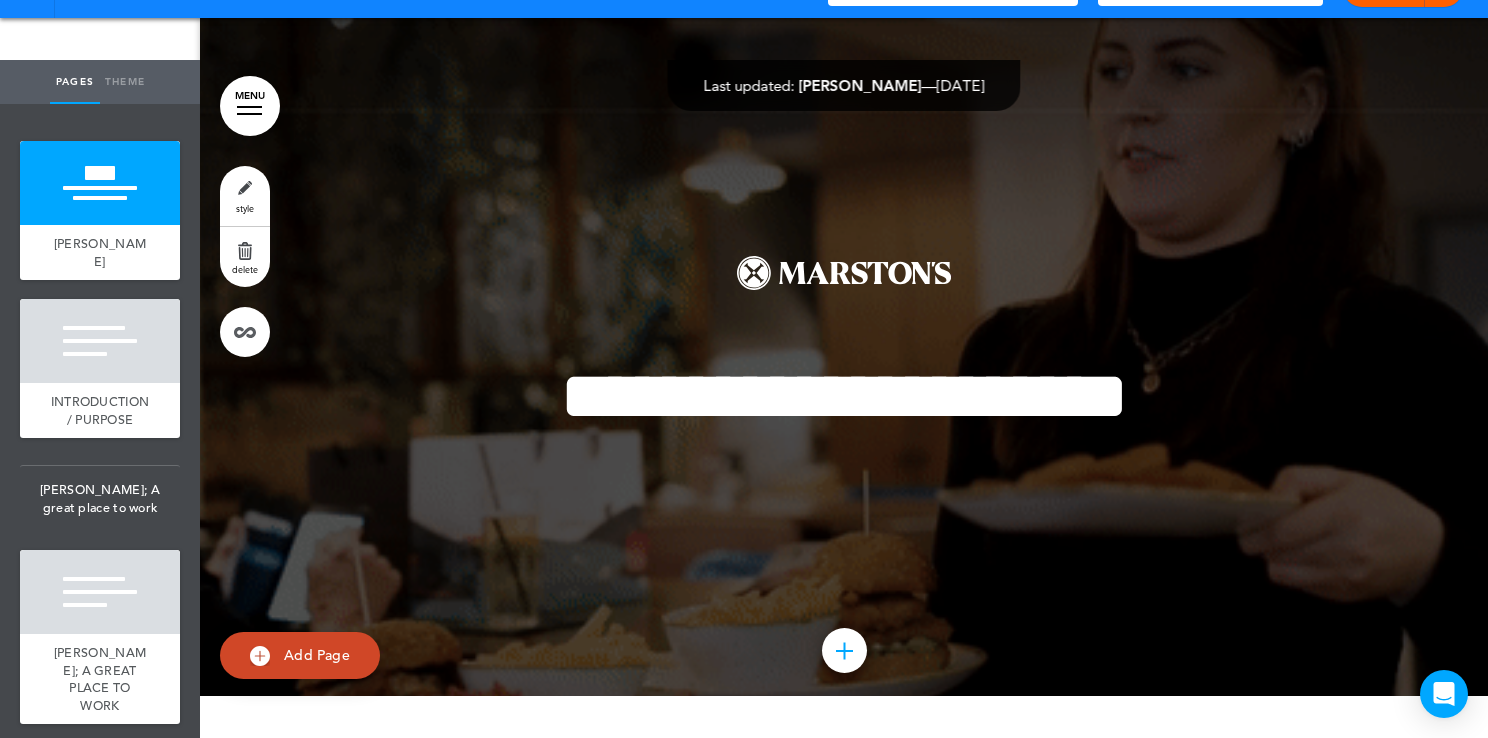 click on "Automated Updates
0
Auto policy updates
🎉
Updating policies just got easier! Introducing
AirMason's automated policy updates
Learn more
Book a demo
Not right now
AirMason detects legislation changes that may require updates to your handbook content
for legal compliance" at bounding box center (953, -12) 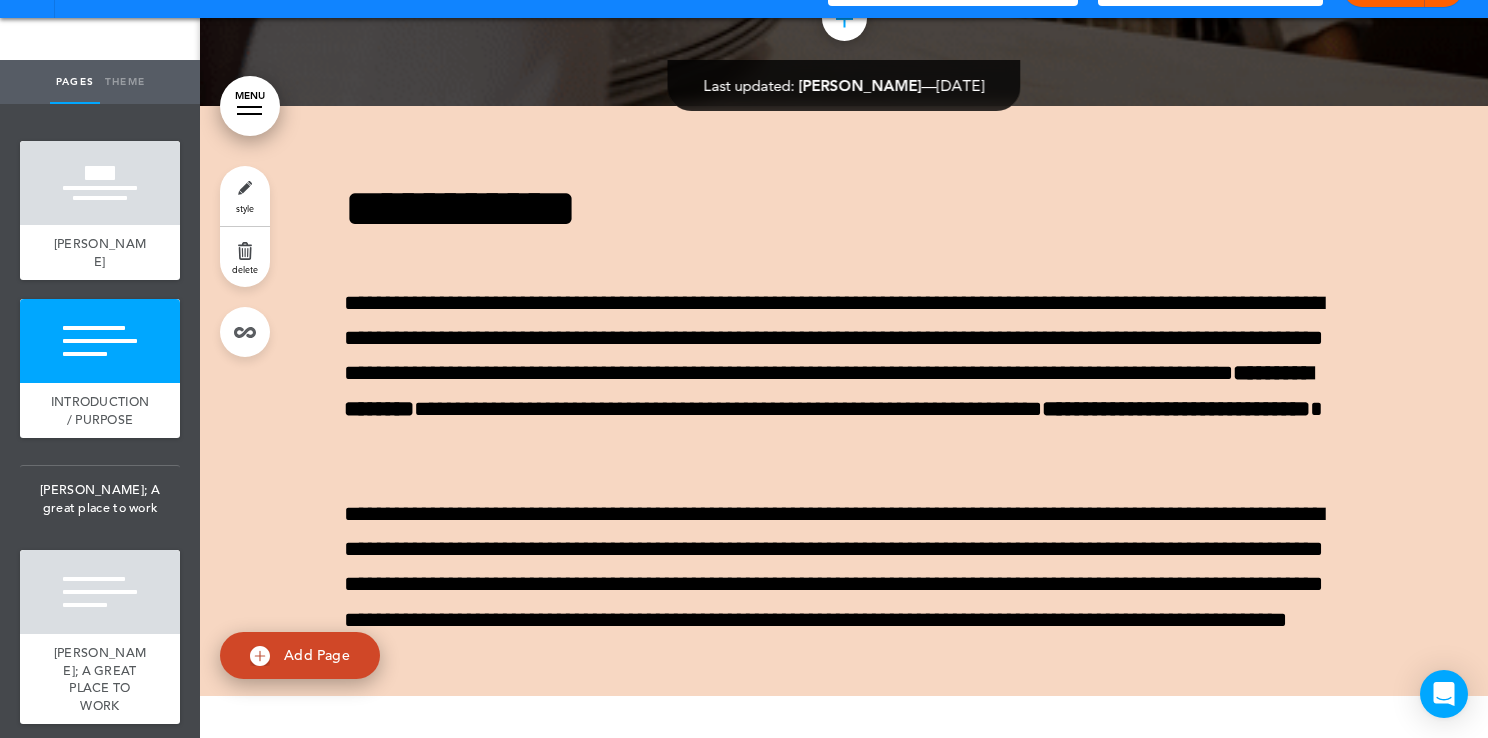 scroll, scrollTop: 0, scrollLeft: 0, axis: both 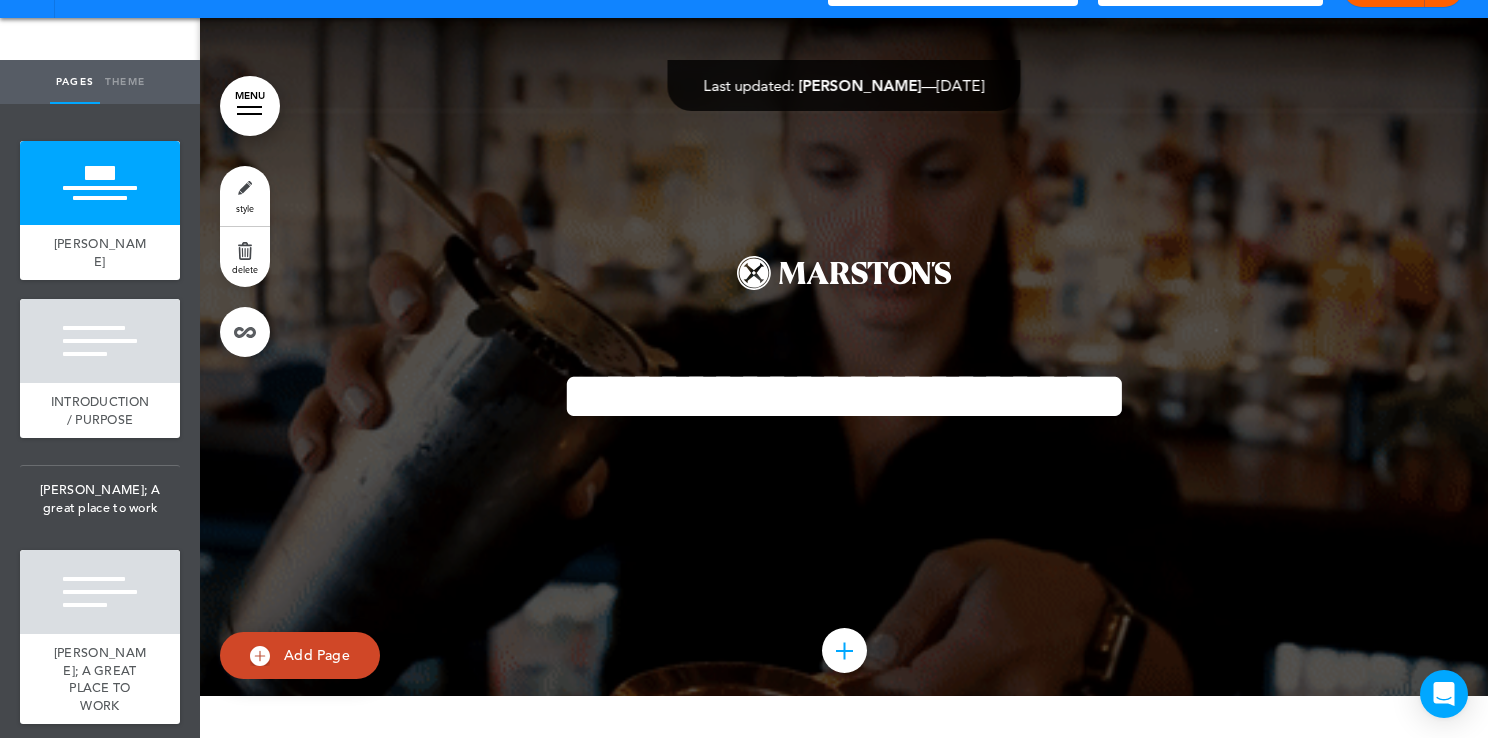 click on "V2 Pub Operations Manual
Saved!
Automated Updates
0
Auto policy updates
🎉
Updating policies just got easier! Introducing
AirMason's automated policy updates
Learn more
Book a demo
Not right now" at bounding box center [744, -12] 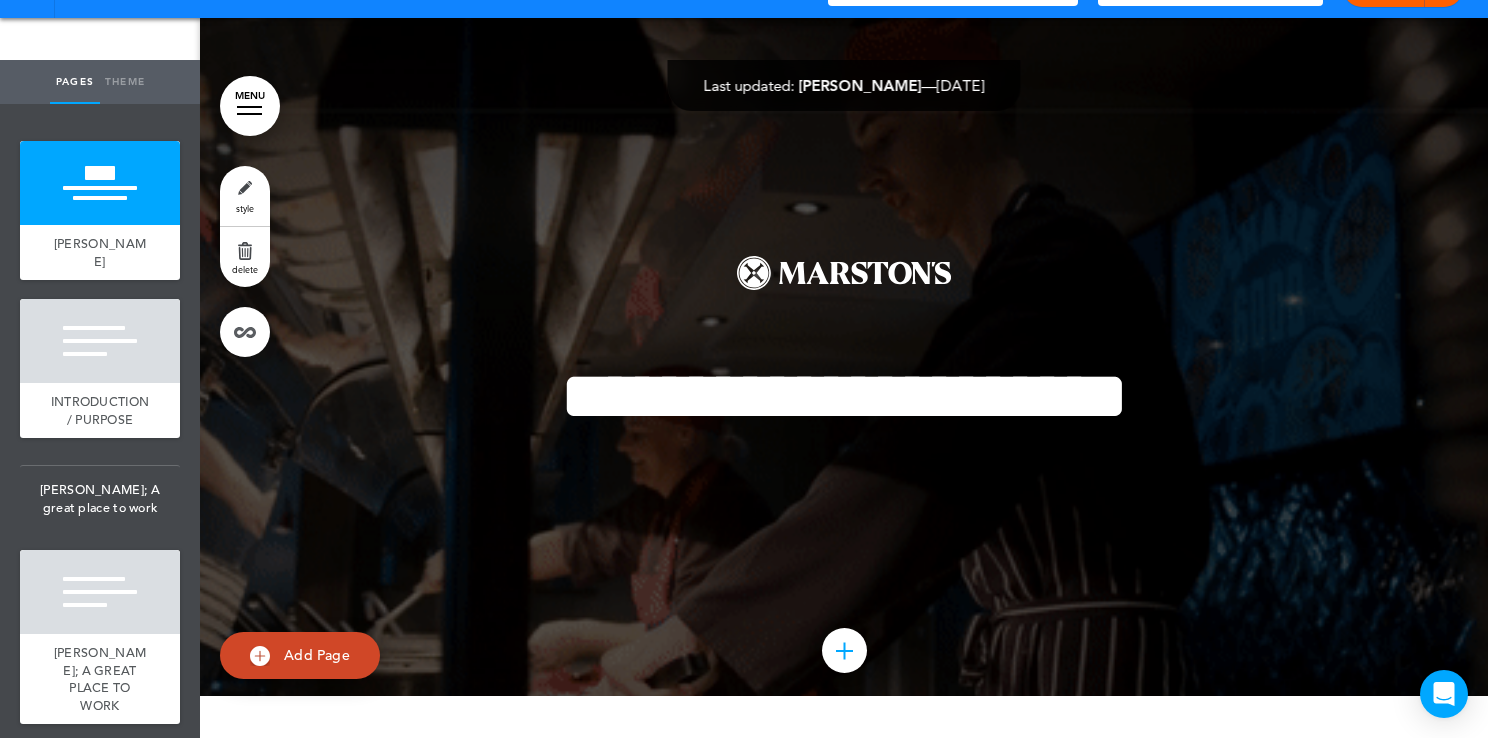 click on "Launch" at bounding box center [1389, -12] 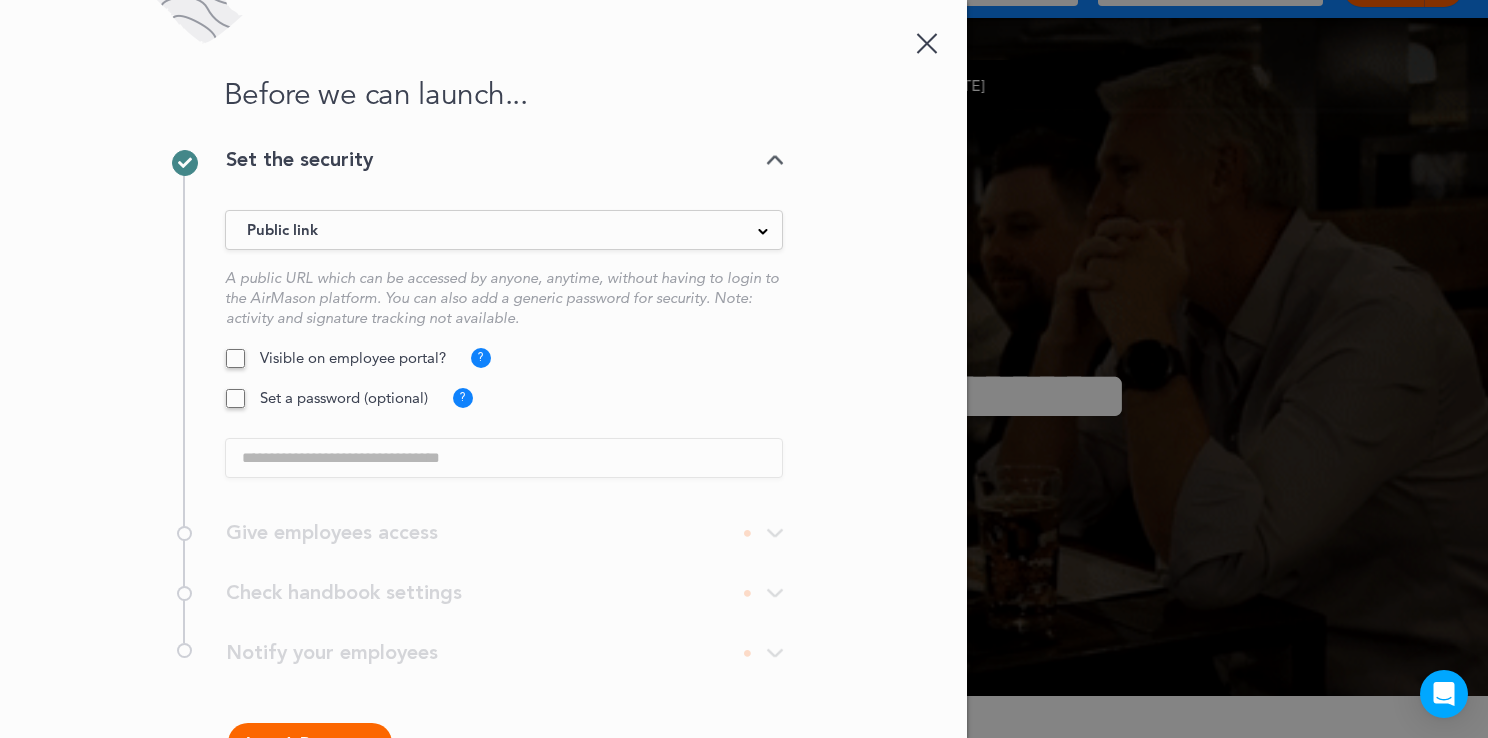 scroll, scrollTop: 0, scrollLeft: 0, axis: both 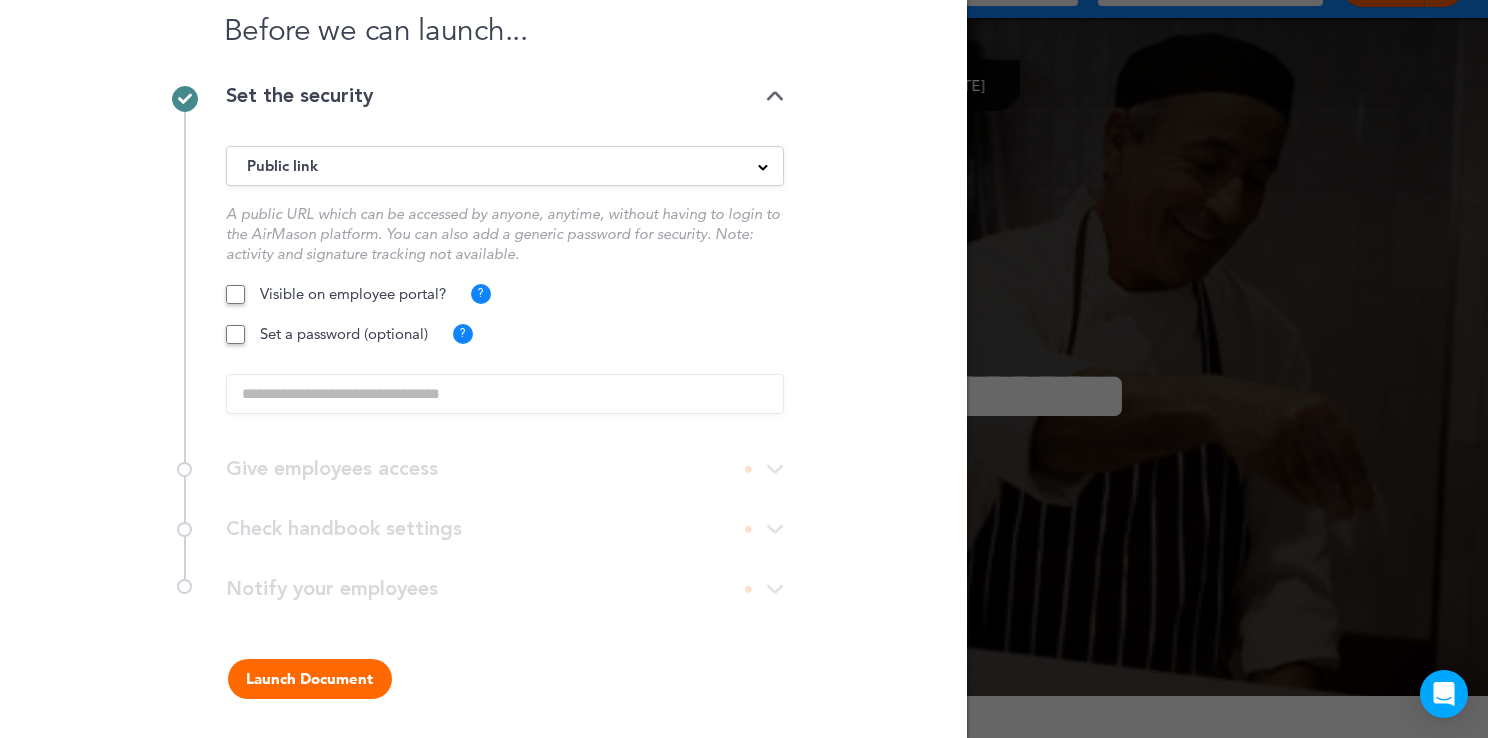 drag, startPoint x: 764, startPoint y: 587, endPoint x: 446, endPoint y: 534, distance: 322.3864 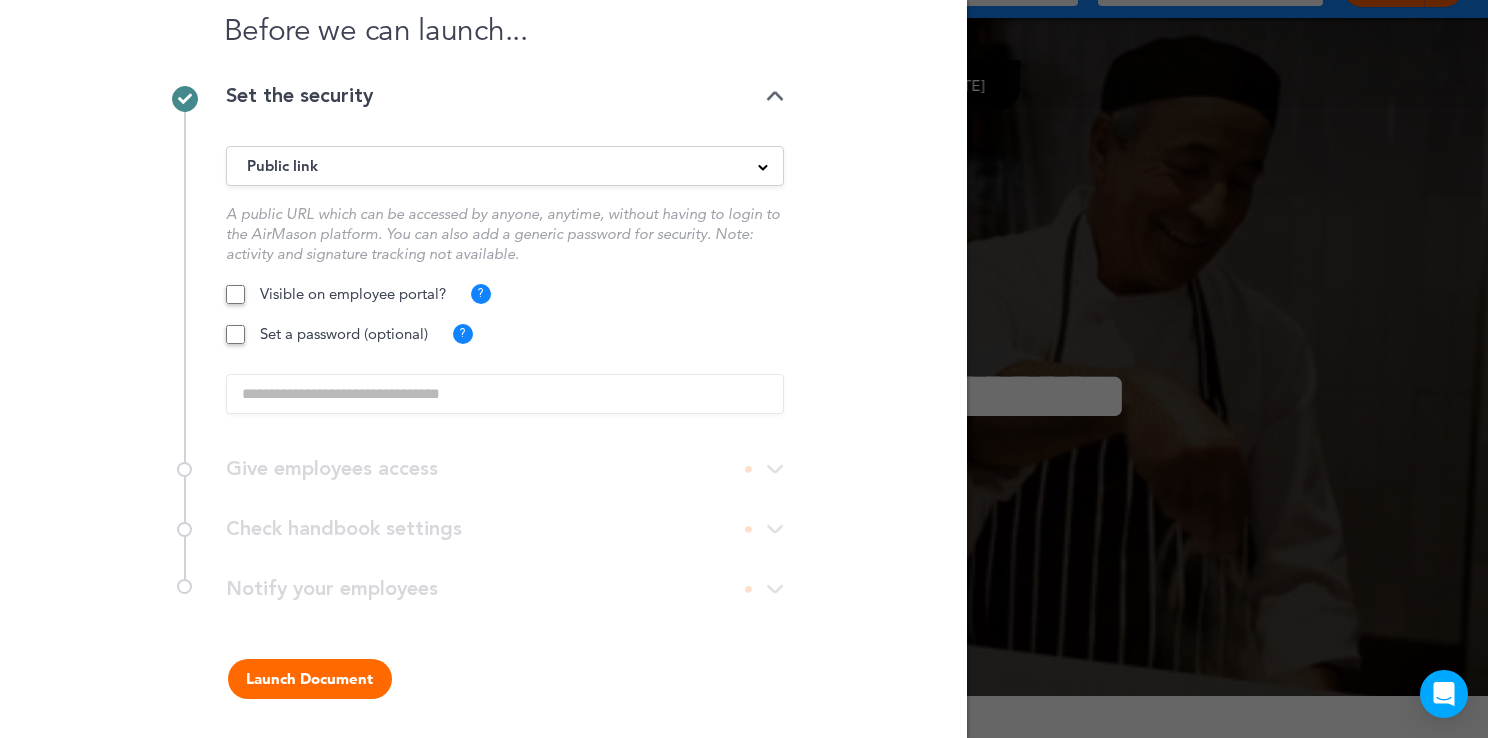 click on "Check handbook settings
Handbook tracking
?
Captures activity regarding where and when this handbook is open
Read receipts
?
Record the first time your employees open a new version of this document.
Customize
Signatures
?
Customize the acknowledgement language your employees will see when signing this document.
Customize
Scroll-to-end to sign
?
Employee is required to scroll to the end of the document in order to sign.
Confirmation emails
?" at bounding box center (484, 539) 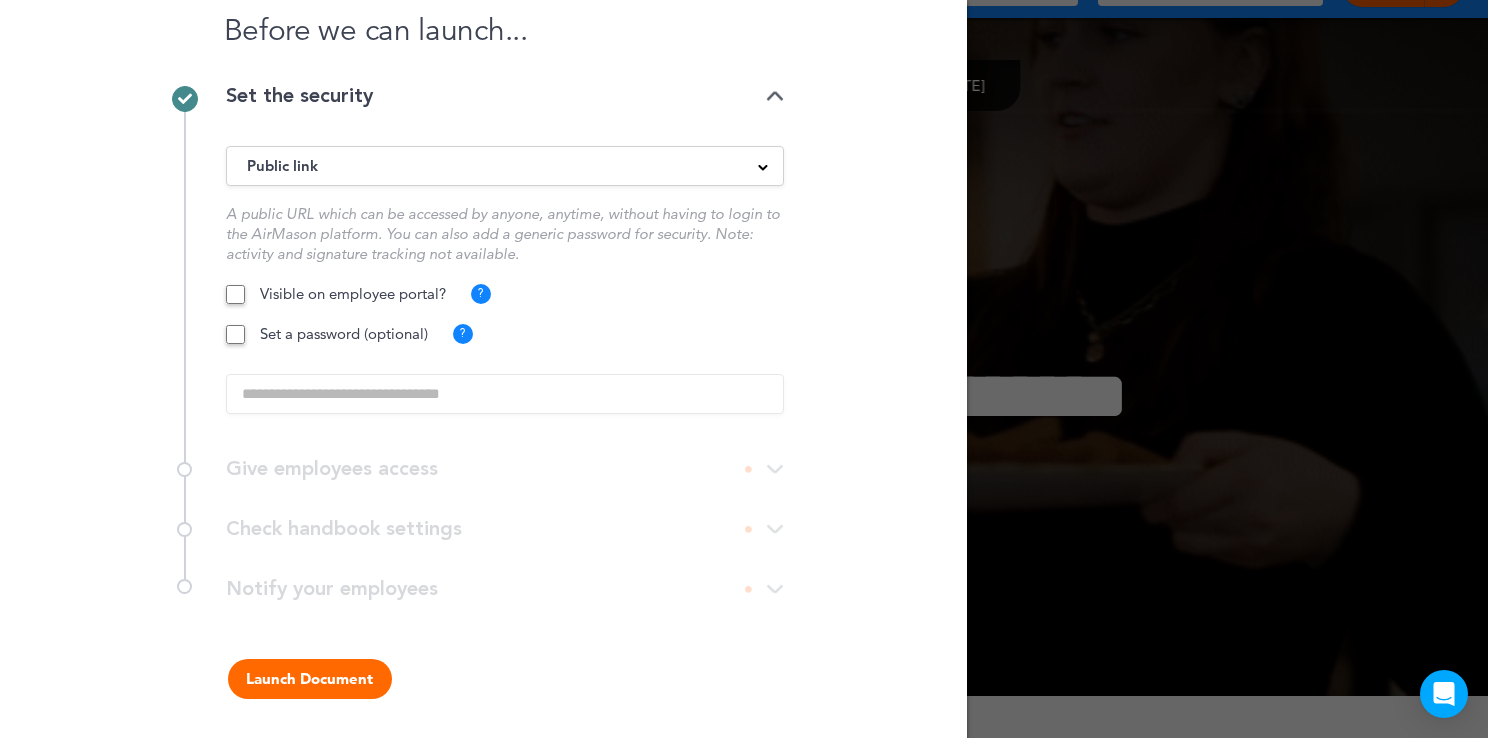 scroll, scrollTop: 63, scrollLeft: 0, axis: vertical 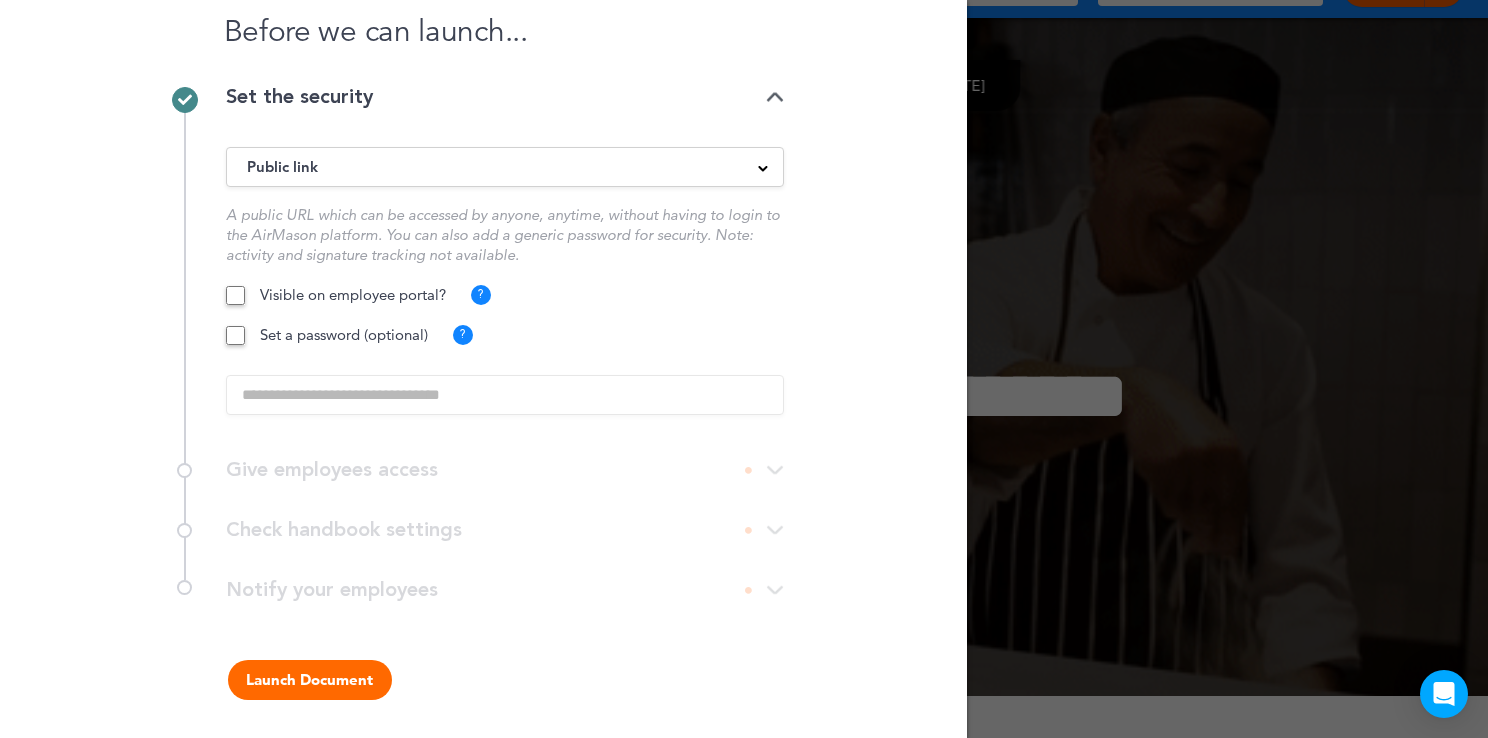 click at bounding box center (744, 369) 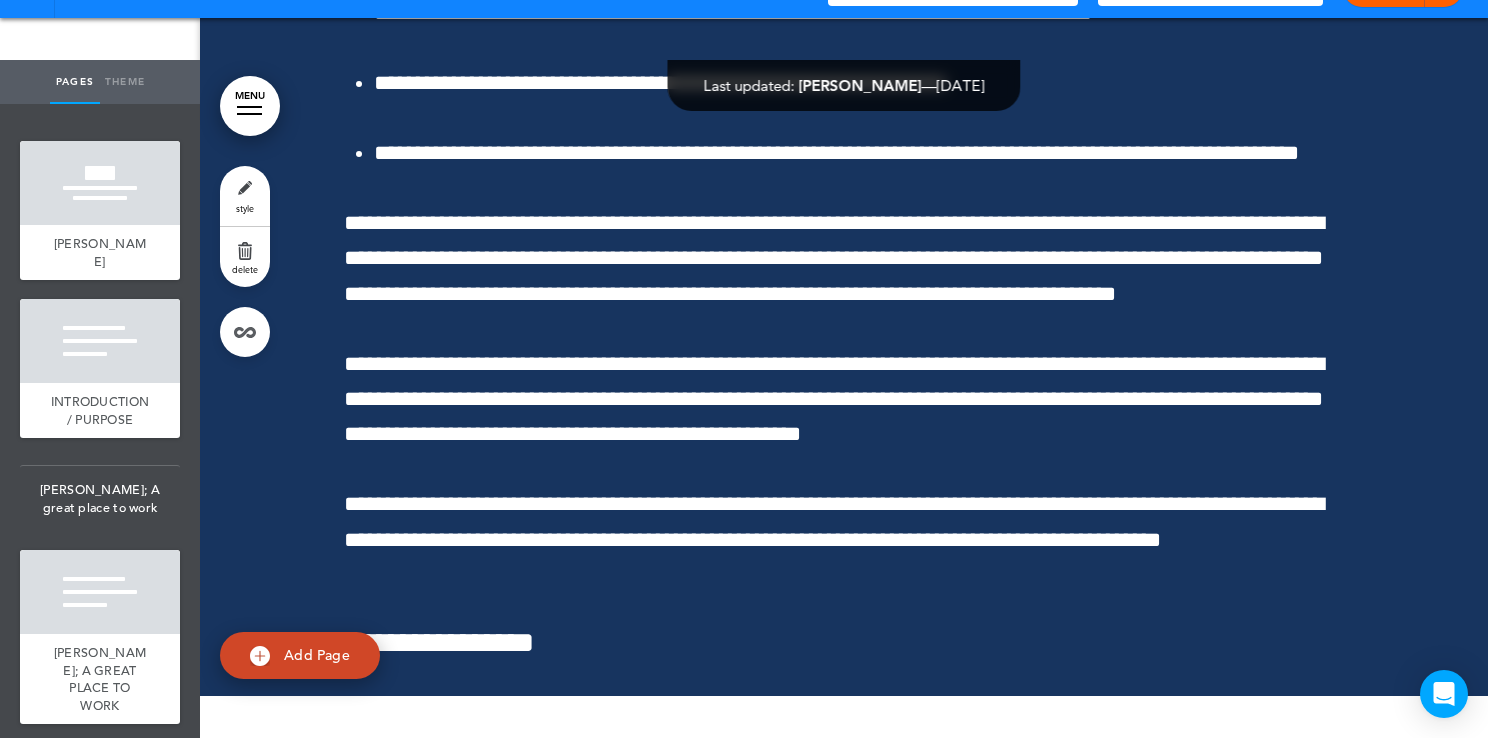 scroll, scrollTop: 73386, scrollLeft: 0, axis: vertical 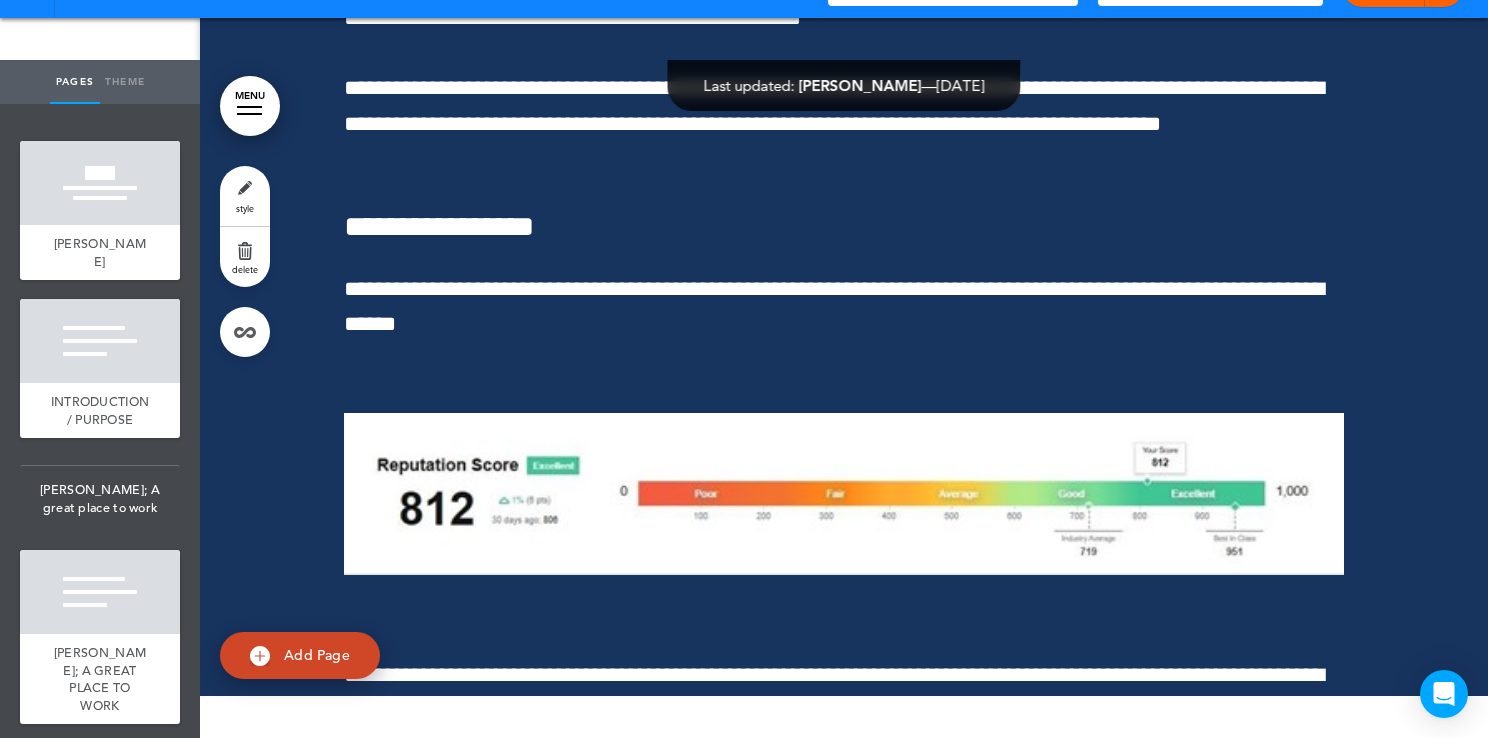 click at bounding box center [844, 470] 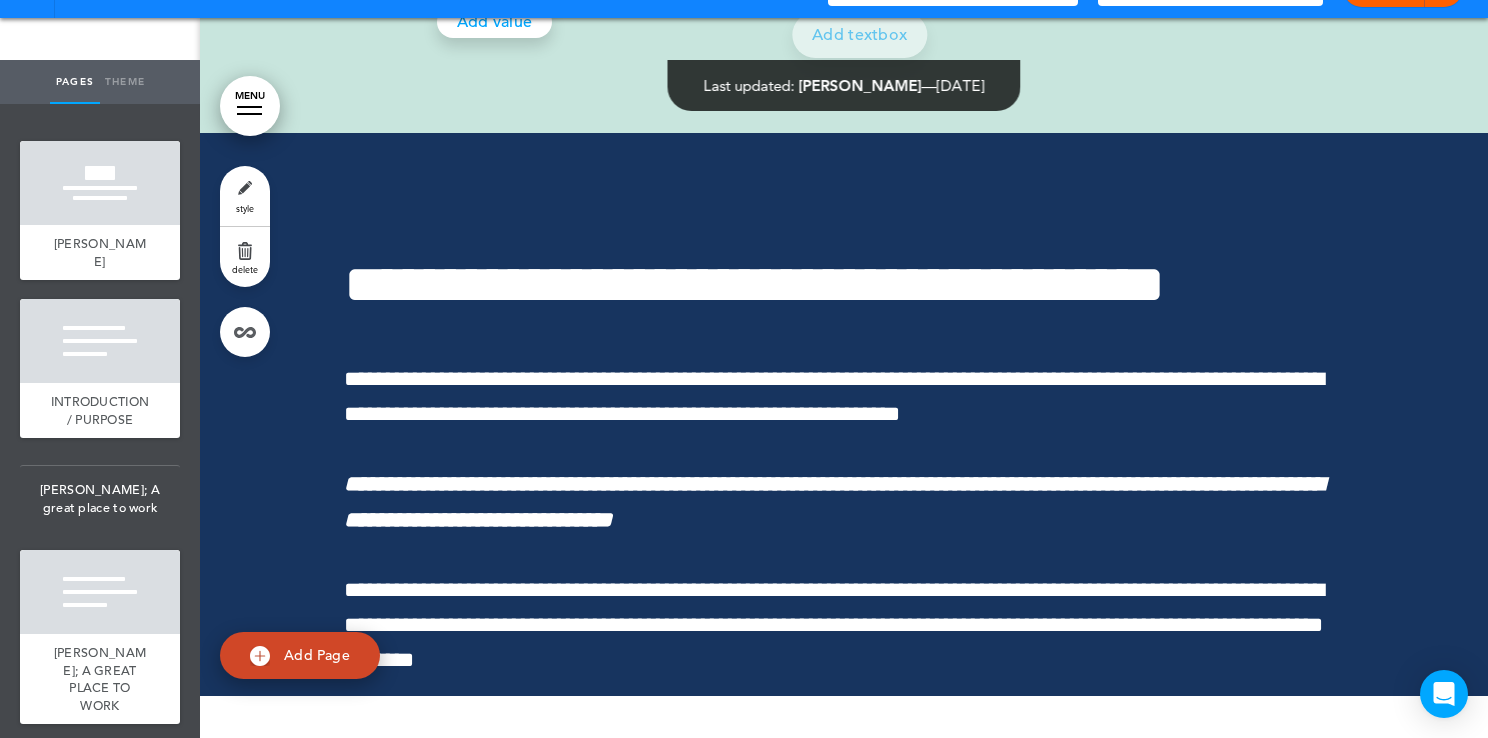 scroll, scrollTop: 103138, scrollLeft: 0, axis: vertical 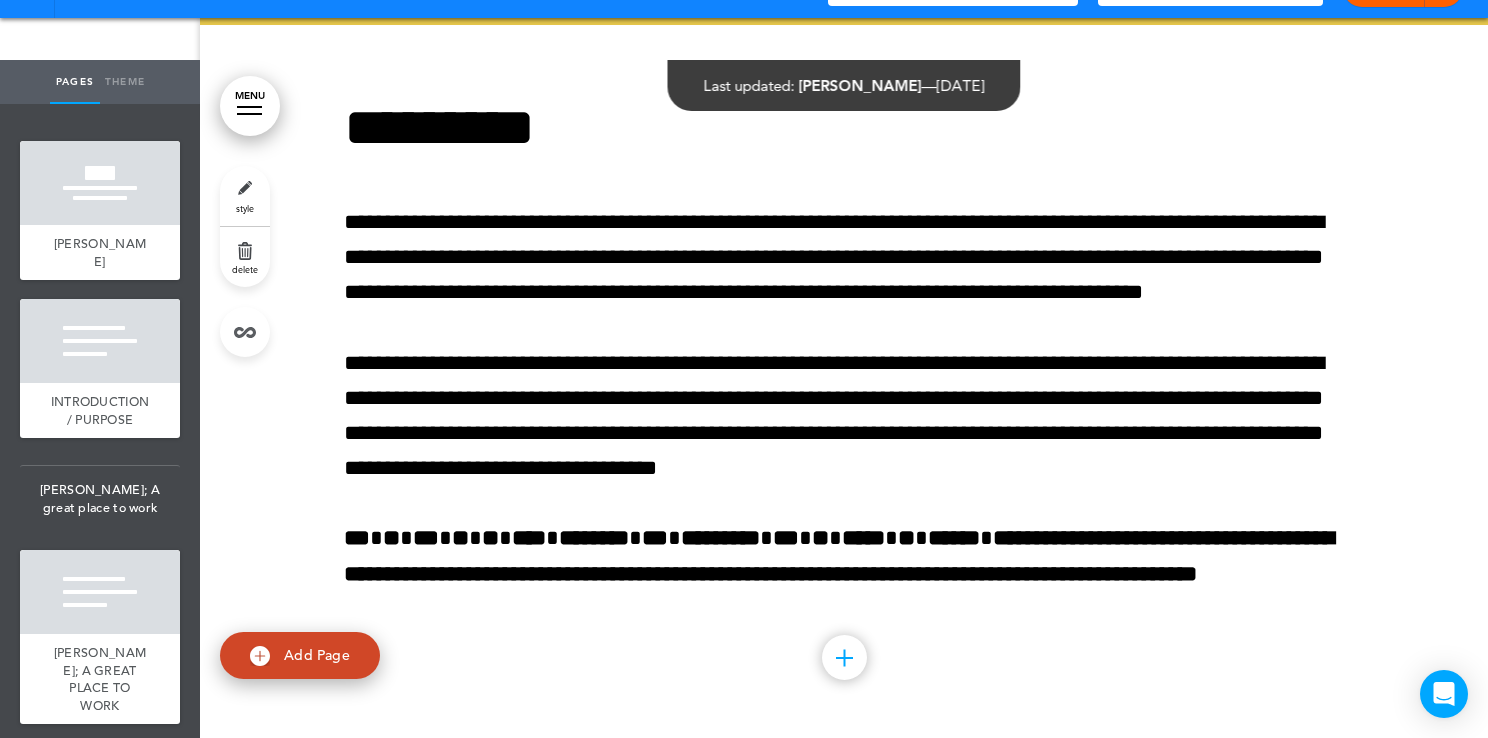 click at bounding box center (844, -567) 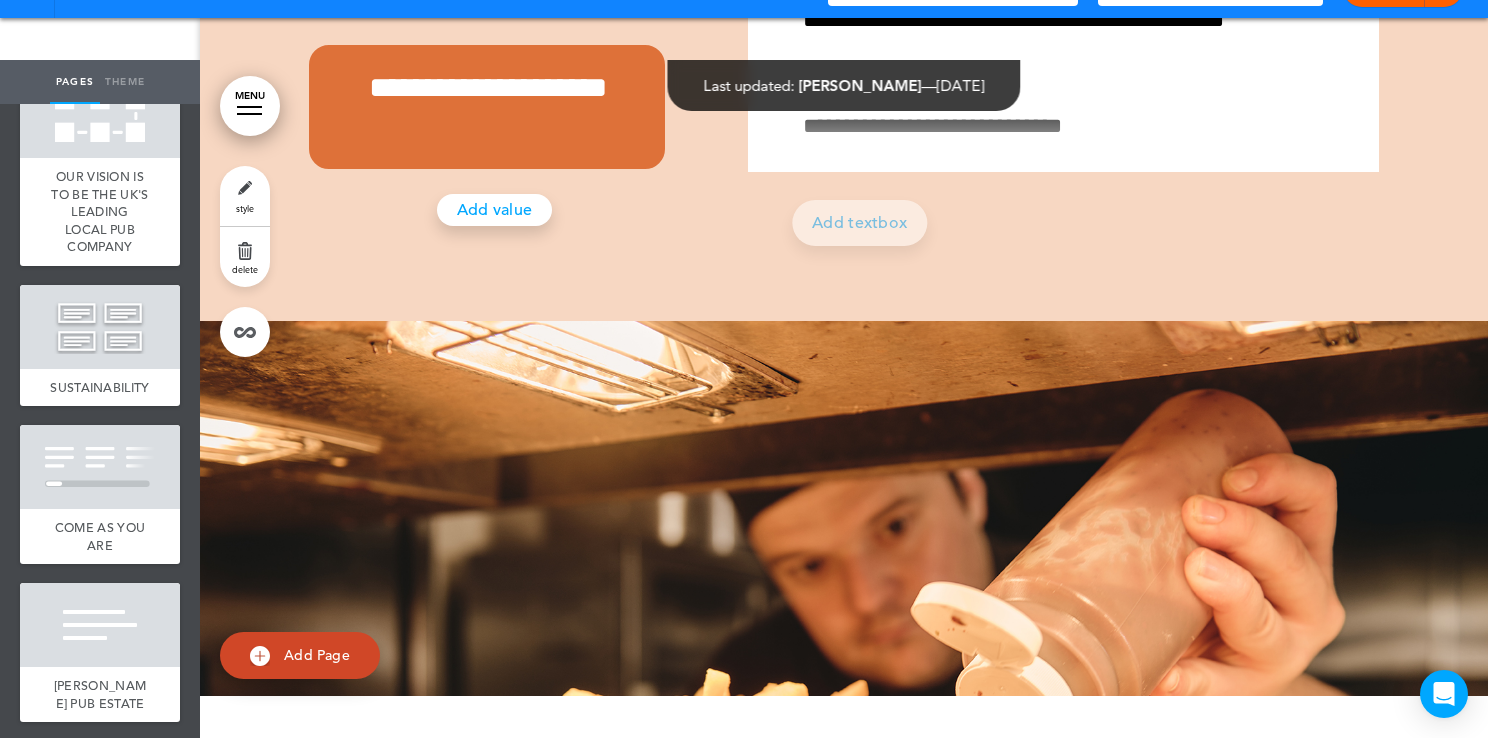 scroll, scrollTop: 208721, scrollLeft: 0, axis: vertical 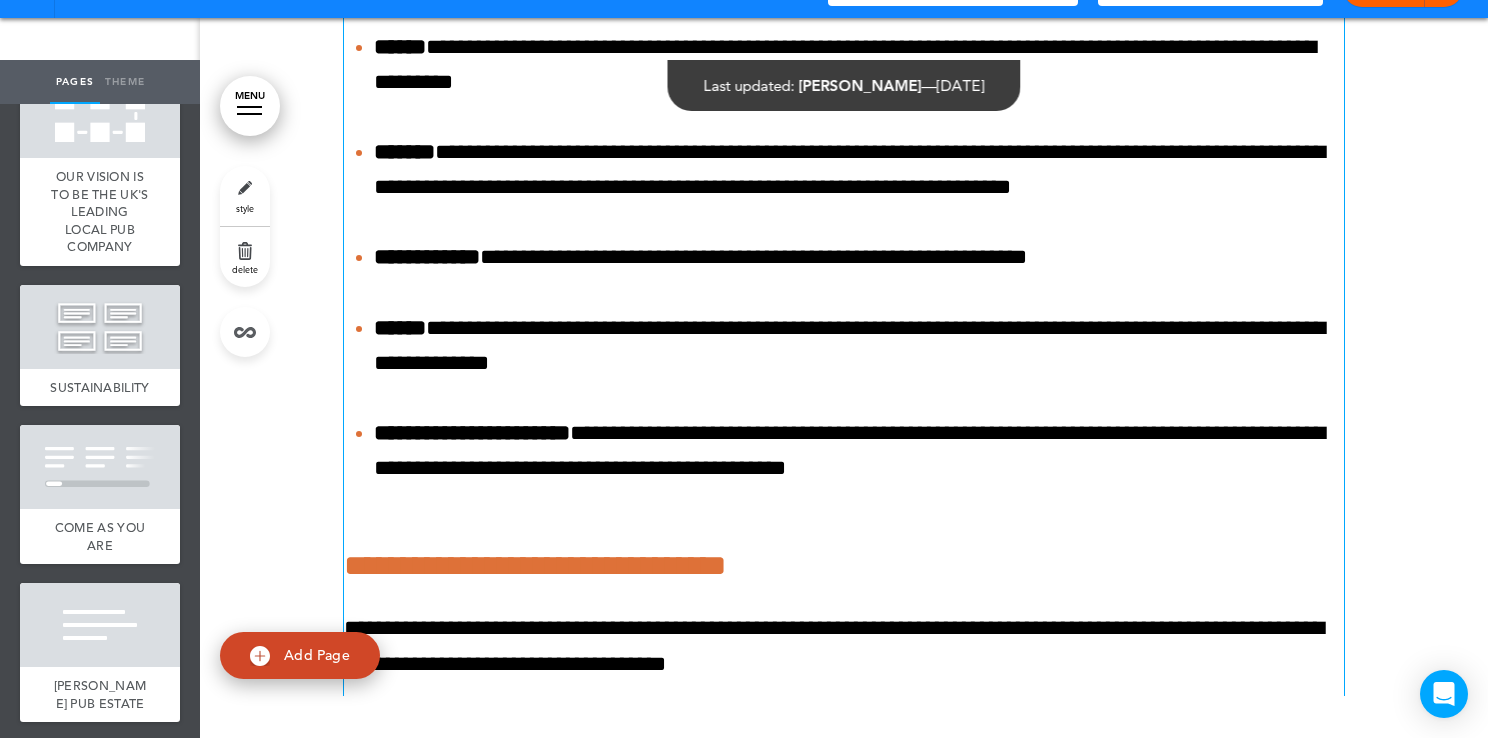 click on "**********" at bounding box center [844, -892] 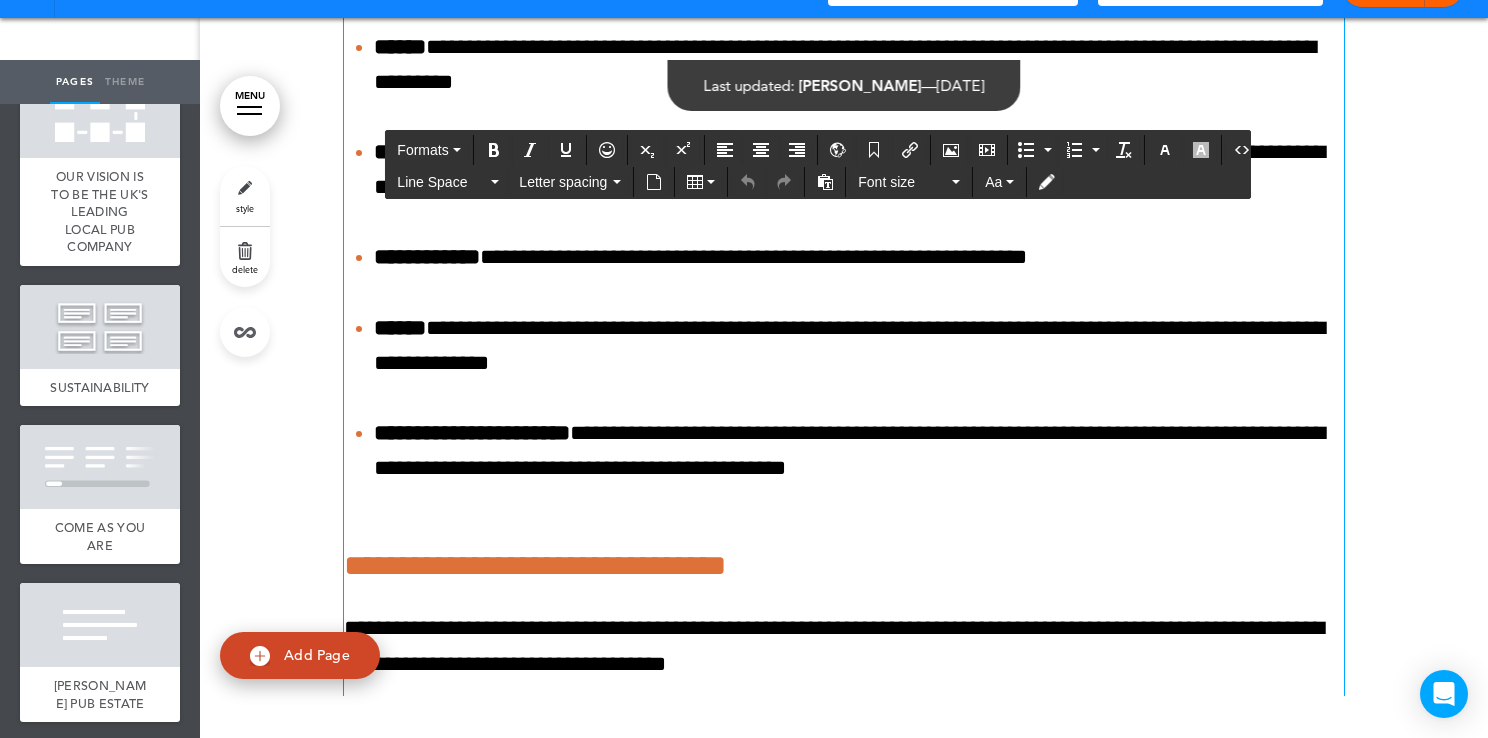 click on "**********" at bounding box center (844, -645) 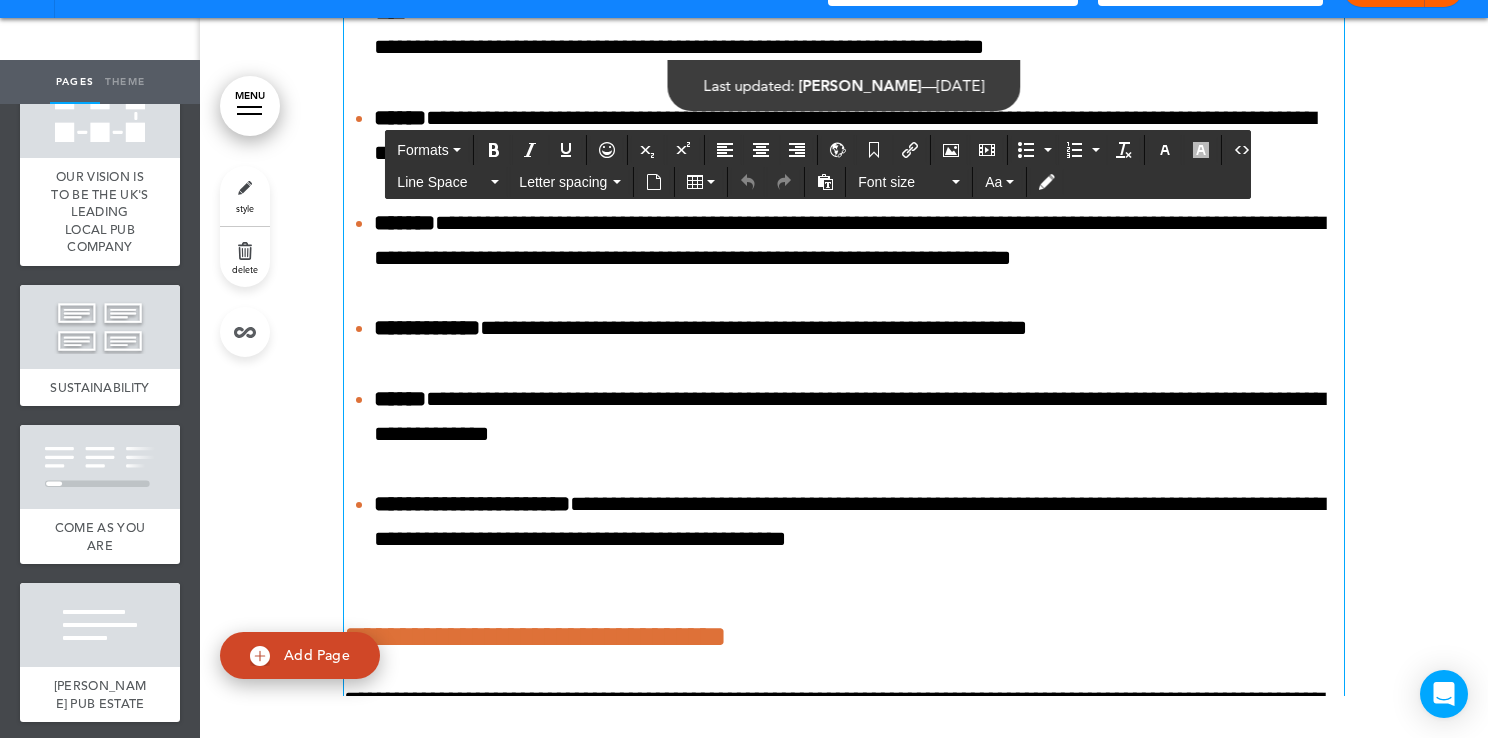 scroll, scrollTop: 208649, scrollLeft: 0, axis: vertical 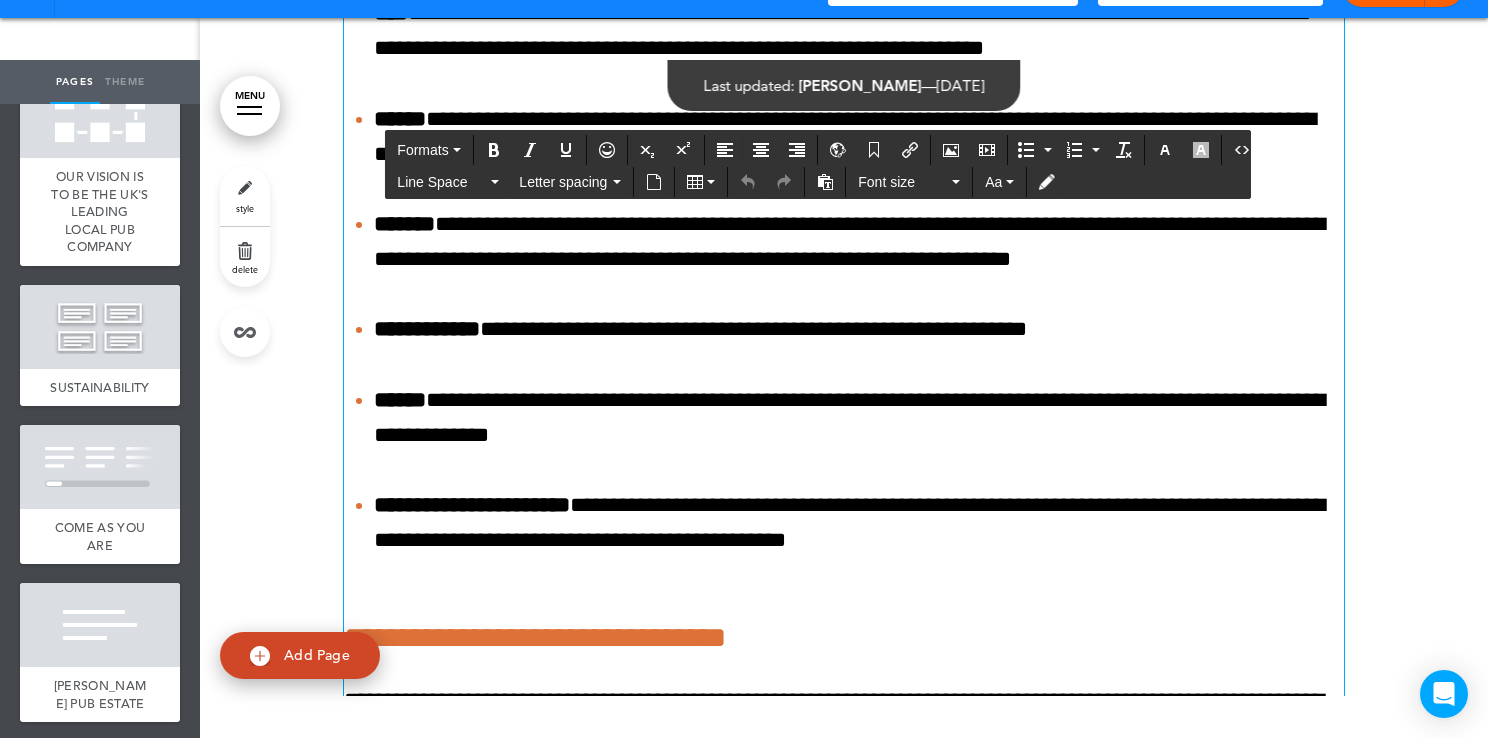 click on "**********" at bounding box center (844, -882) 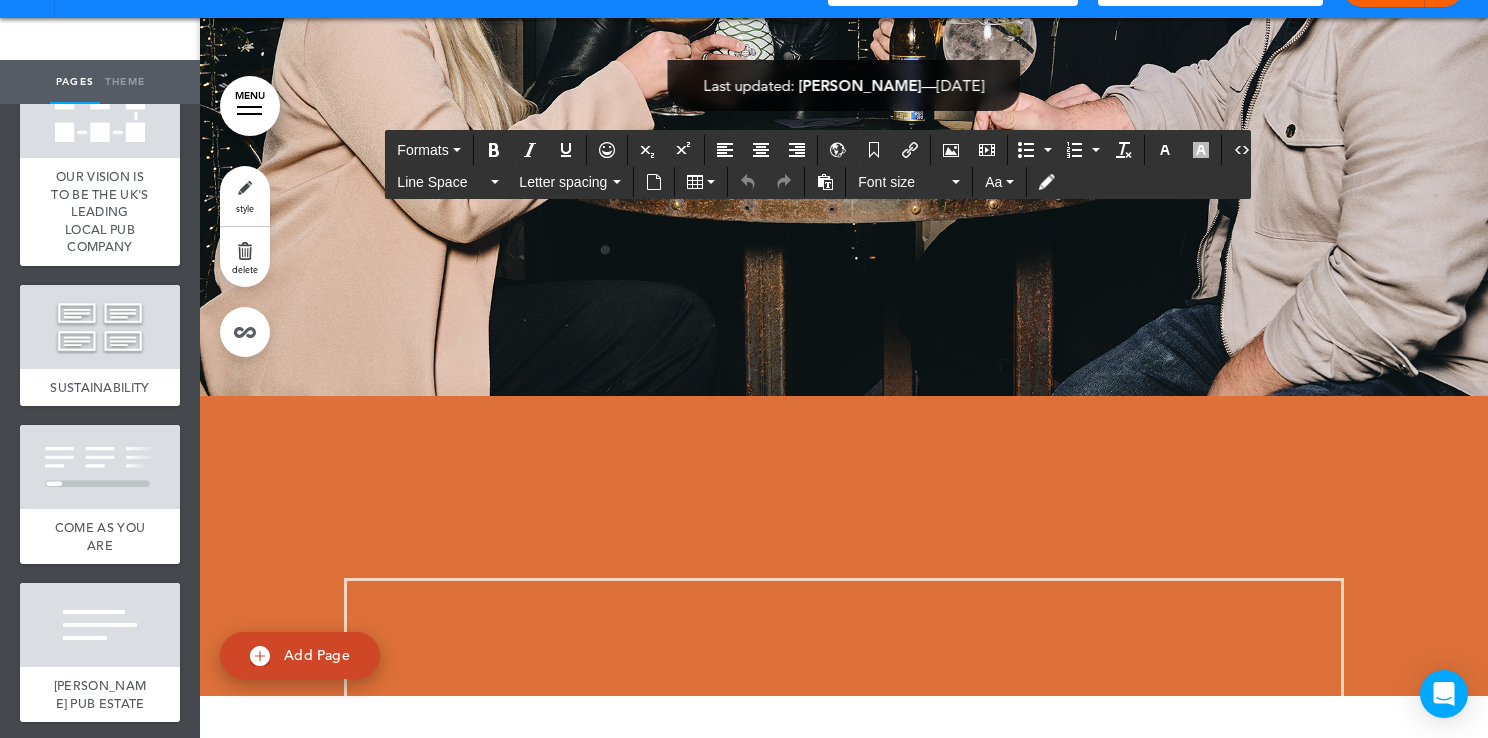 scroll, scrollTop: 210139, scrollLeft: 0, axis: vertical 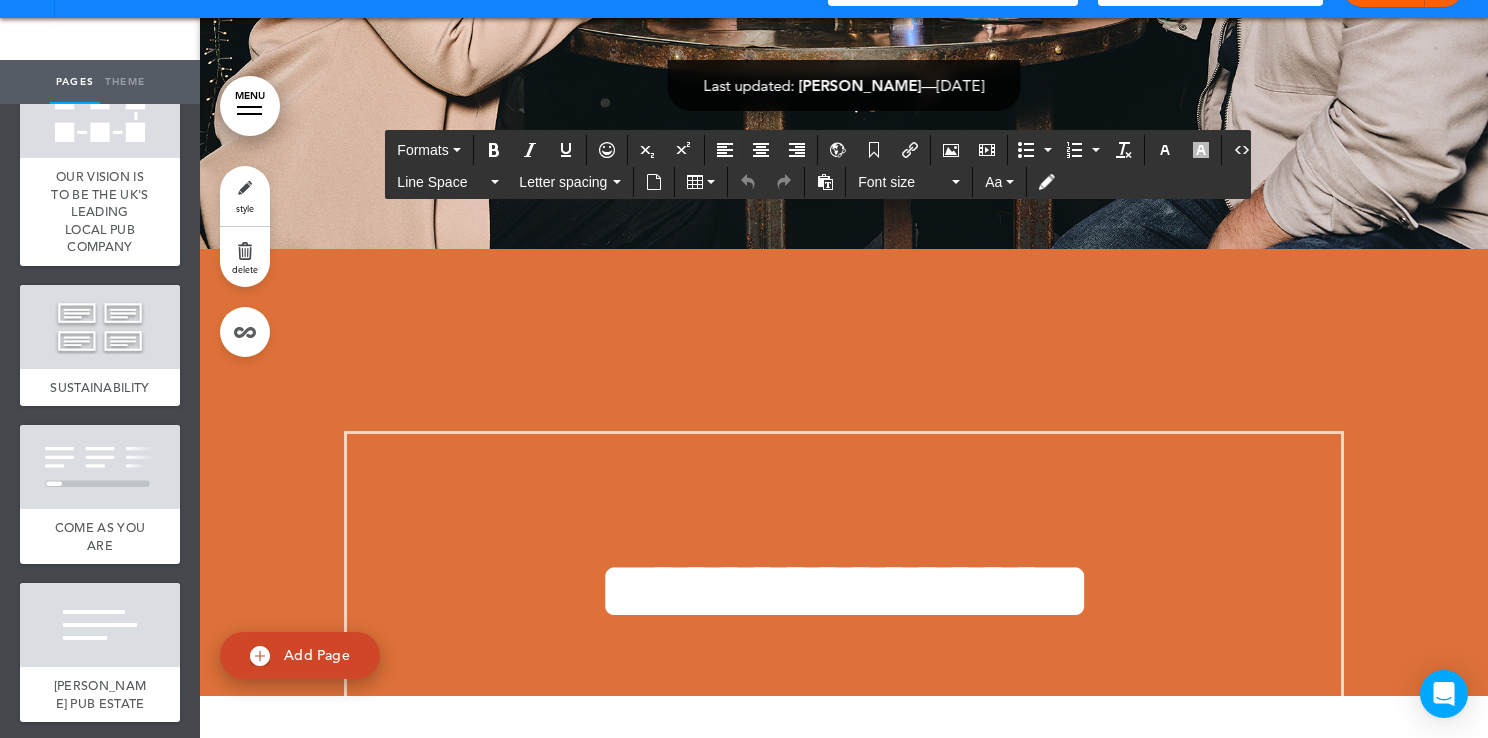 drag, startPoint x: 347, startPoint y: 244, endPoint x: 1317, endPoint y: 566, distance: 1022.04895 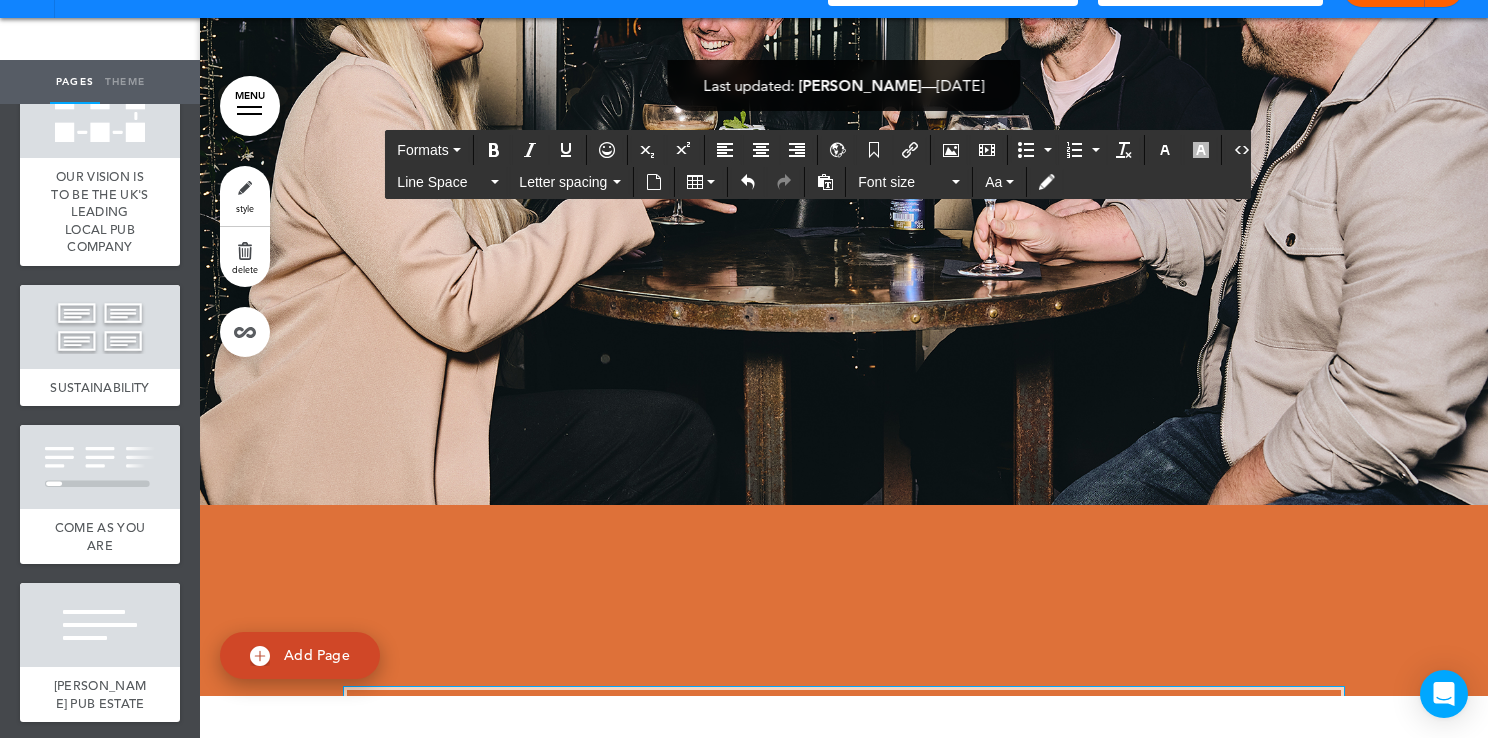 scroll, scrollTop: 208507, scrollLeft: 0, axis: vertical 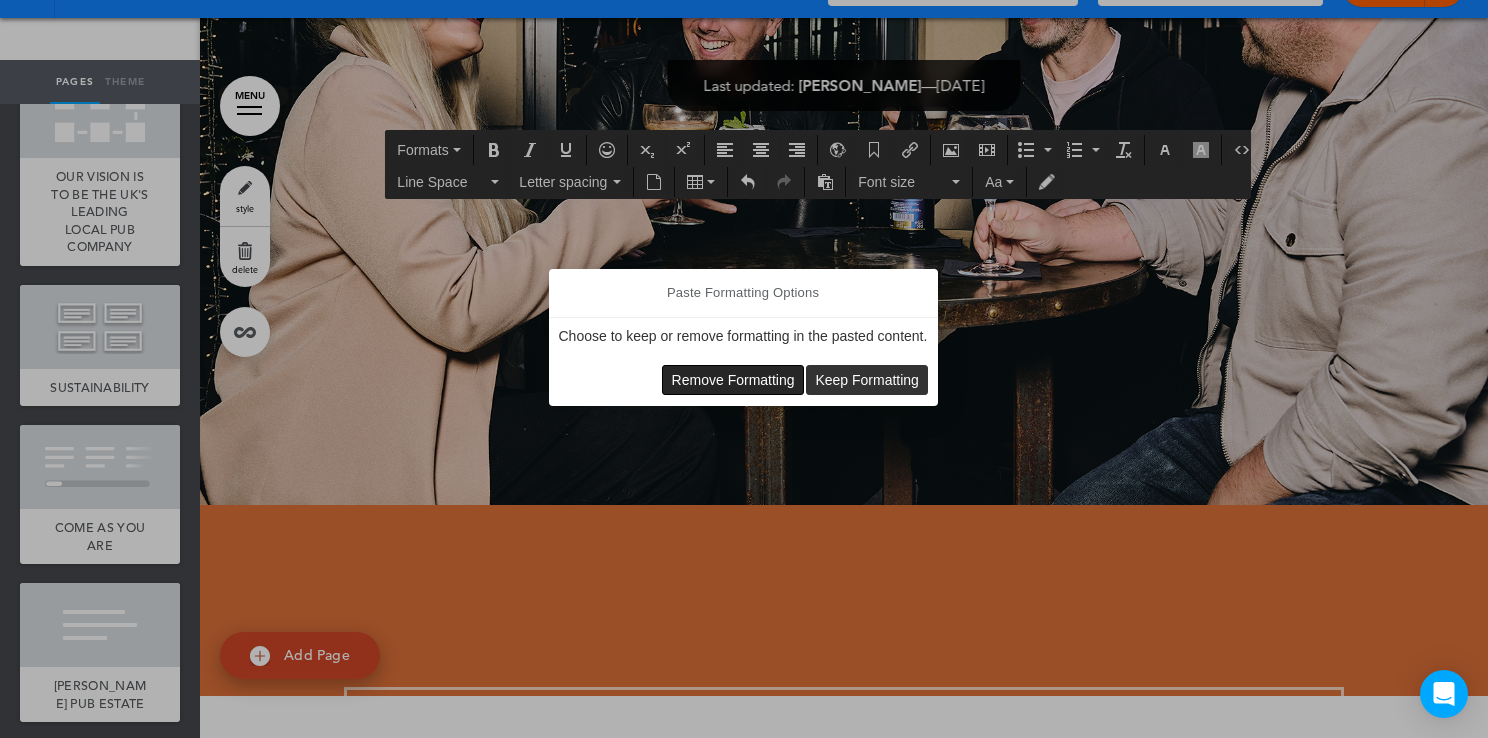 click on "Remove Formatting" at bounding box center (733, 380) 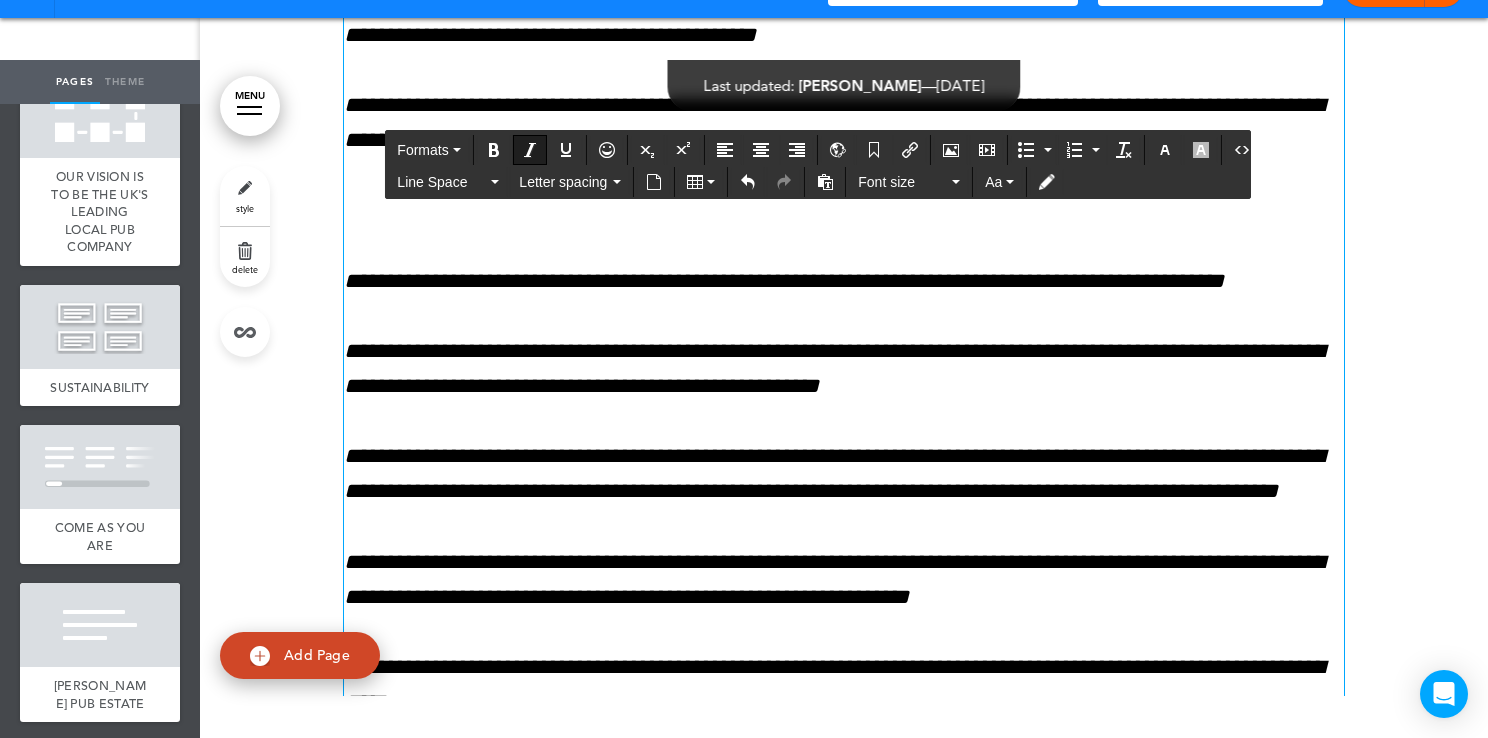 drag, startPoint x: 656, startPoint y: 401, endPoint x: 335, endPoint y: 363, distance: 323.2414 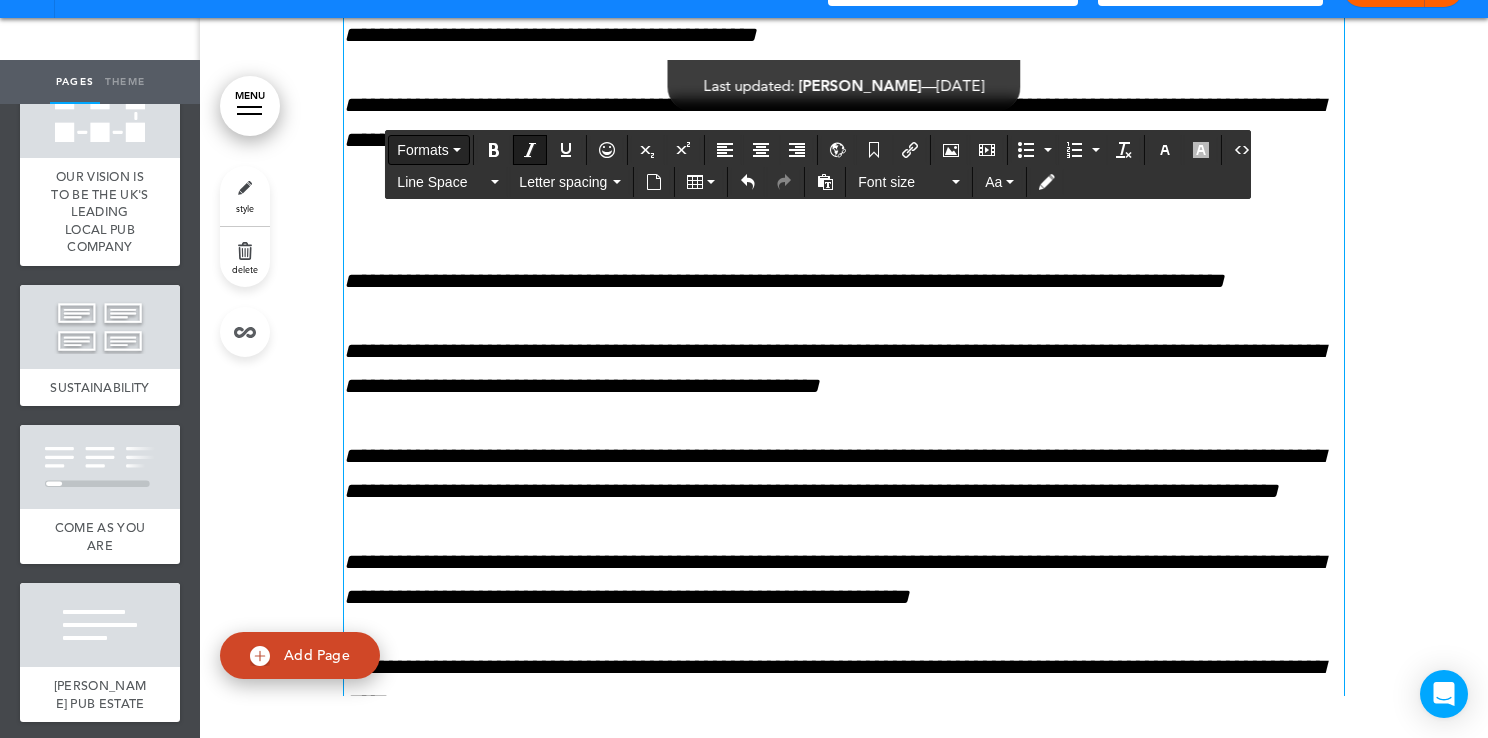 click on "Formats" at bounding box center (428, 150) 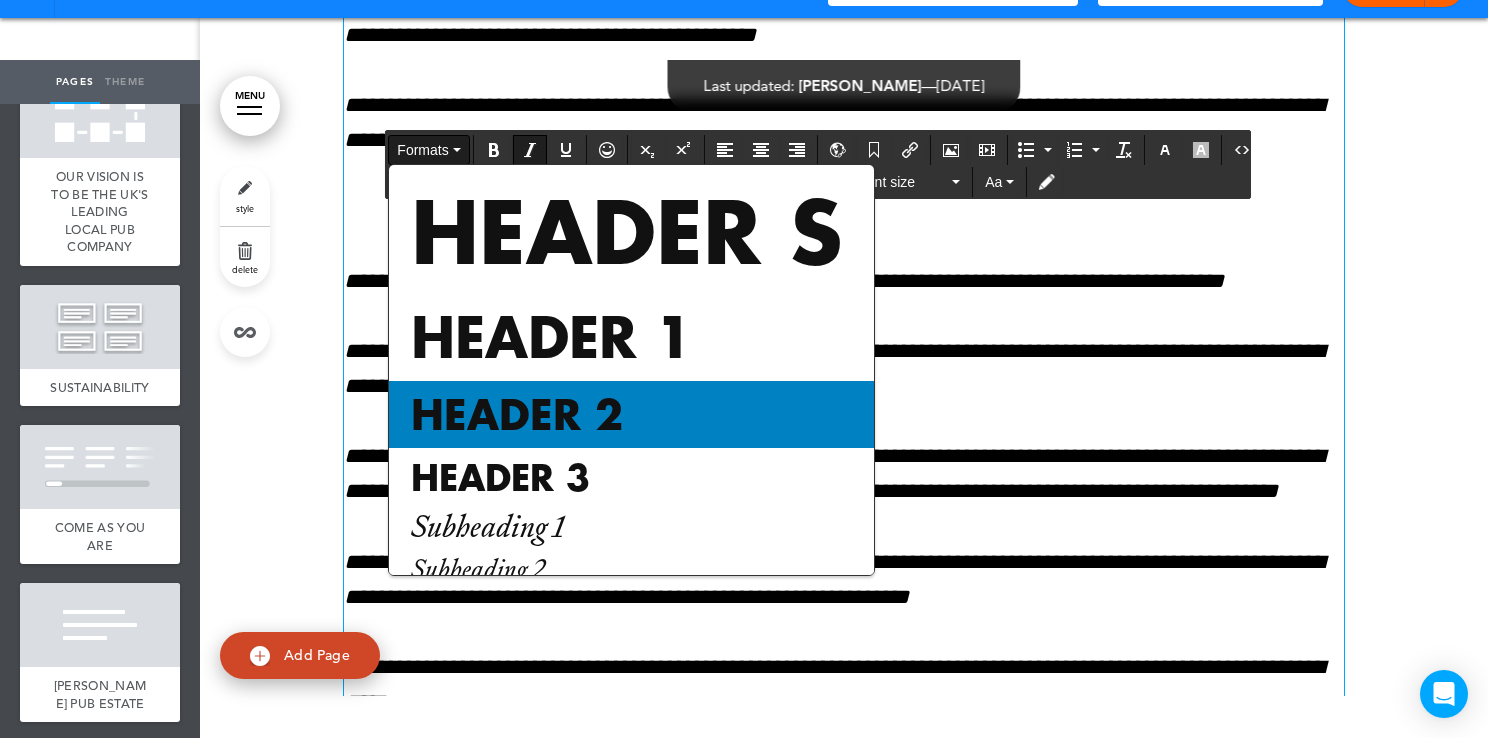 click on "Header 2" at bounding box center [517, 414] 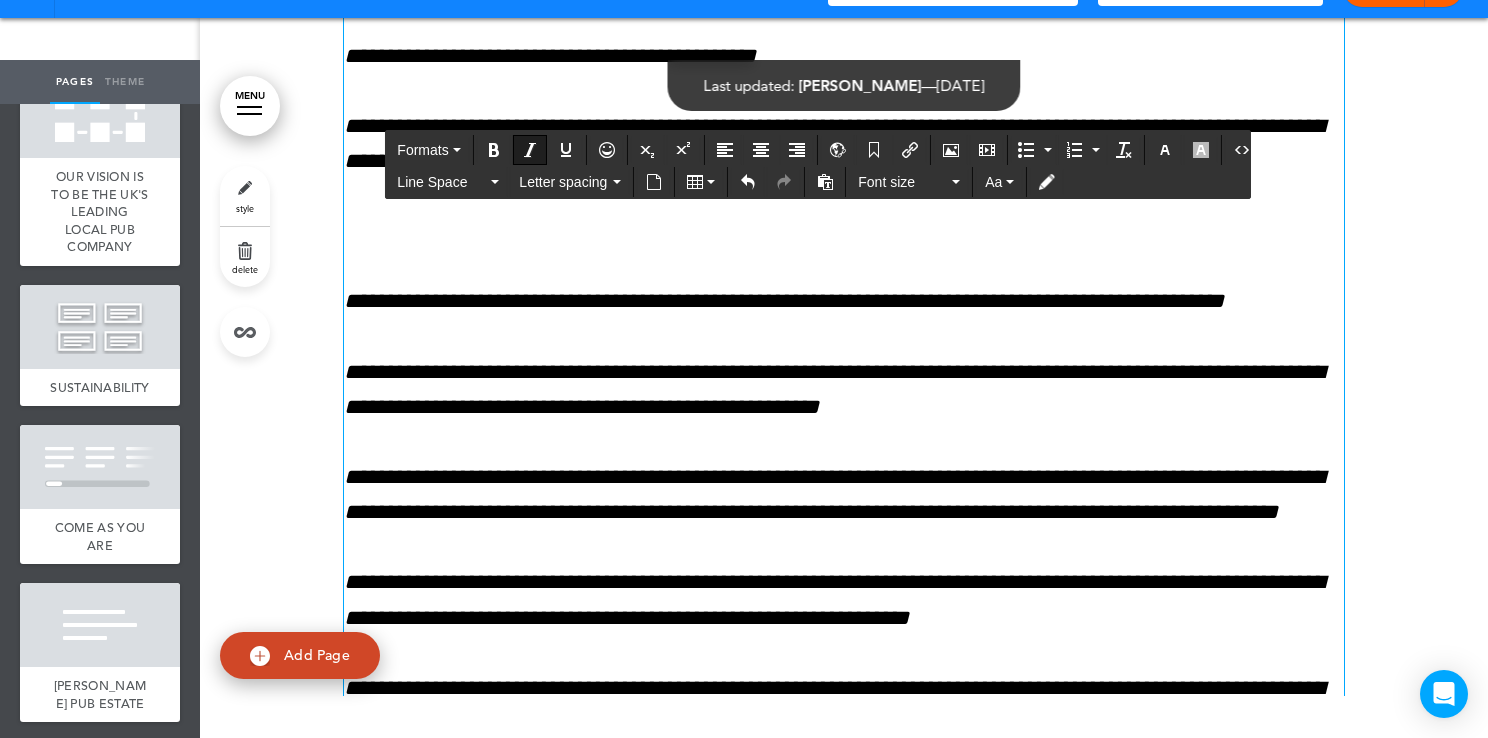 click at bounding box center [530, 150] 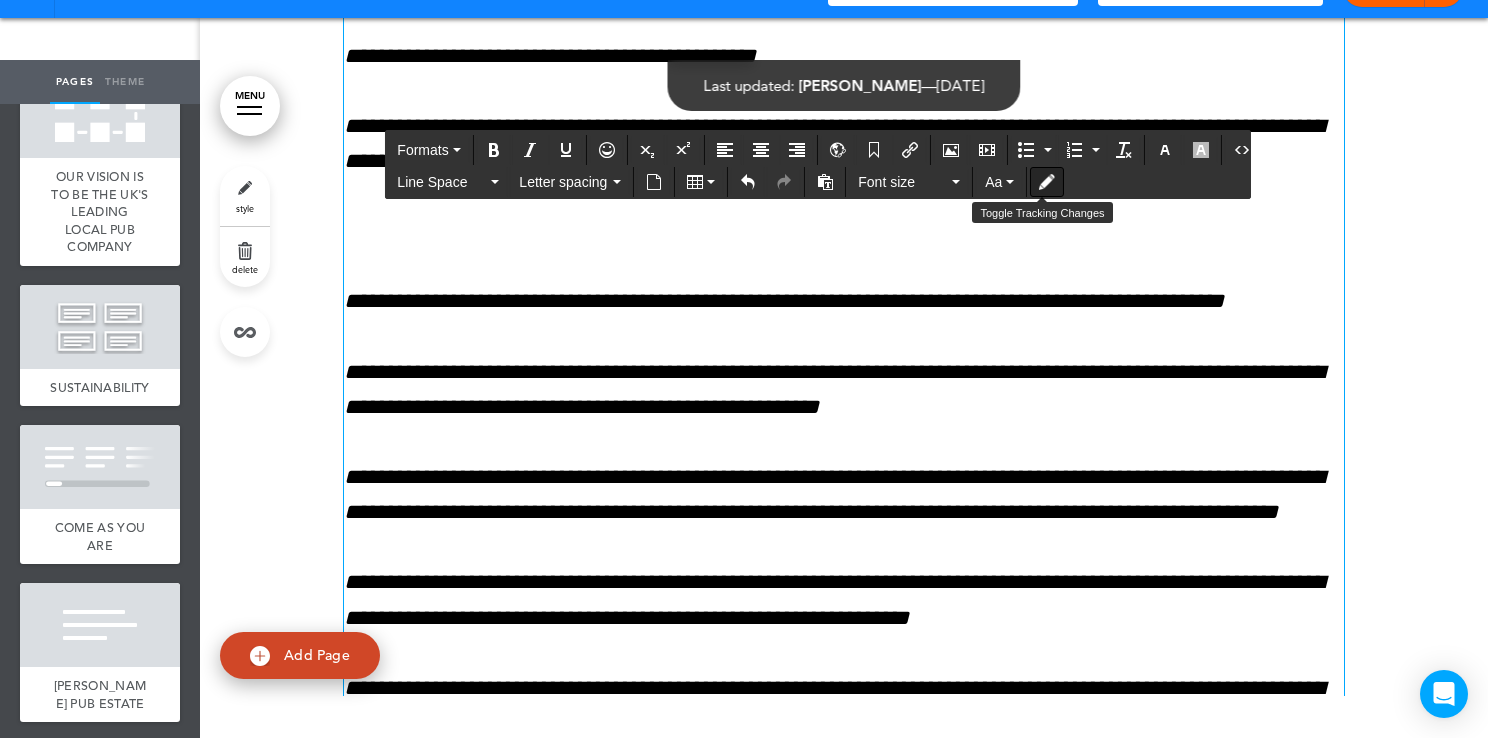 click at bounding box center (1047, 182) 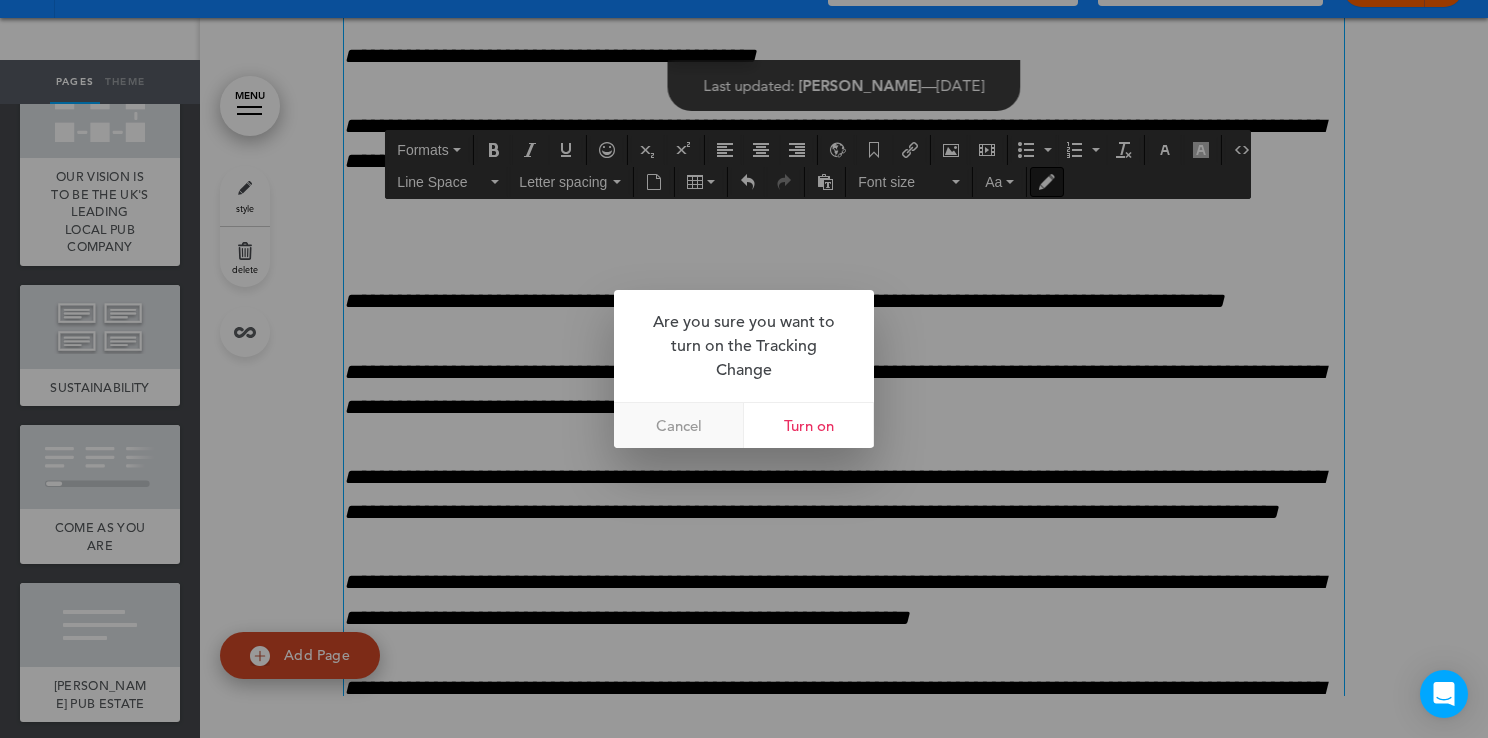 click on "Cancel" at bounding box center (679, 425) 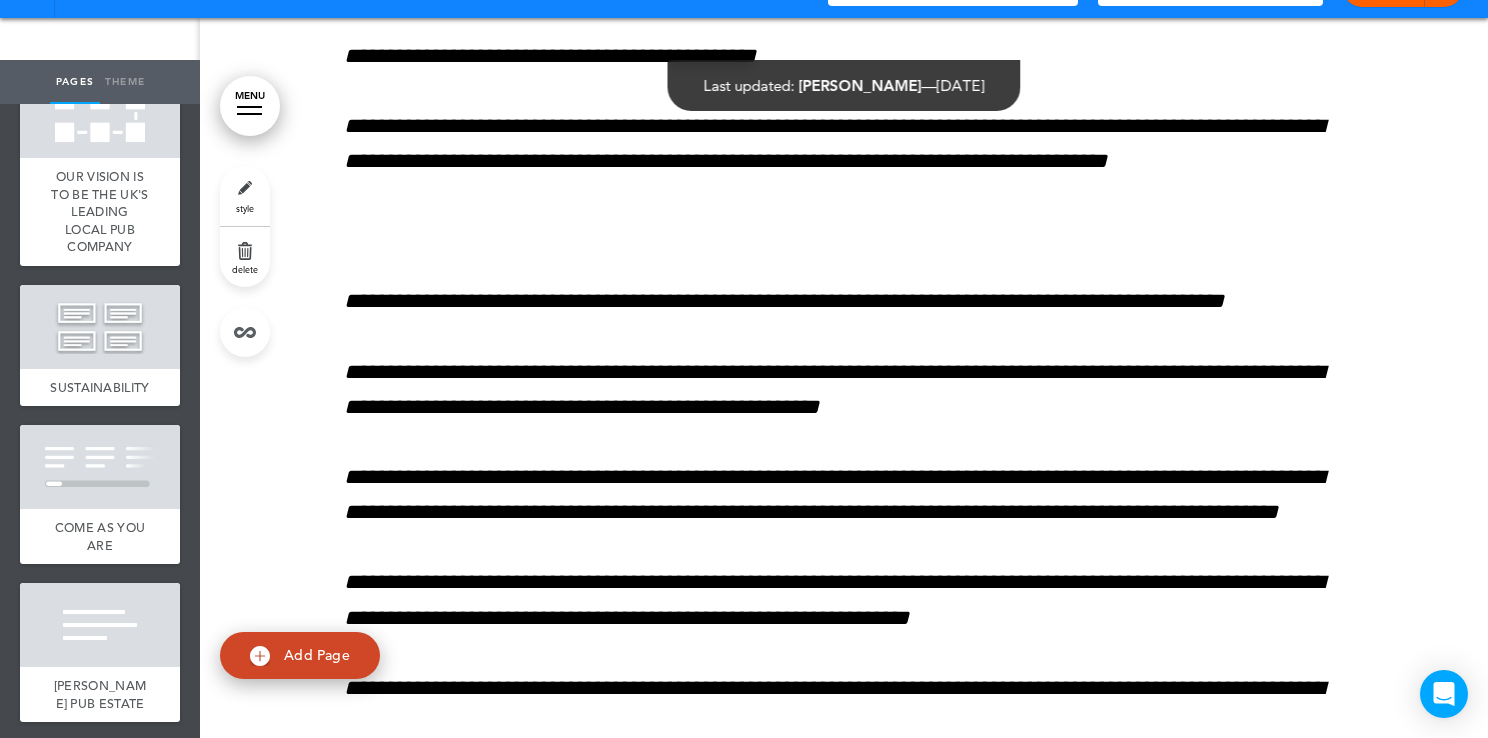 scroll, scrollTop: 0, scrollLeft: 0, axis: both 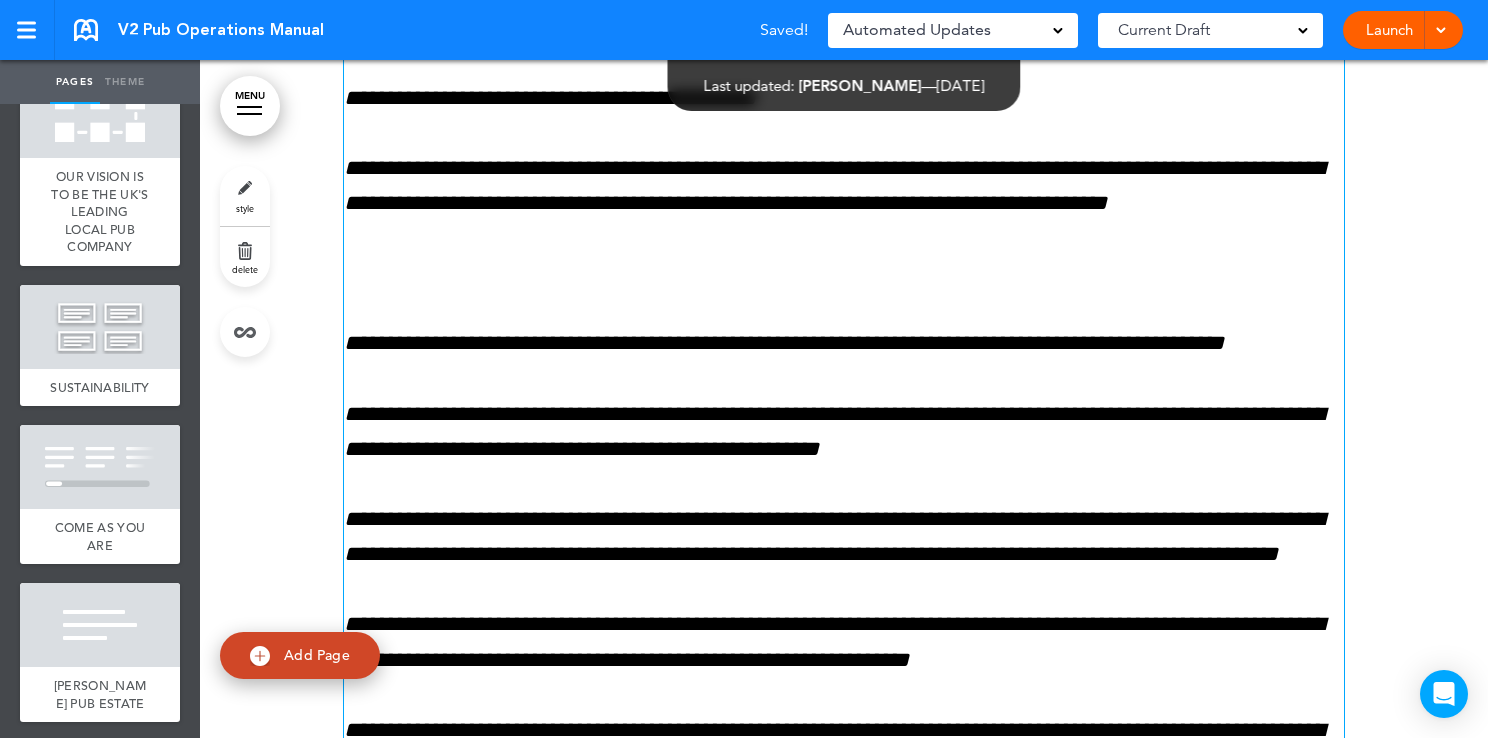 click on "**********" at bounding box center [844, 404] 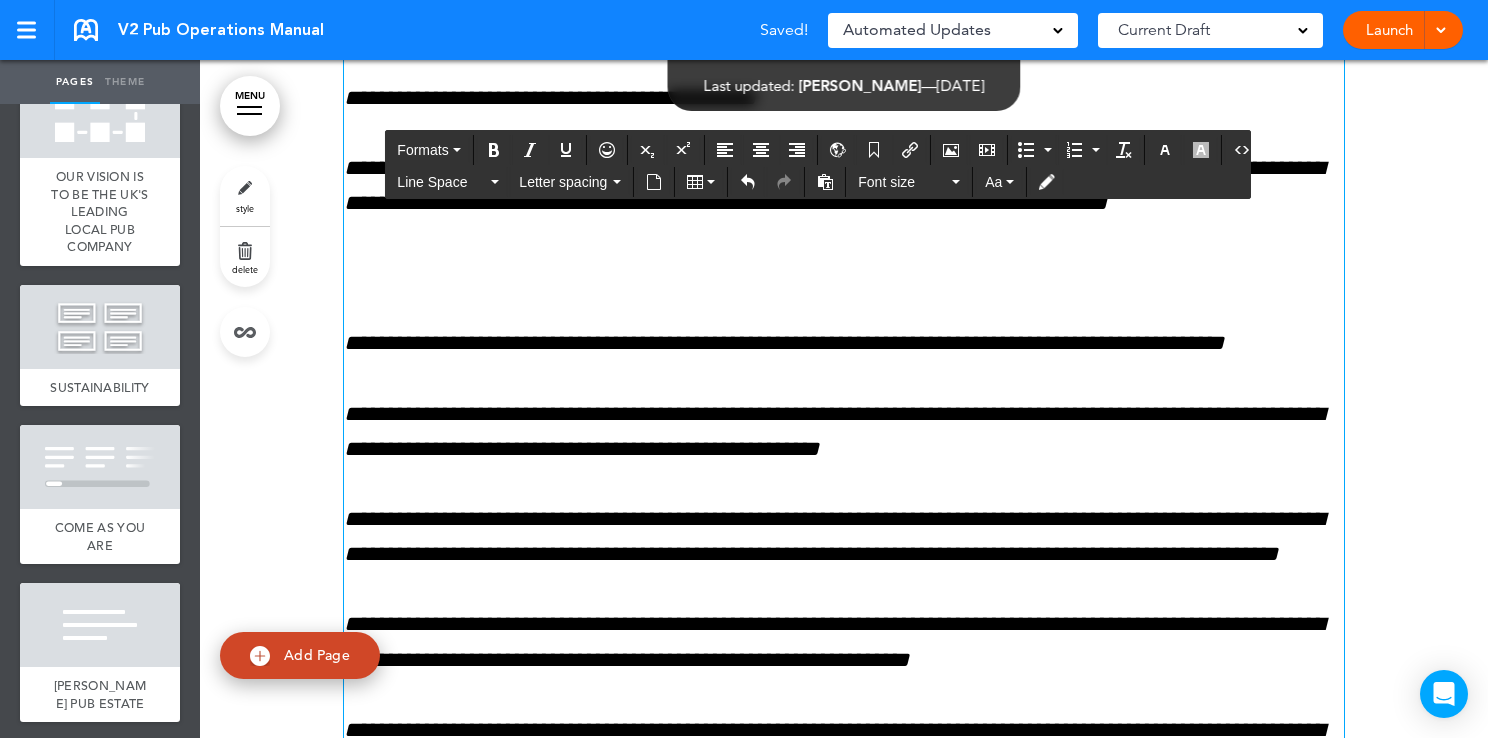 drag, startPoint x: 1074, startPoint y: 440, endPoint x: 255, endPoint y: 417, distance: 819.3229 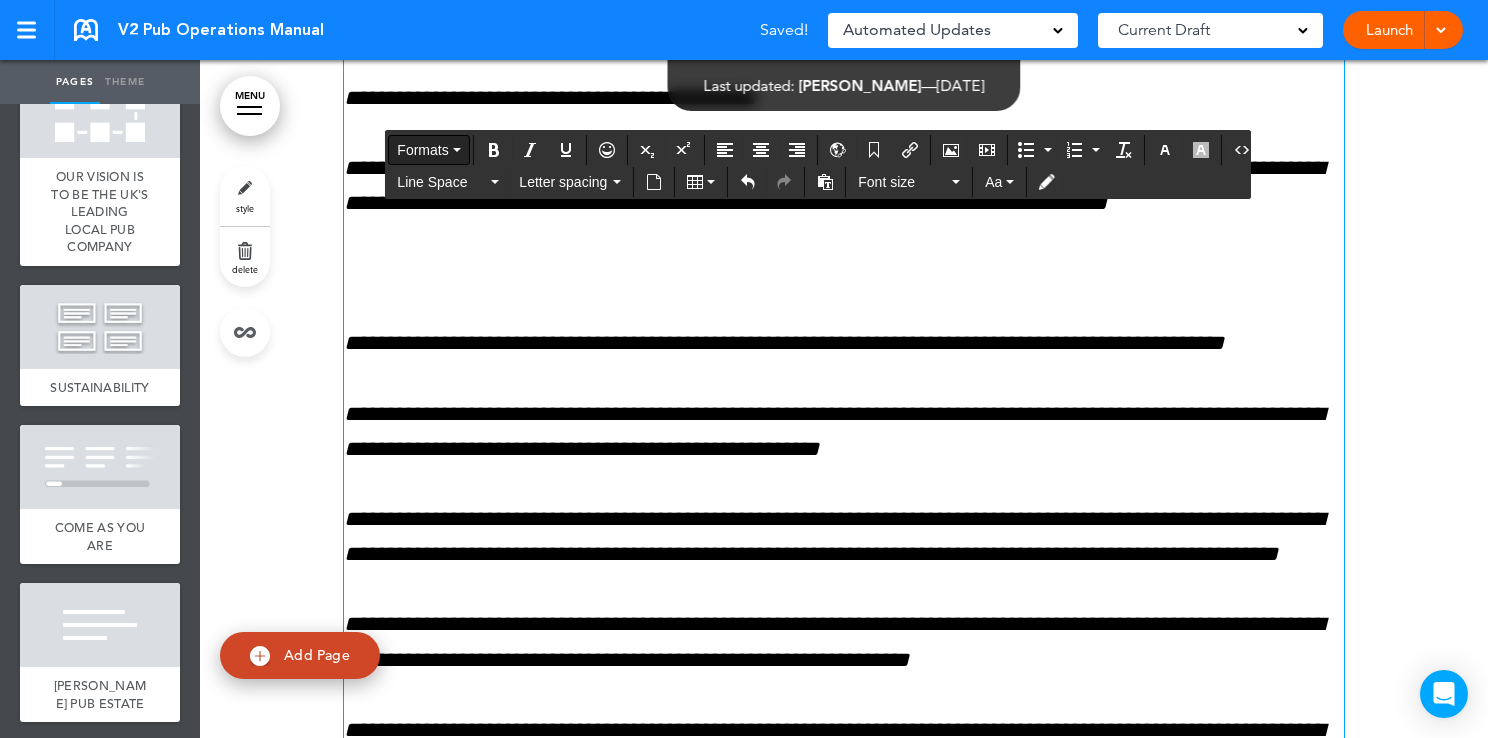 click on "Formats" at bounding box center (428, 150) 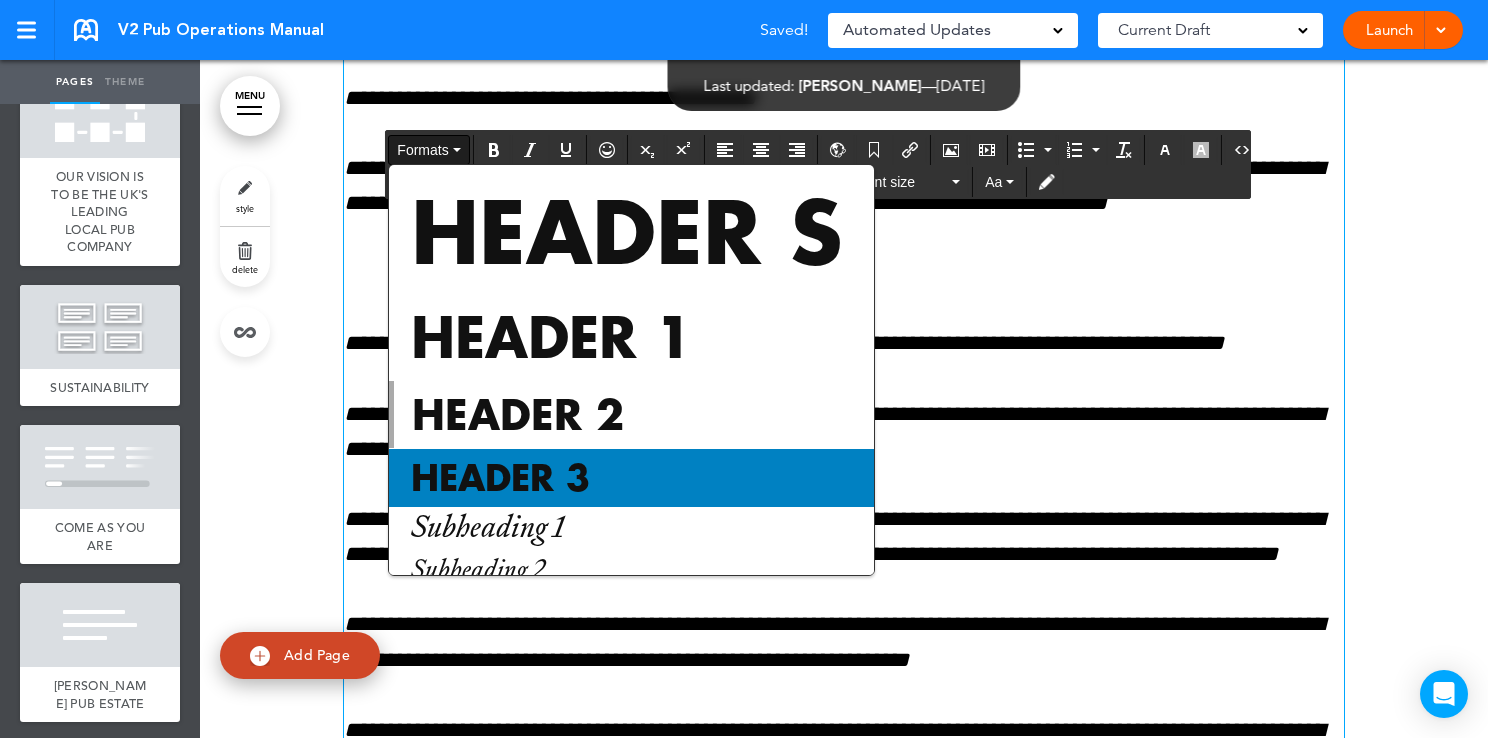 click on "Header 3" at bounding box center (500, 478) 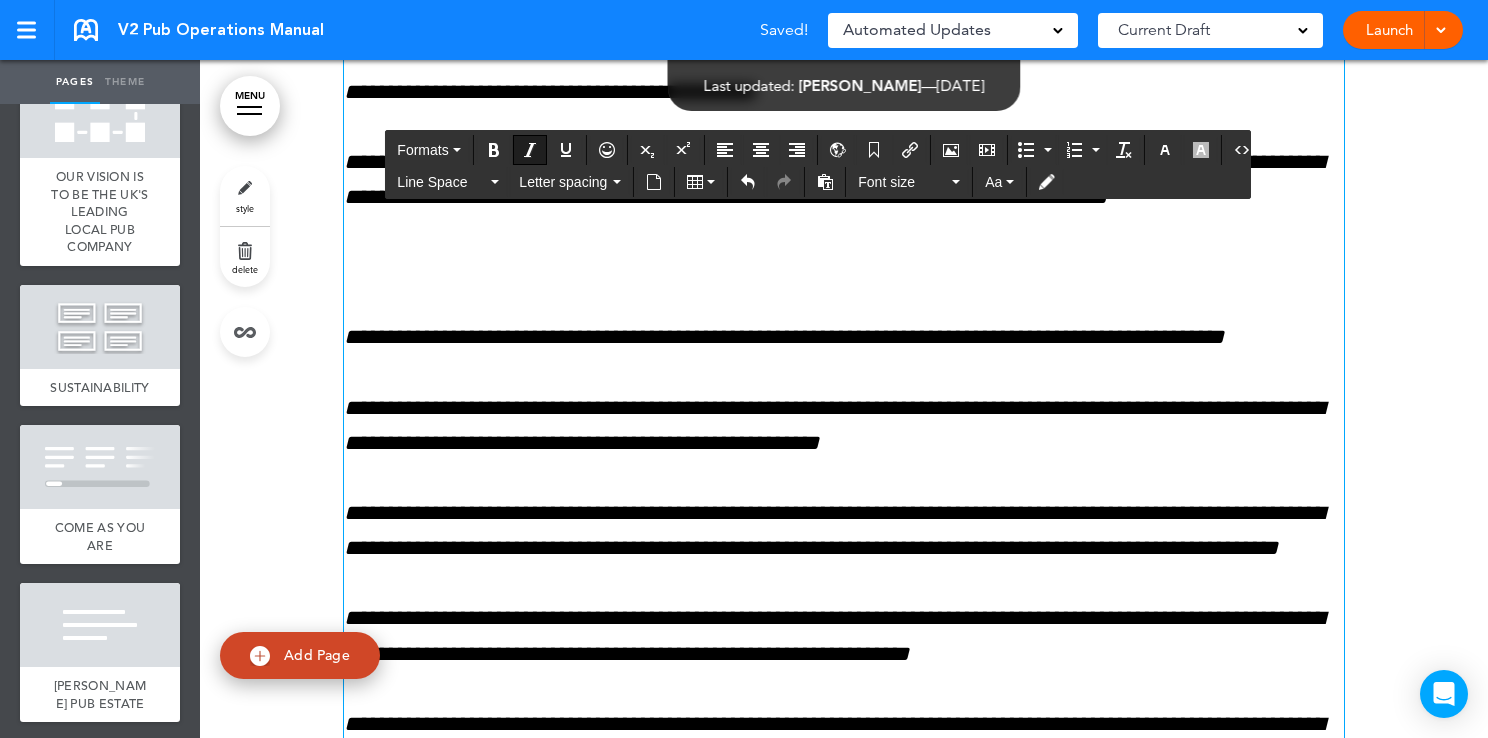 click on "**********" at bounding box center (834, -594) 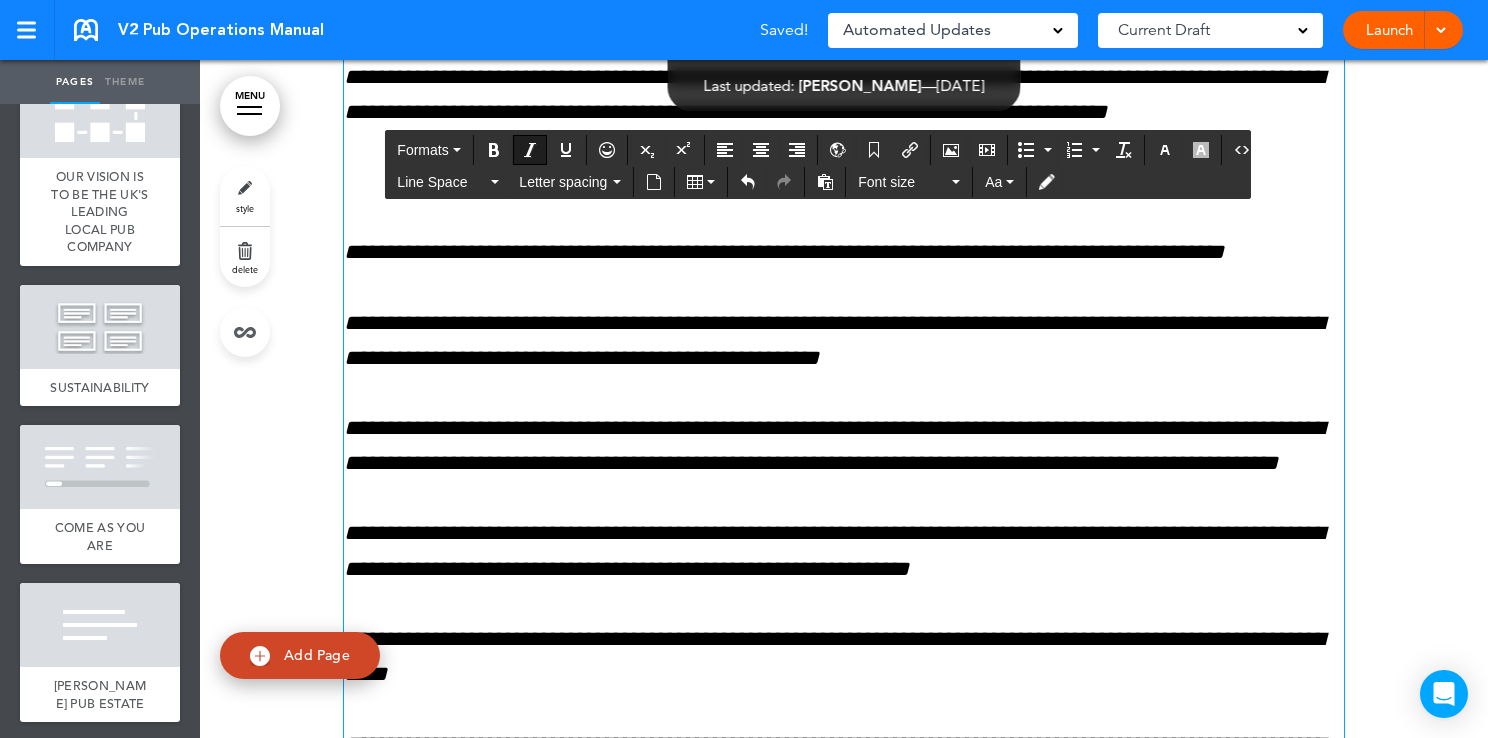 scroll, scrollTop: 208601, scrollLeft: 0, axis: vertical 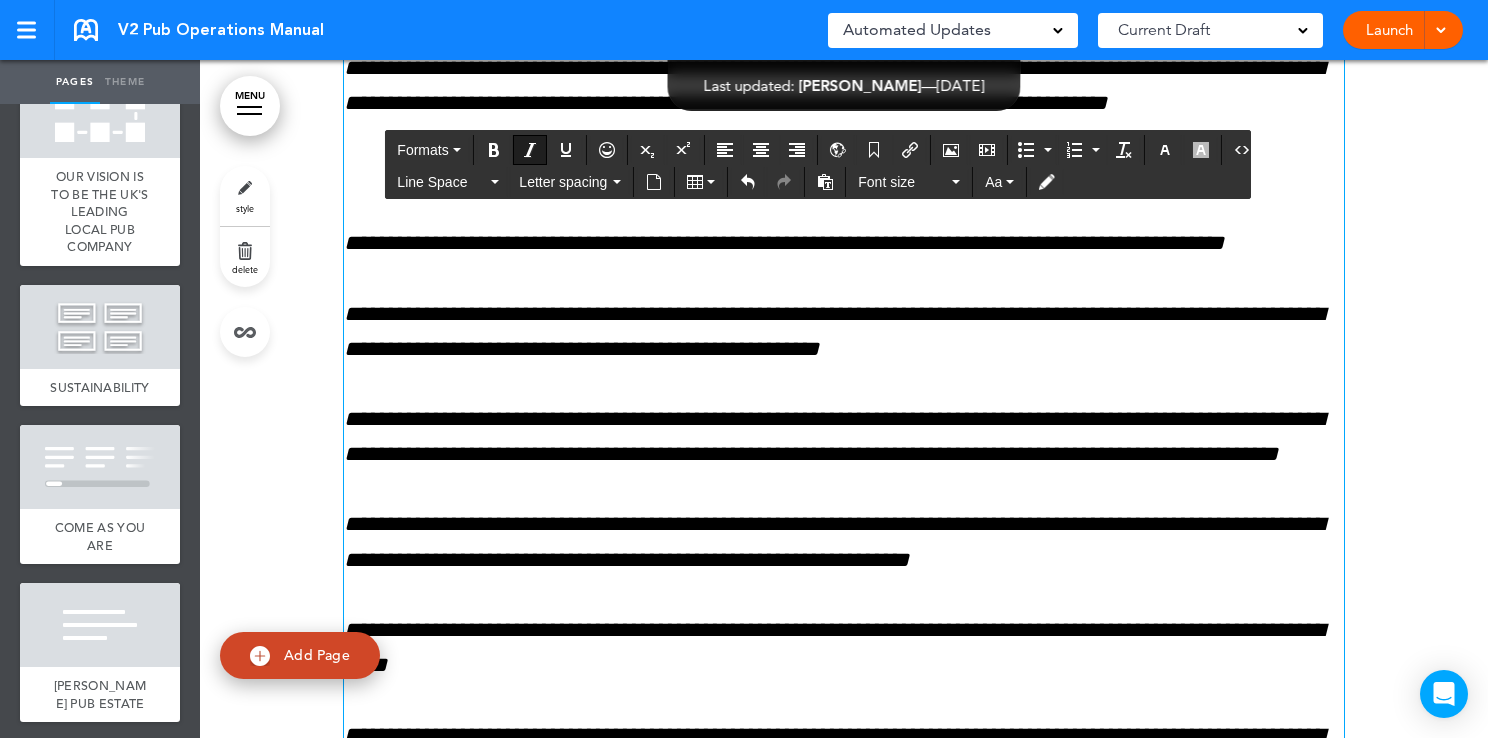 drag, startPoint x: 343, startPoint y: 421, endPoint x: 568, endPoint y: 548, distance: 258.36795 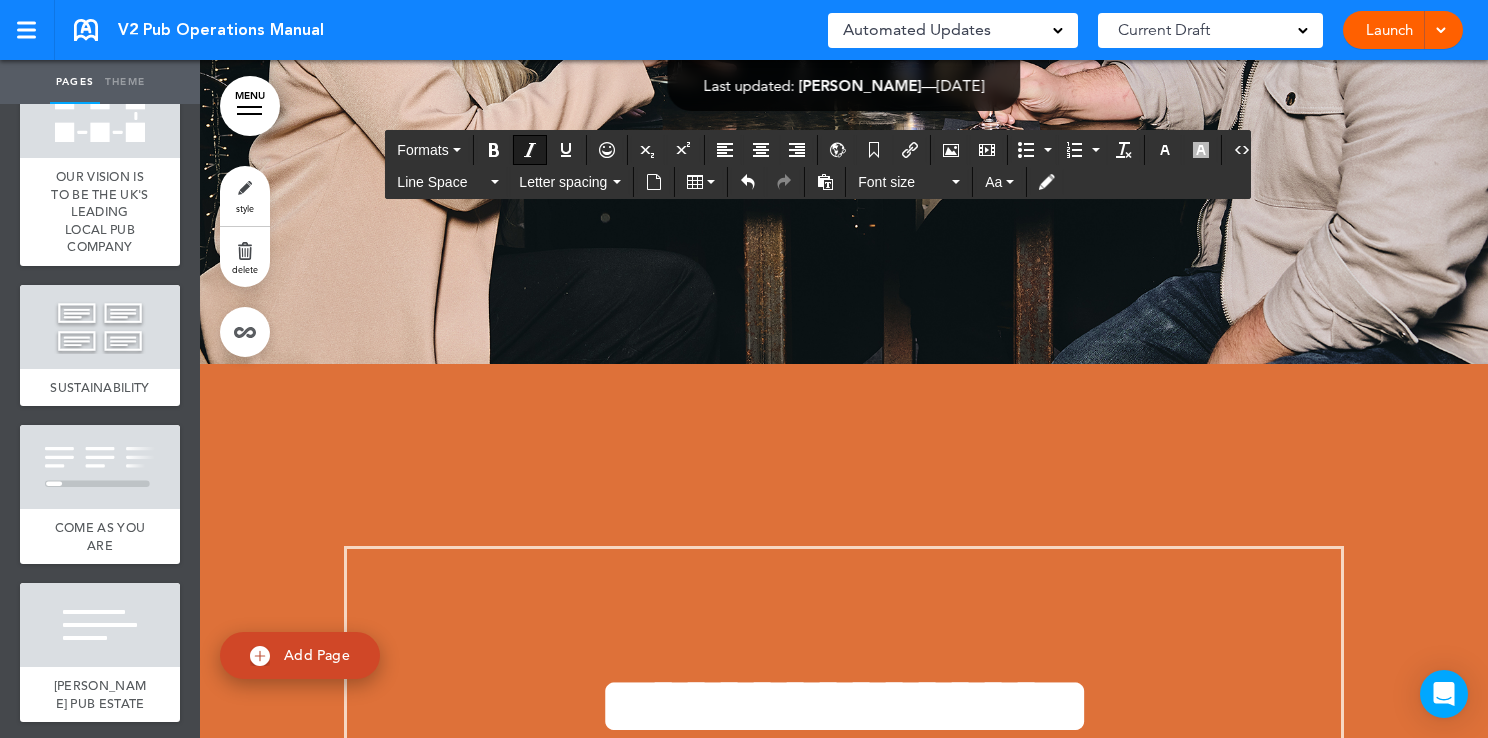 scroll, scrollTop: 210639, scrollLeft: 0, axis: vertical 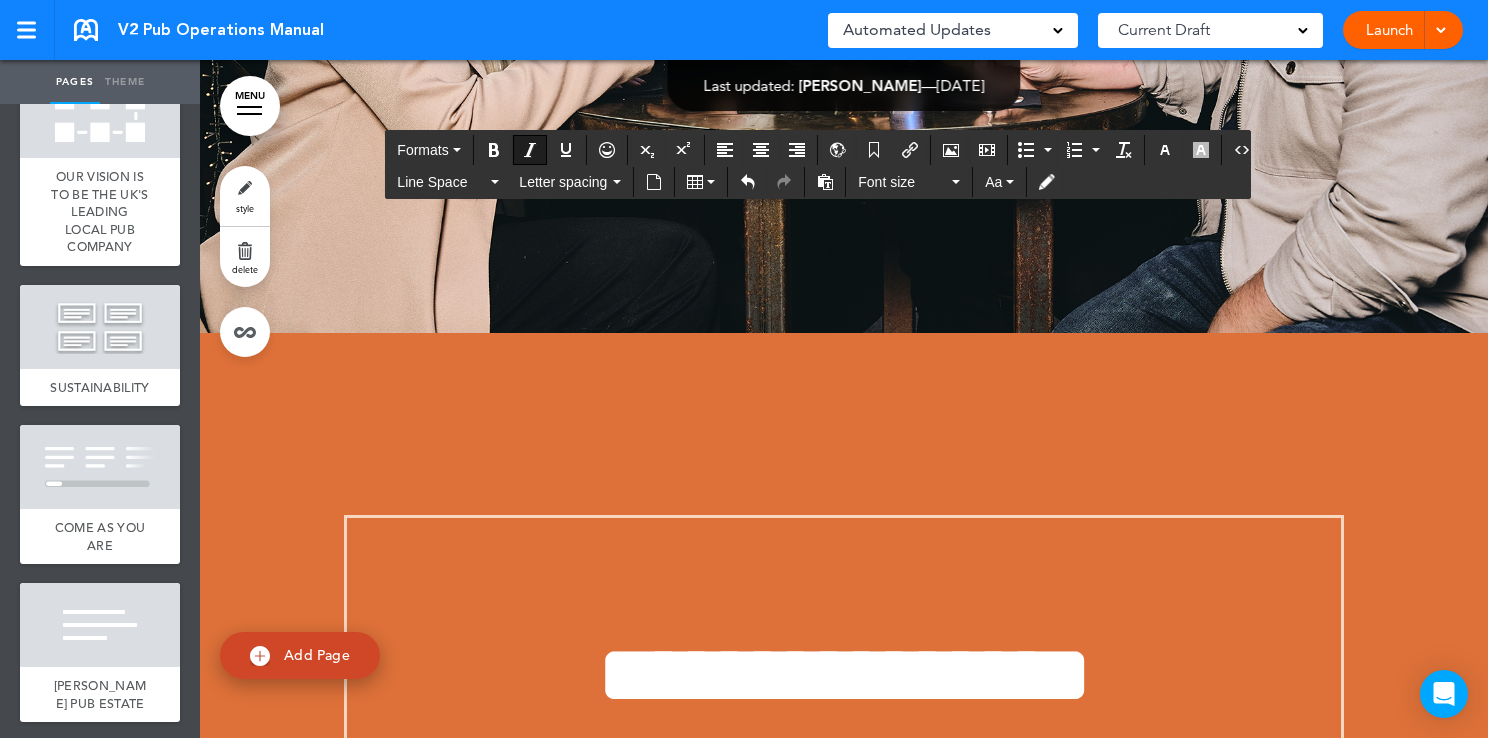 drag, startPoint x: 340, startPoint y: 433, endPoint x: 1277, endPoint y: 646, distance: 960.9048 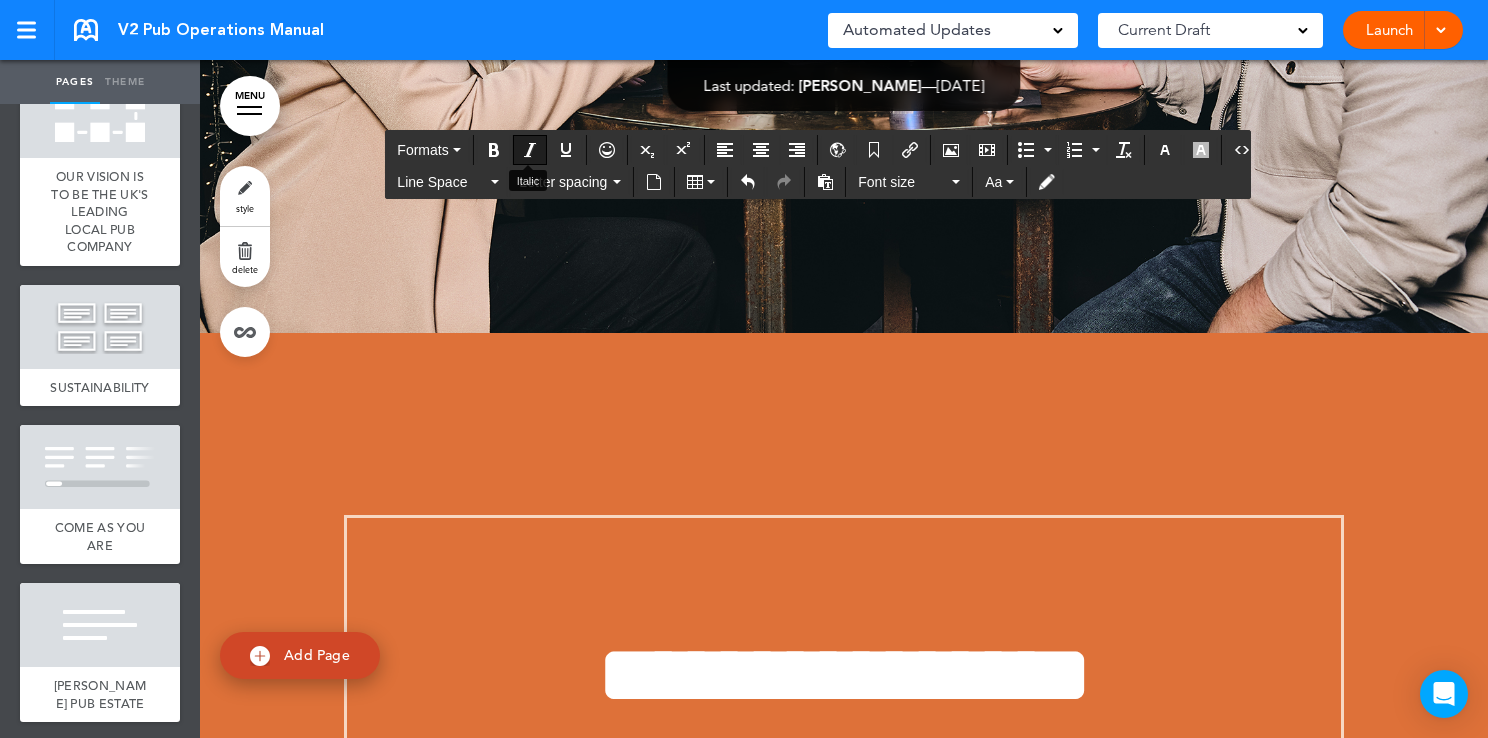 click at bounding box center [530, 150] 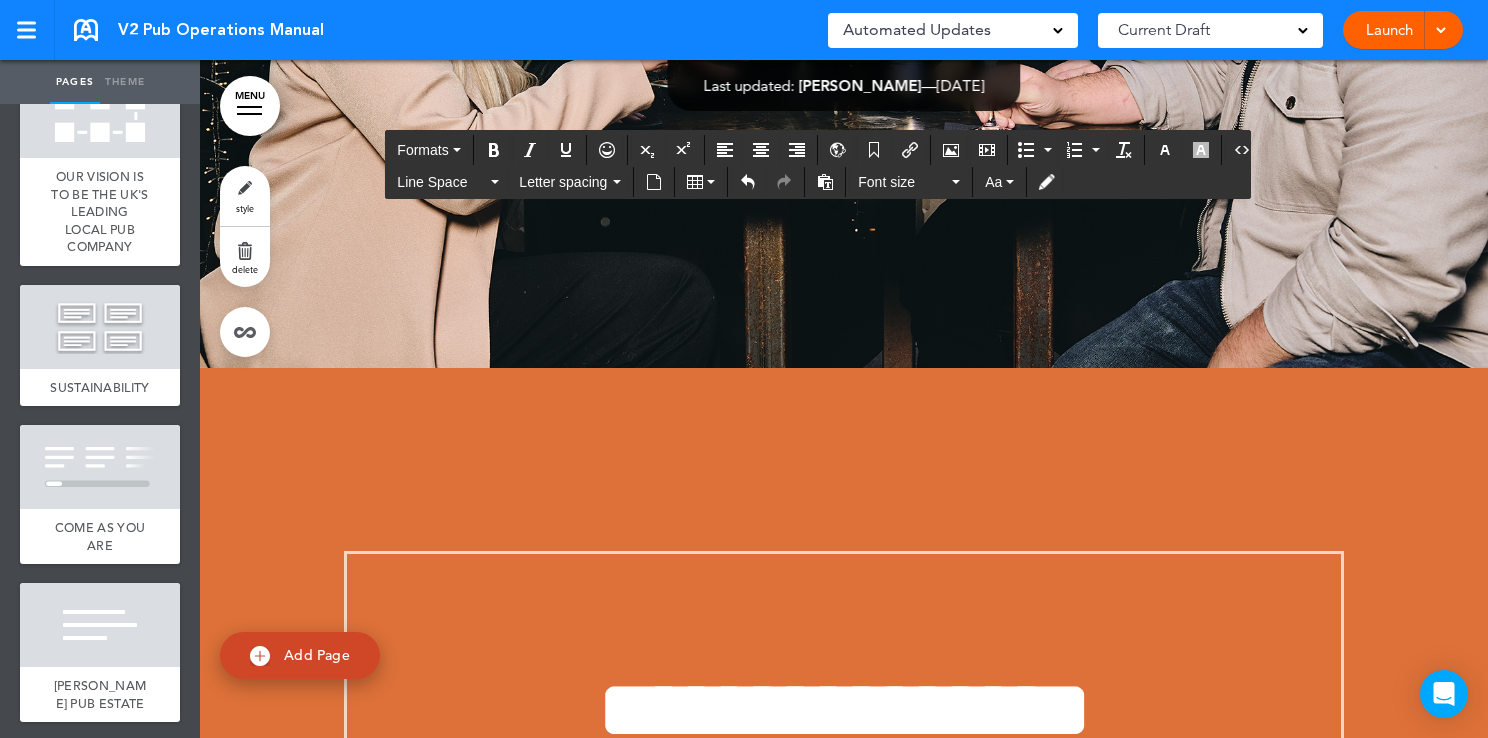 click on "**********" at bounding box center (844, -1714) 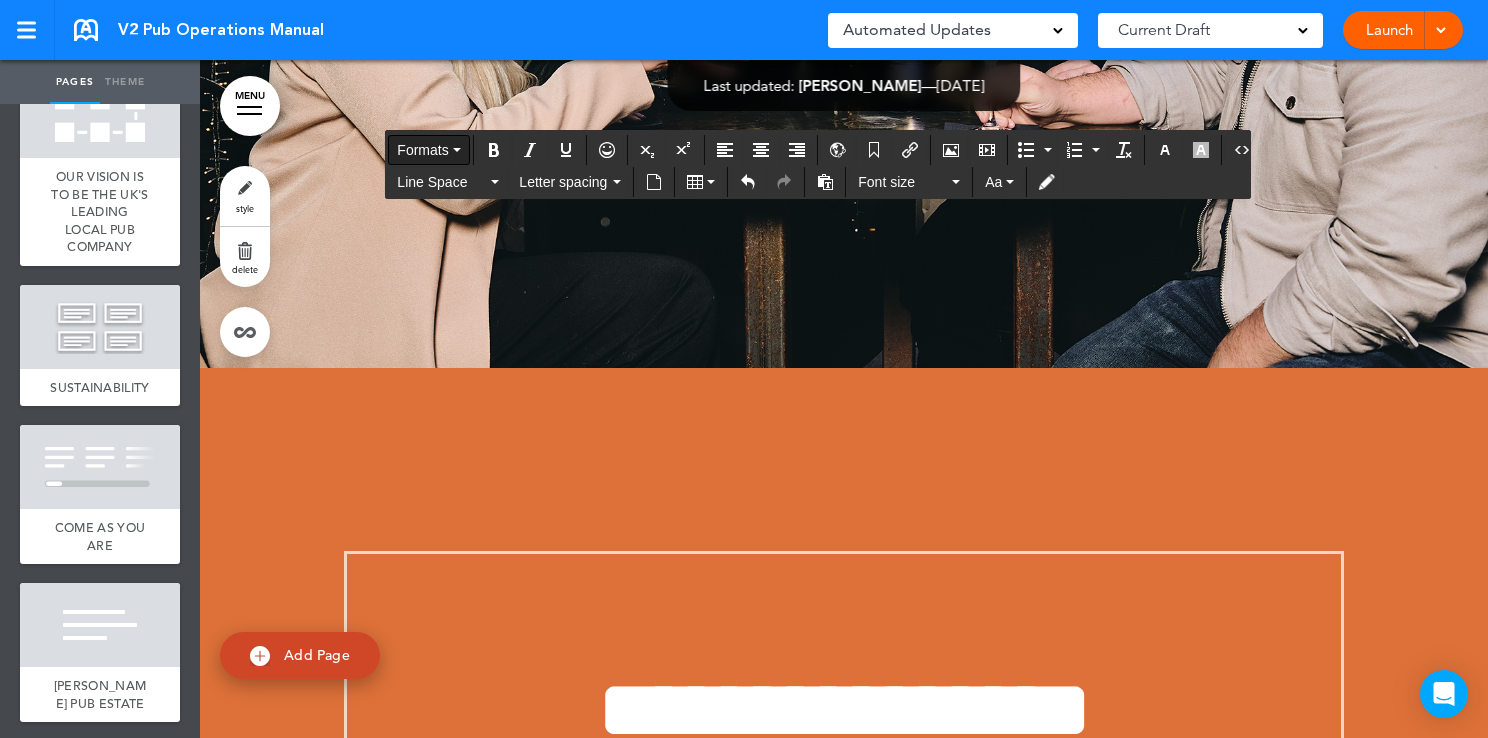 click on "Formats" at bounding box center (428, 150) 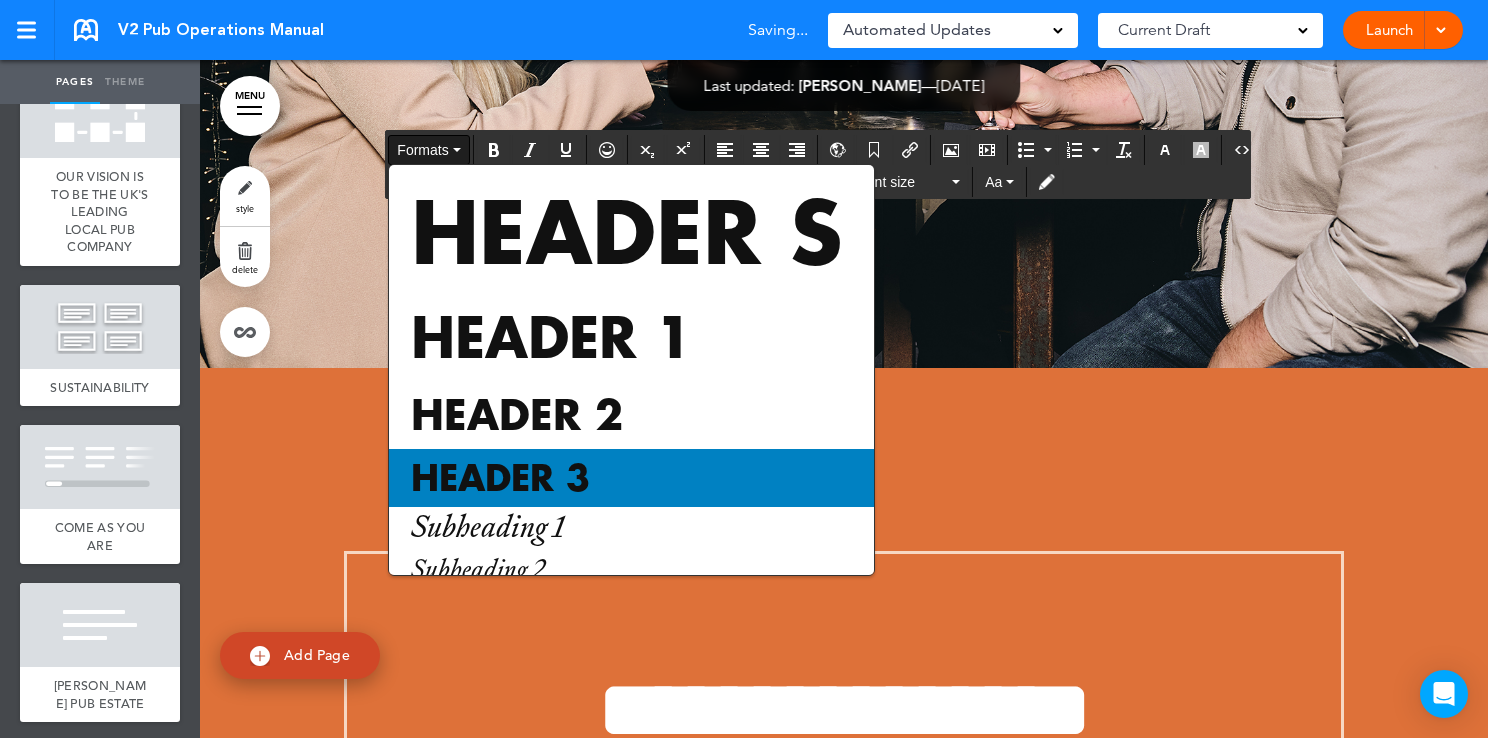 click on "Header 3" at bounding box center (500, 478) 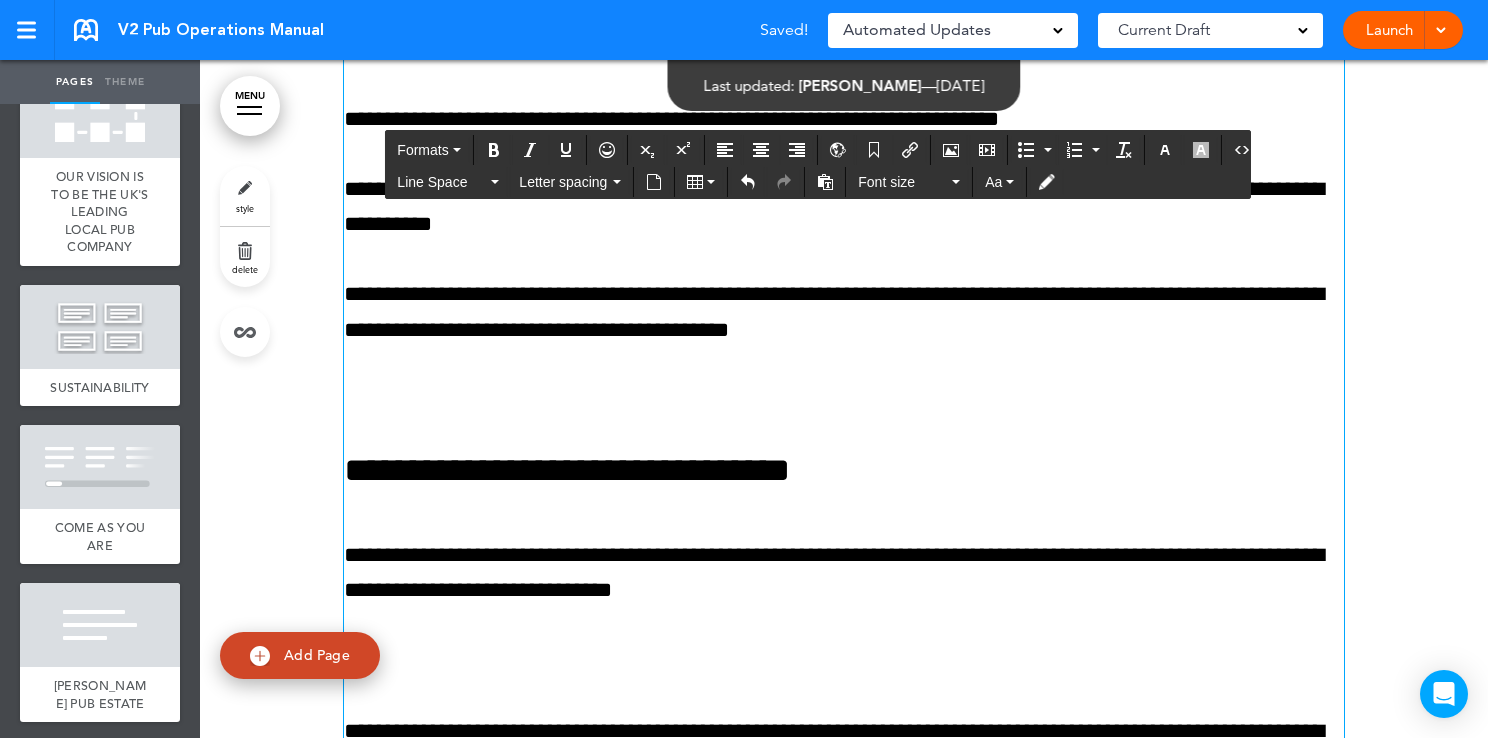 scroll, scrollTop: 209357, scrollLeft: 0, axis: vertical 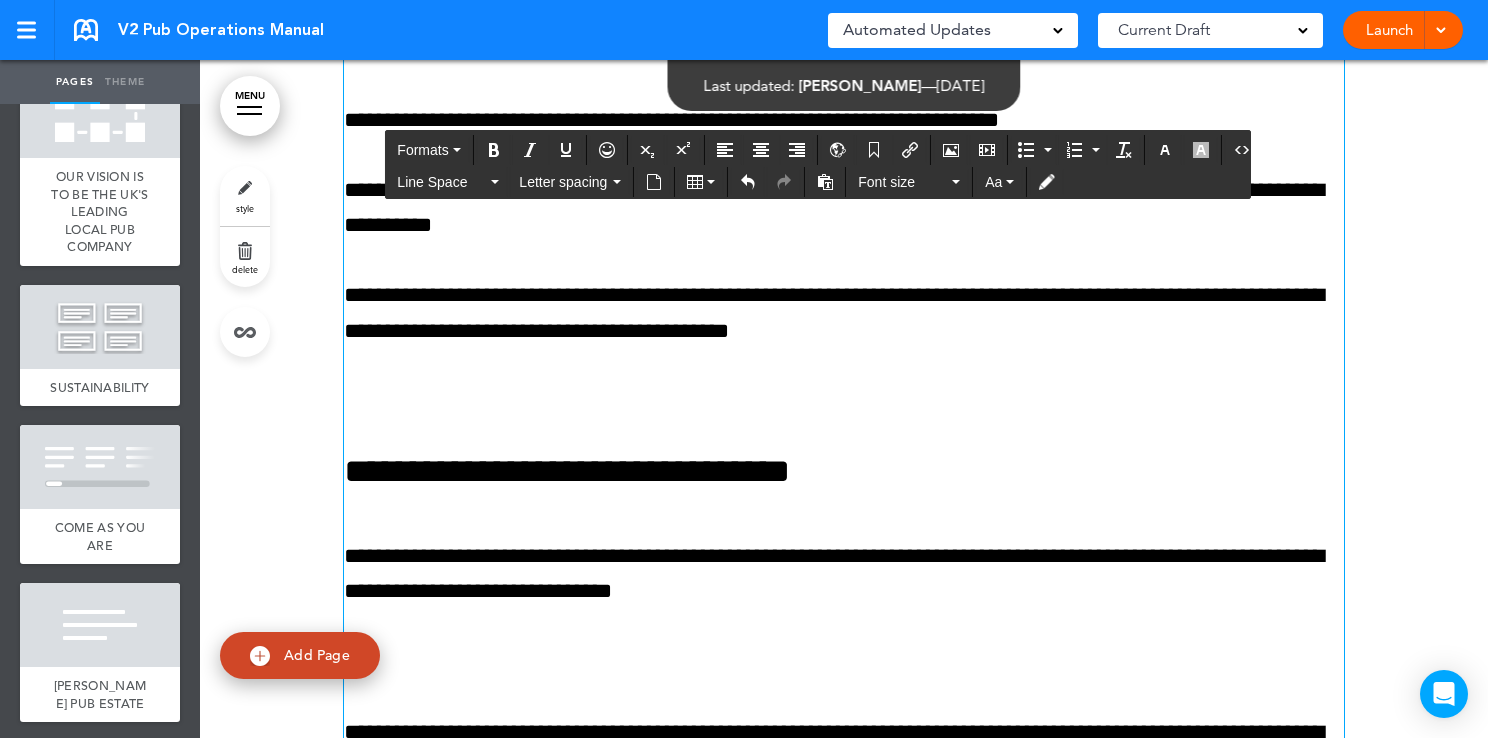 drag, startPoint x: 815, startPoint y: 386, endPoint x: 342, endPoint y: 372, distance: 473.20715 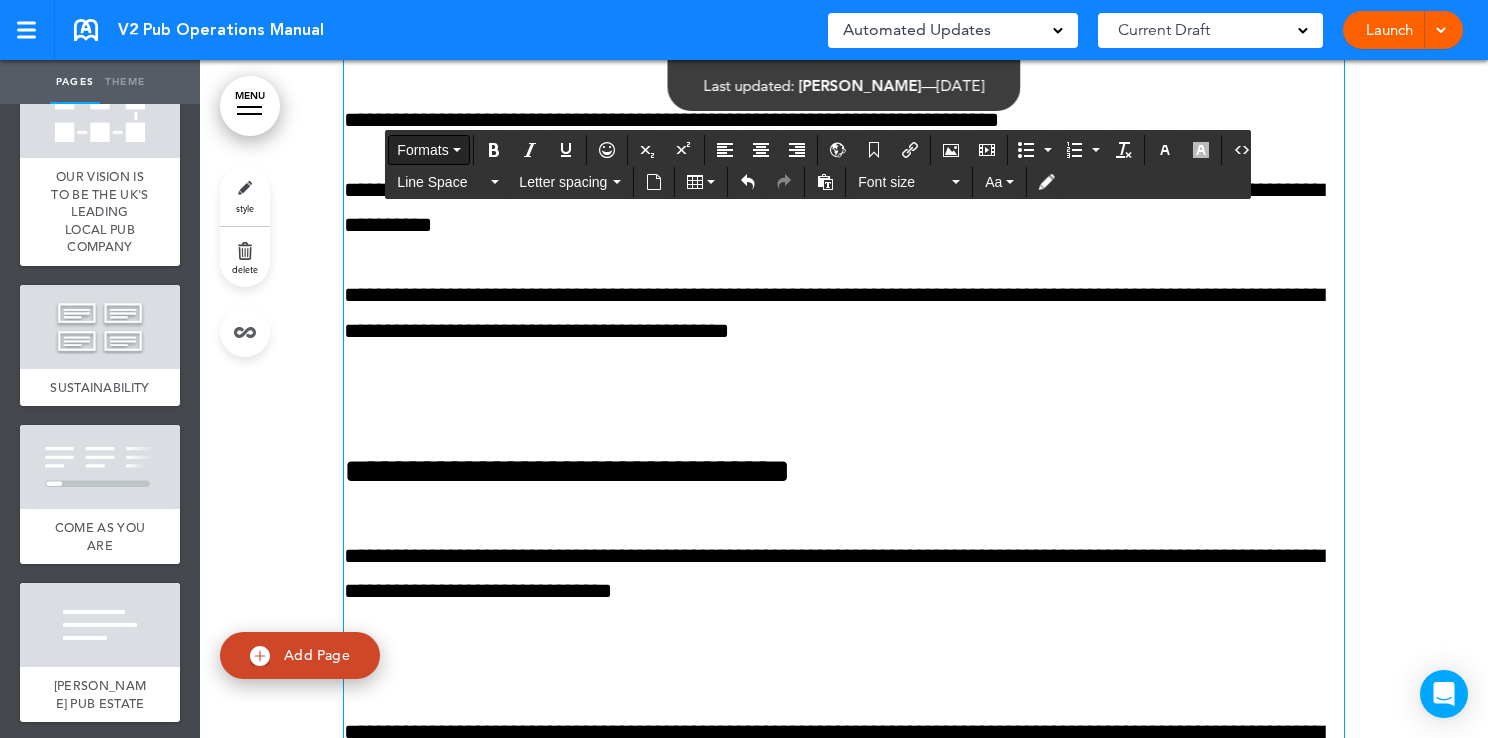 click at bounding box center (457, 150) 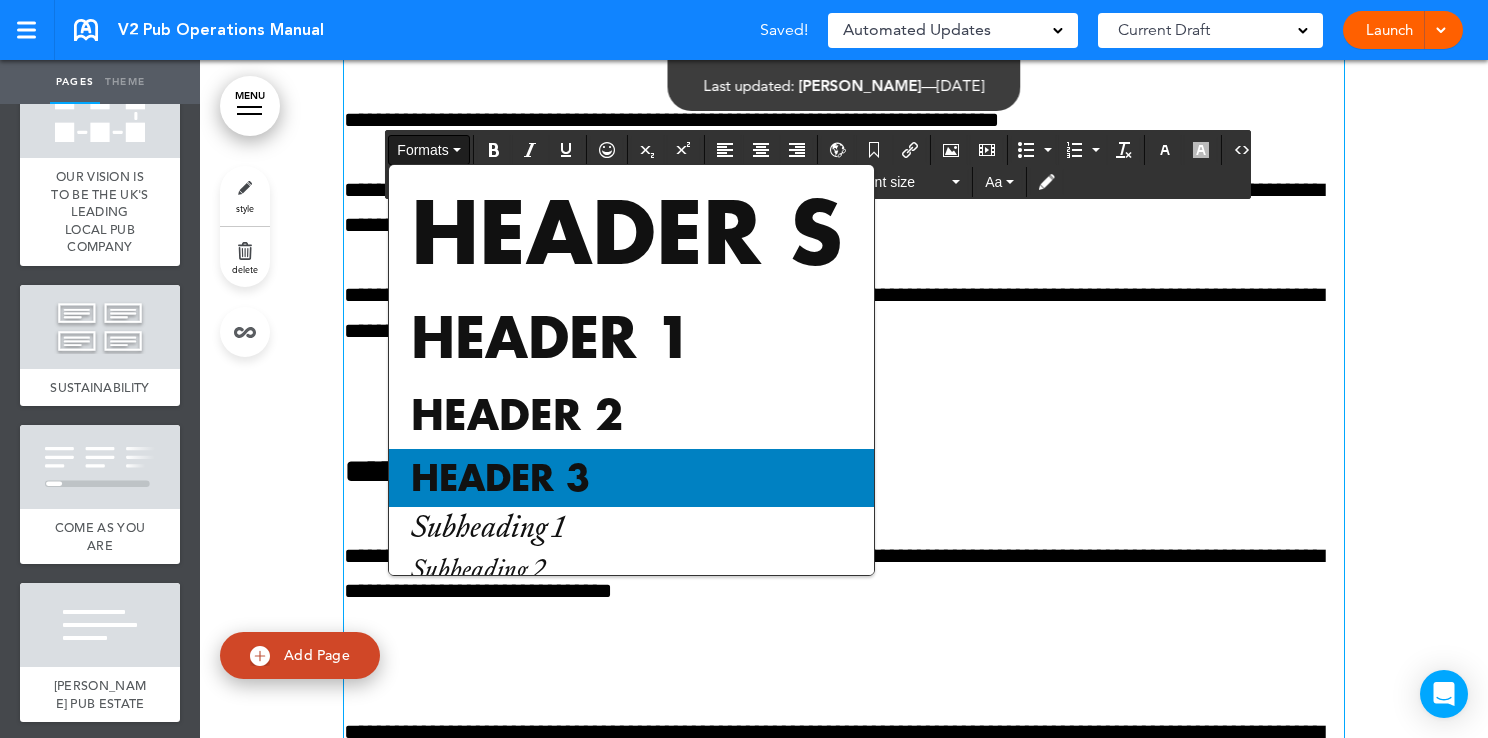 click on "Header 3" at bounding box center [500, 478] 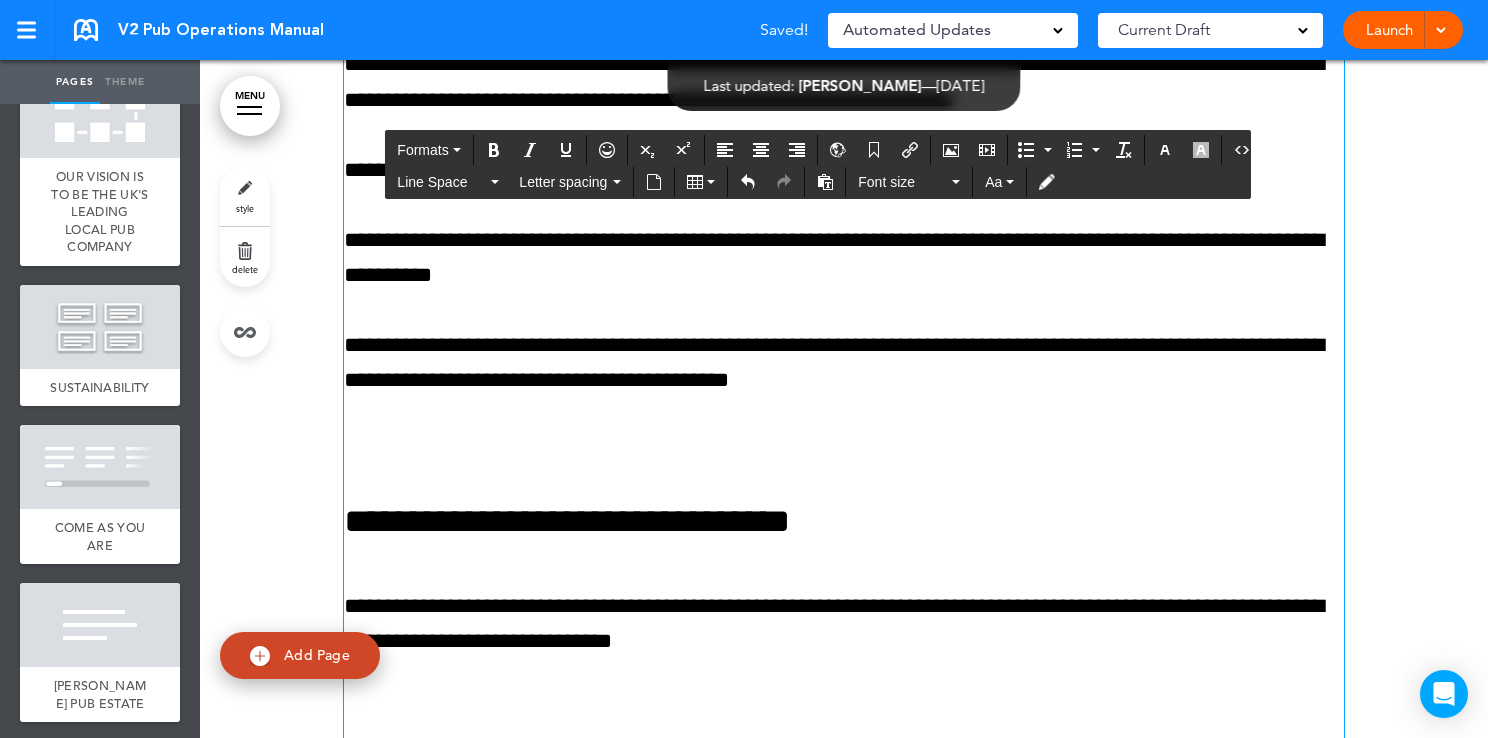 click on "**********" at bounding box center (844, -740) 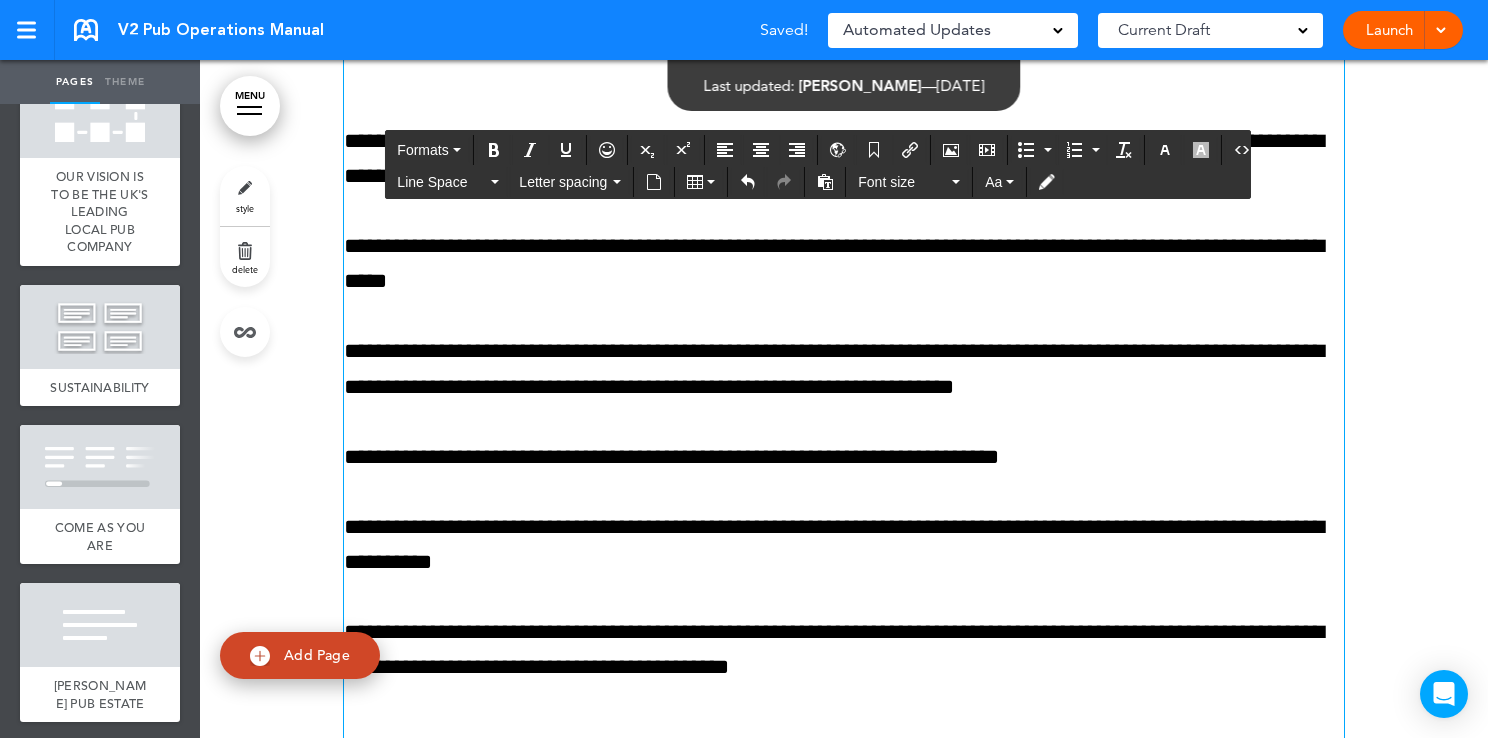 scroll, scrollTop: 209069, scrollLeft: 0, axis: vertical 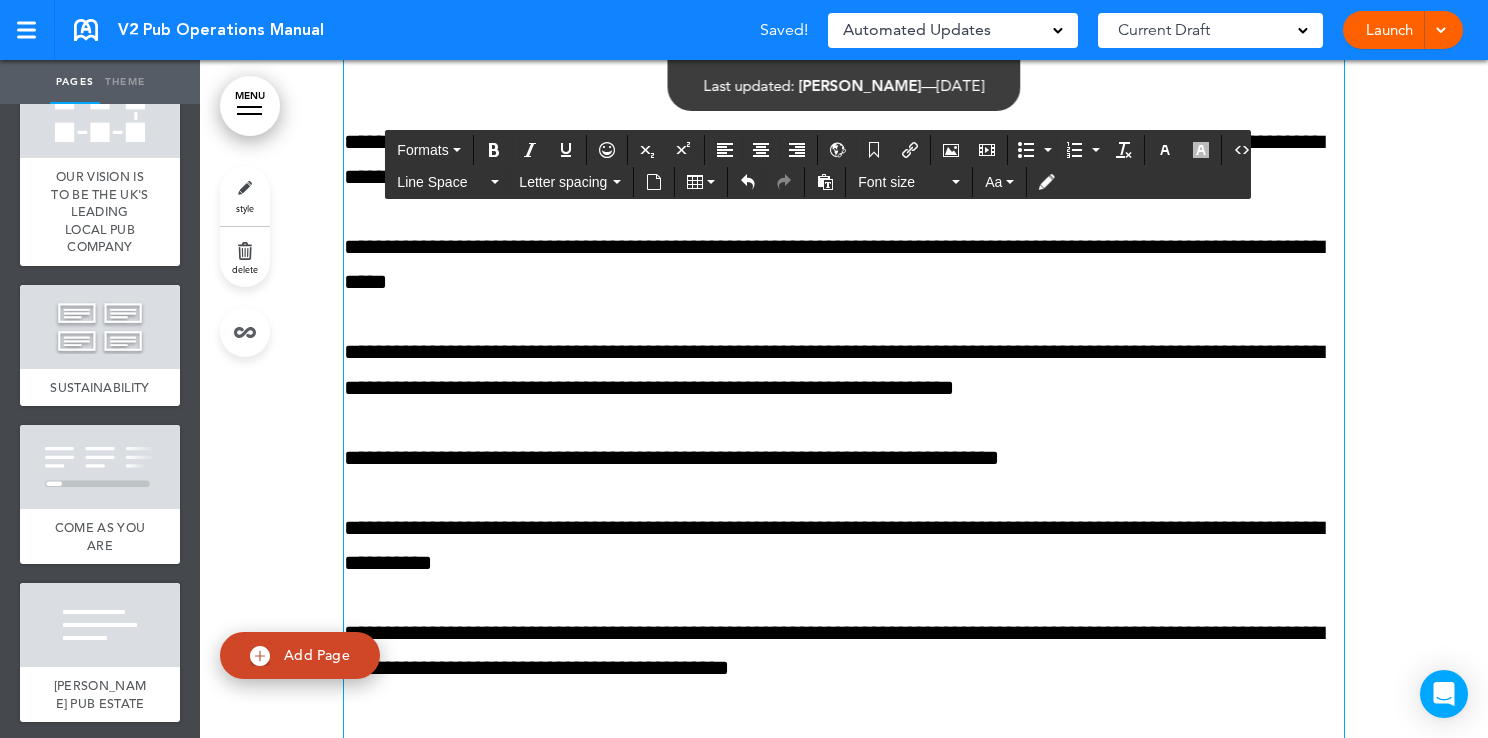 click at bounding box center [844, -611] 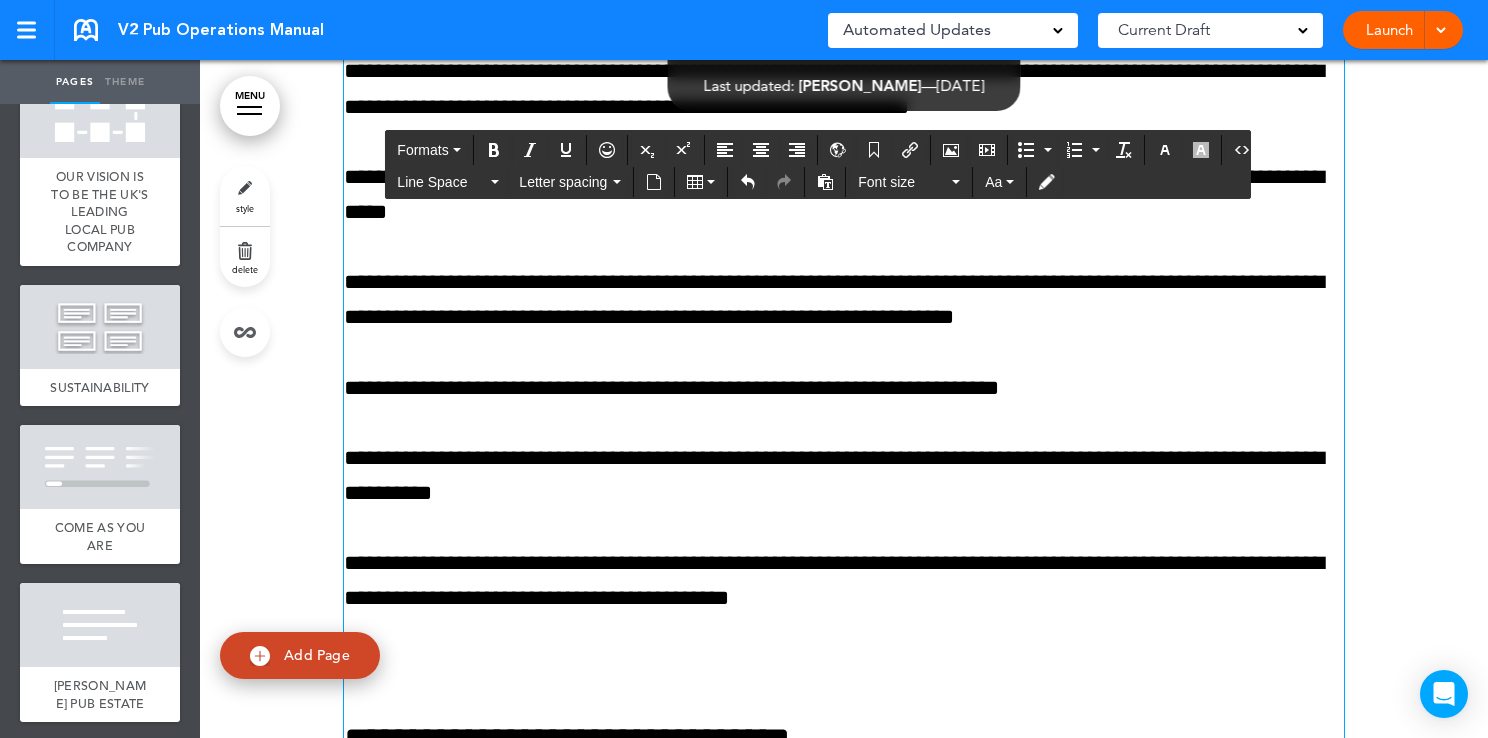 type 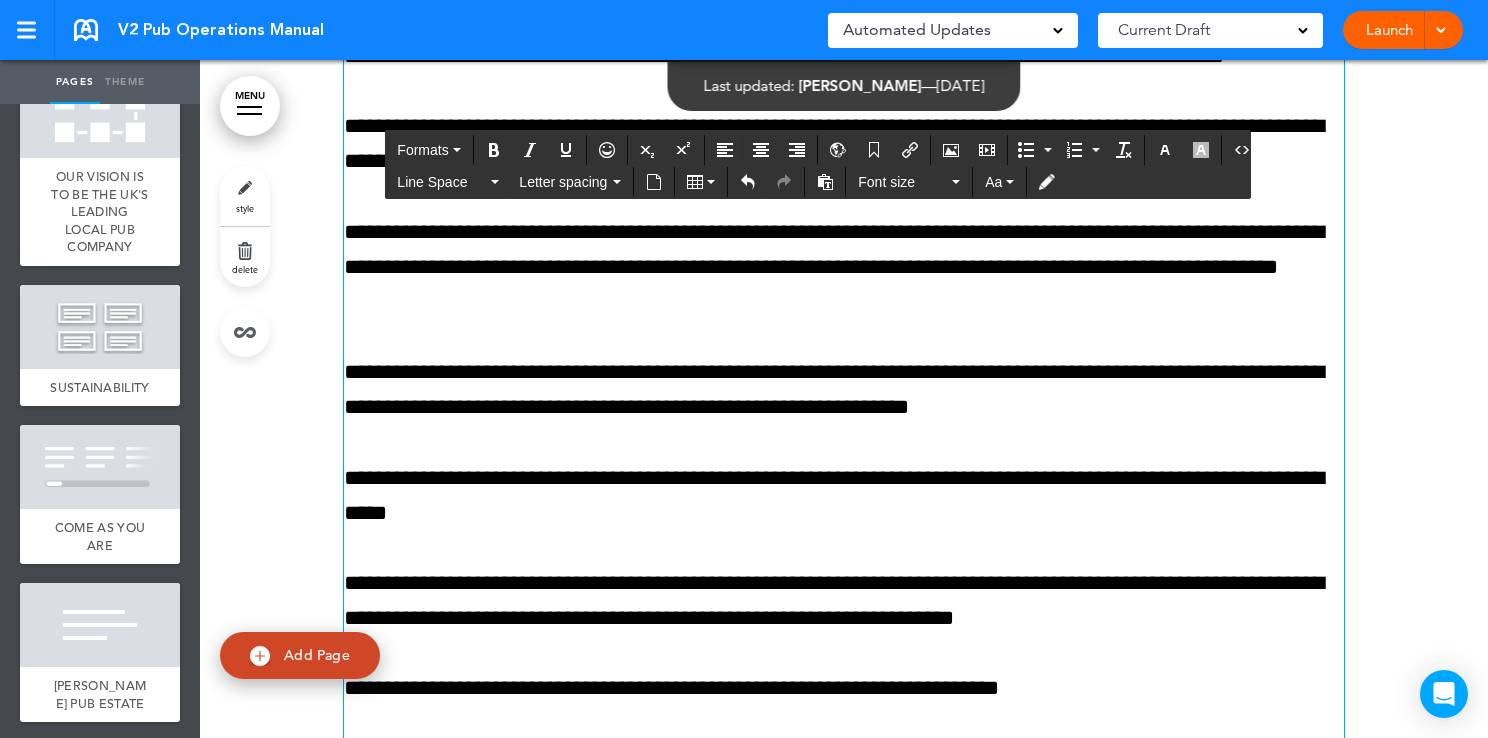 scroll, scrollTop: 208685, scrollLeft: 0, axis: vertical 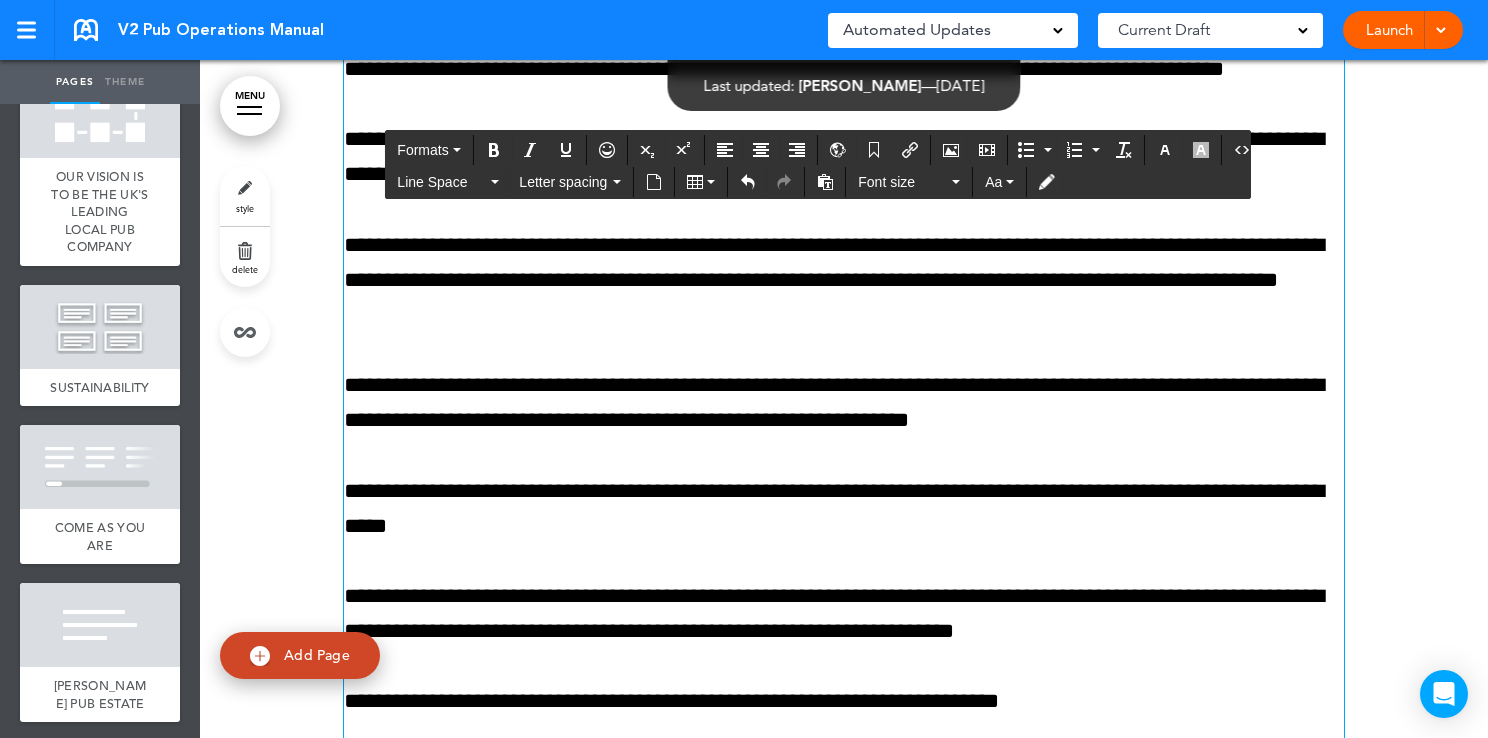 click on "**********" at bounding box center (844, 202) 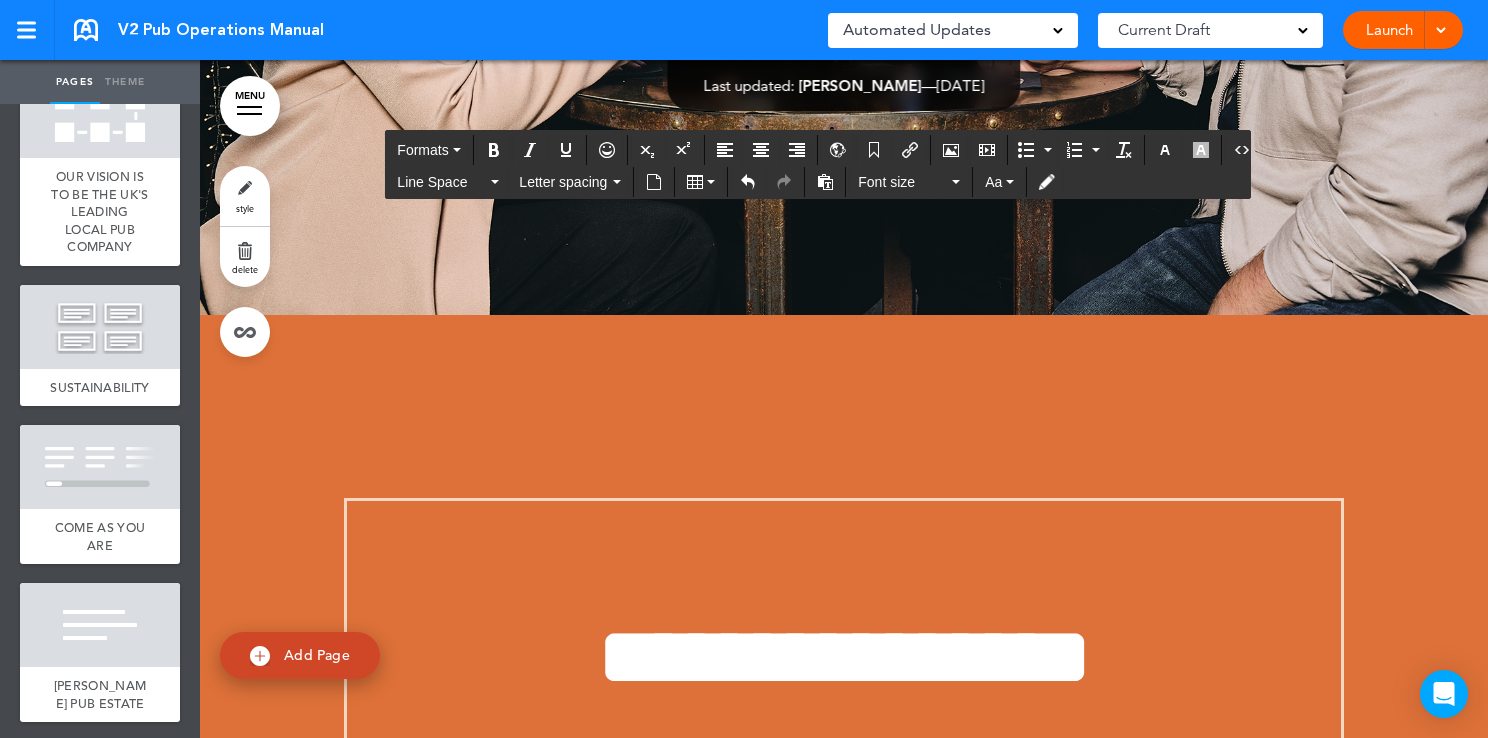 scroll, scrollTop: 210539, scrollLeft: 0, axis: vertical 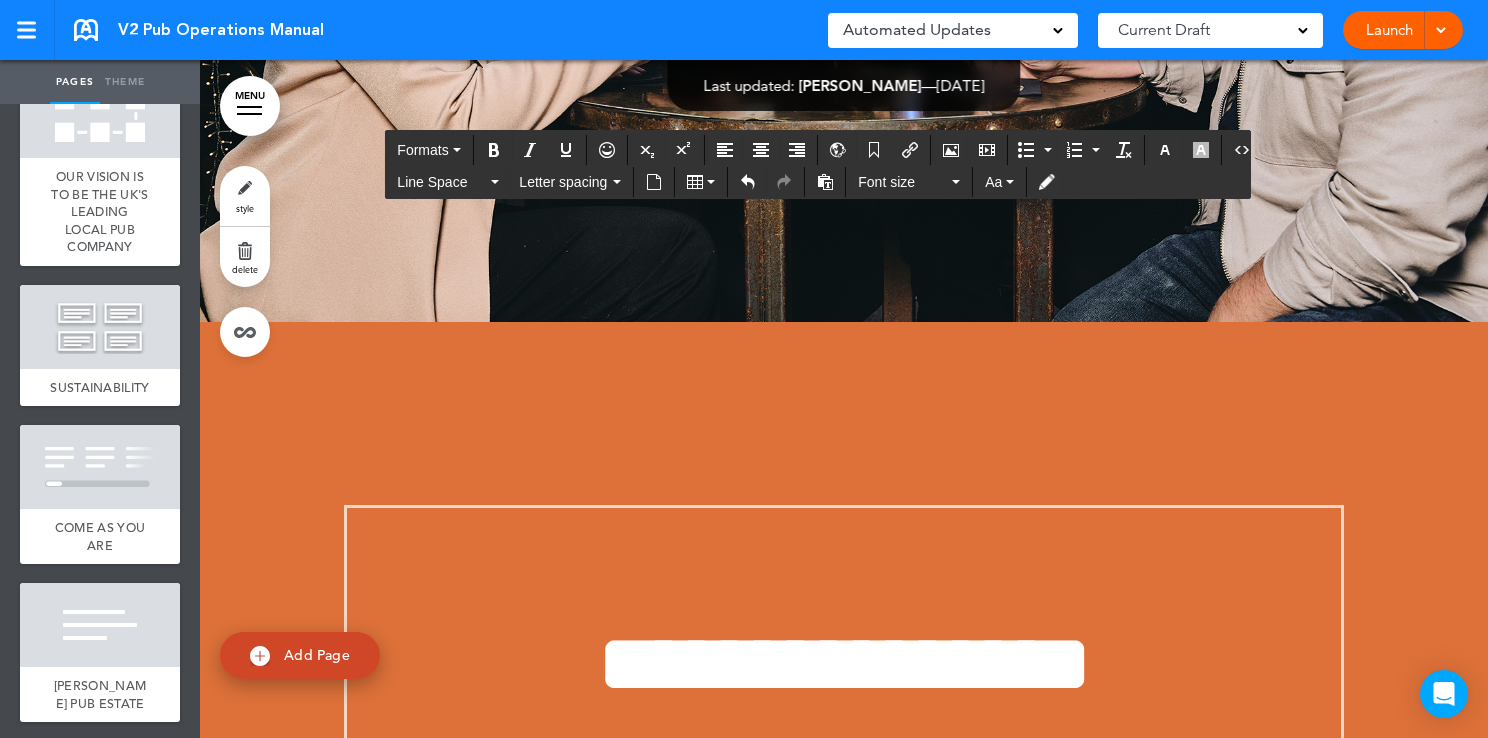 click on "**********" at bounding box center (844, -1687) 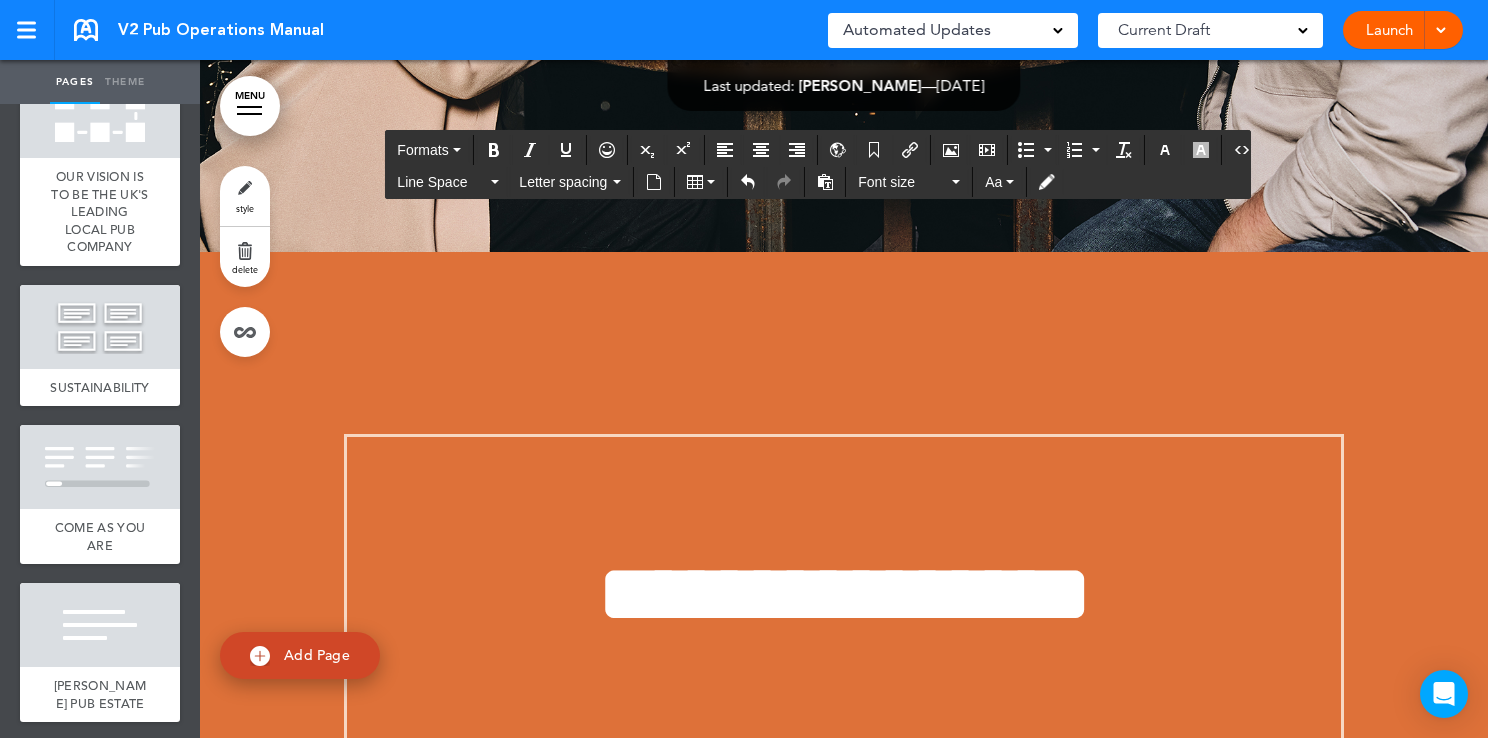 click on "**********" at bounding box center (844, -645) 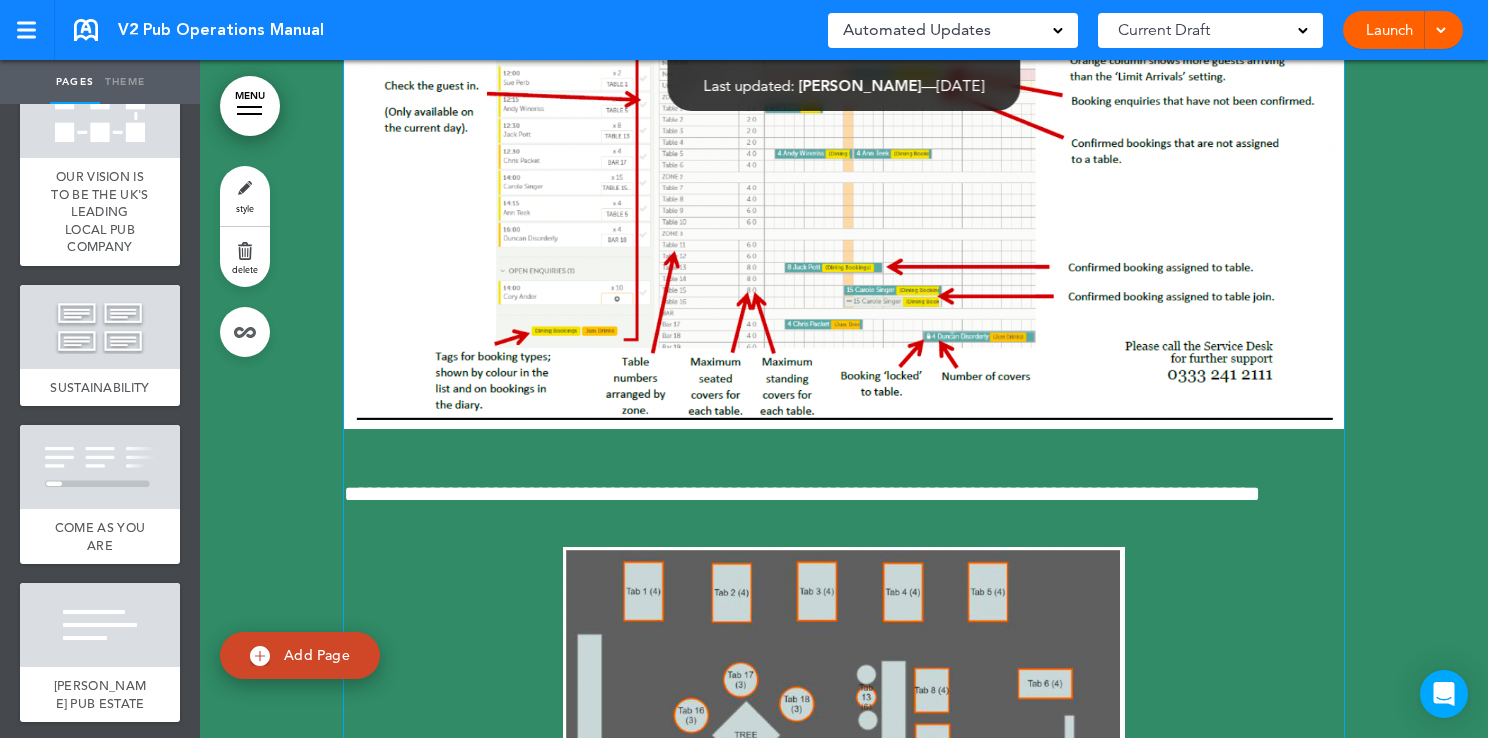scroll, scrollTop: 197144, scrollLeft: 0, axis: vertical 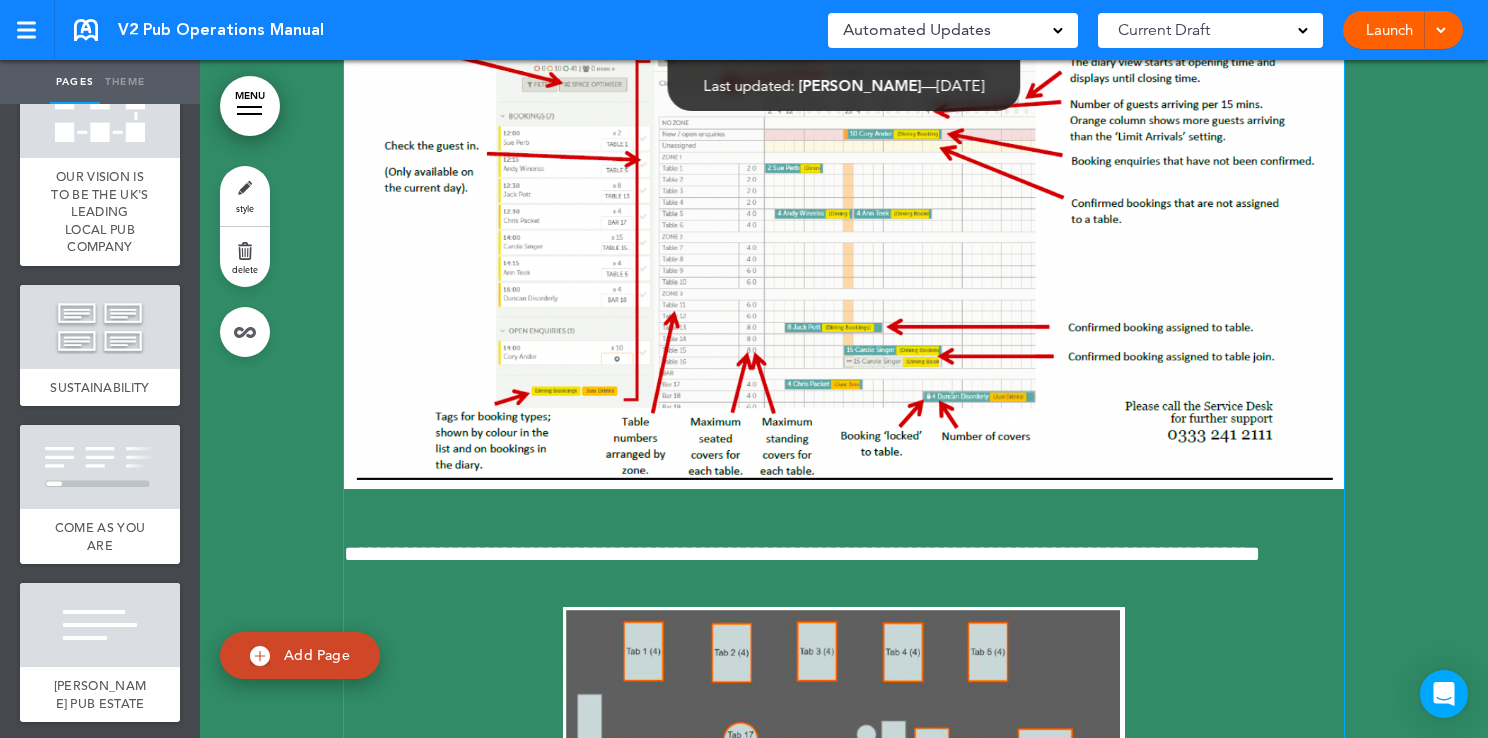 click on "**********" at bounding box center [834, -466] 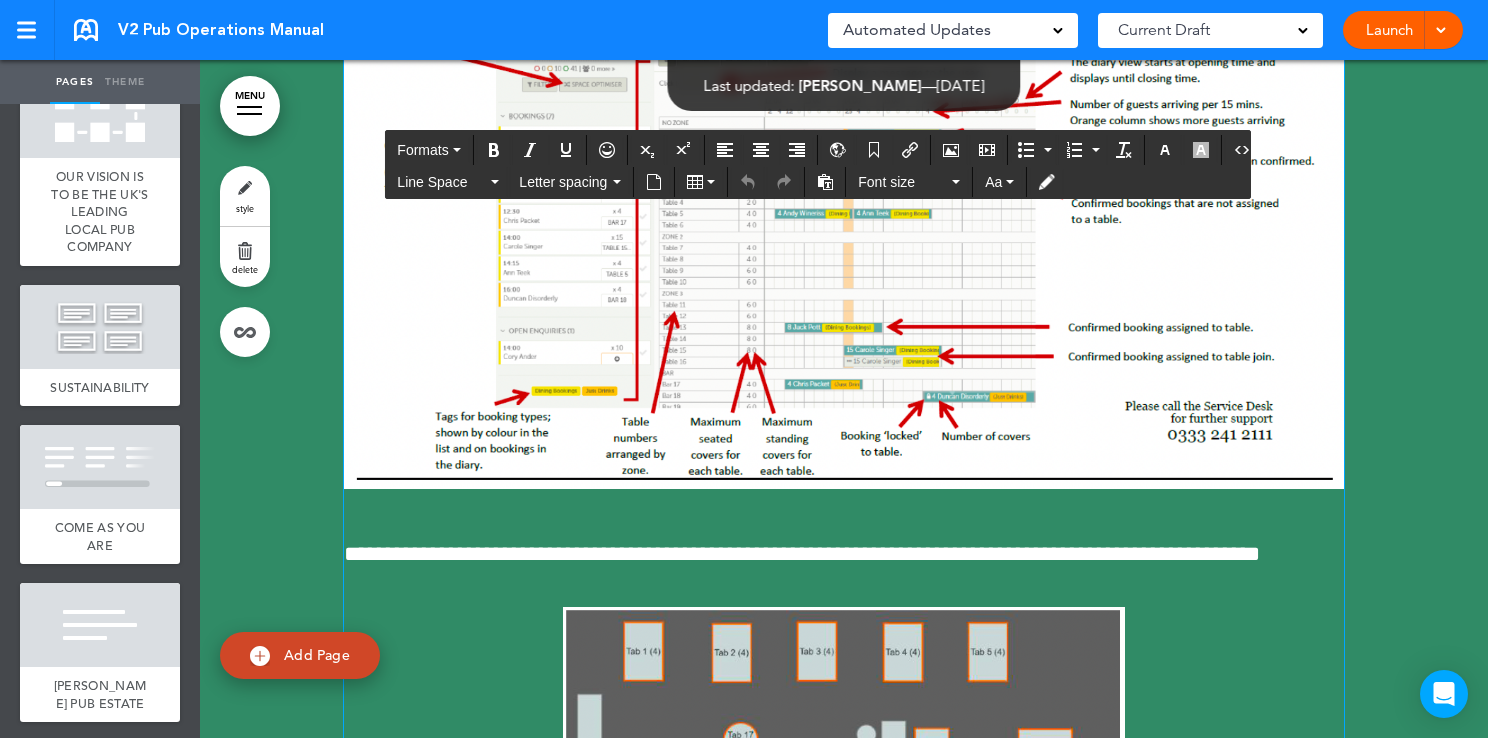 type 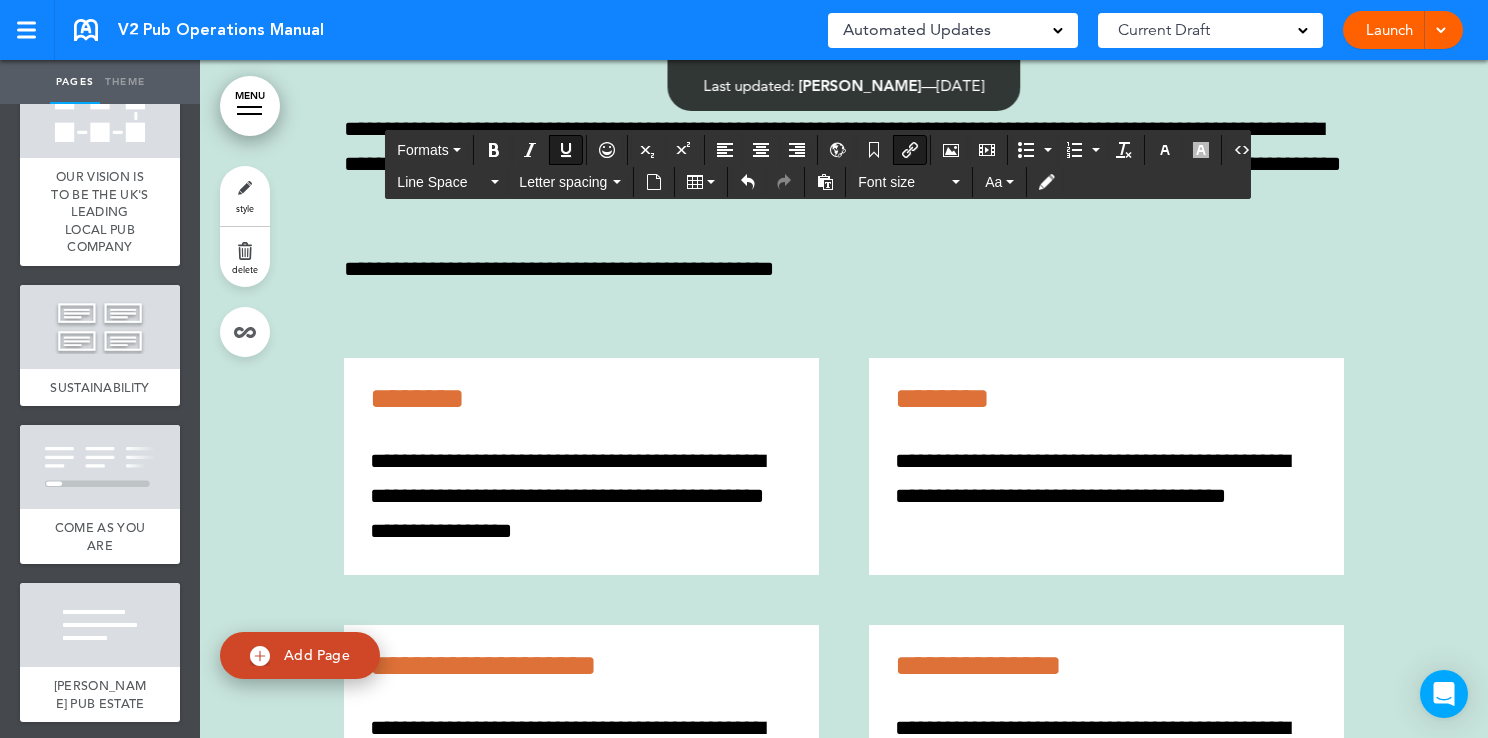 scroll, scrollTop: 204779, scrollLeft: 0, axis: vertical 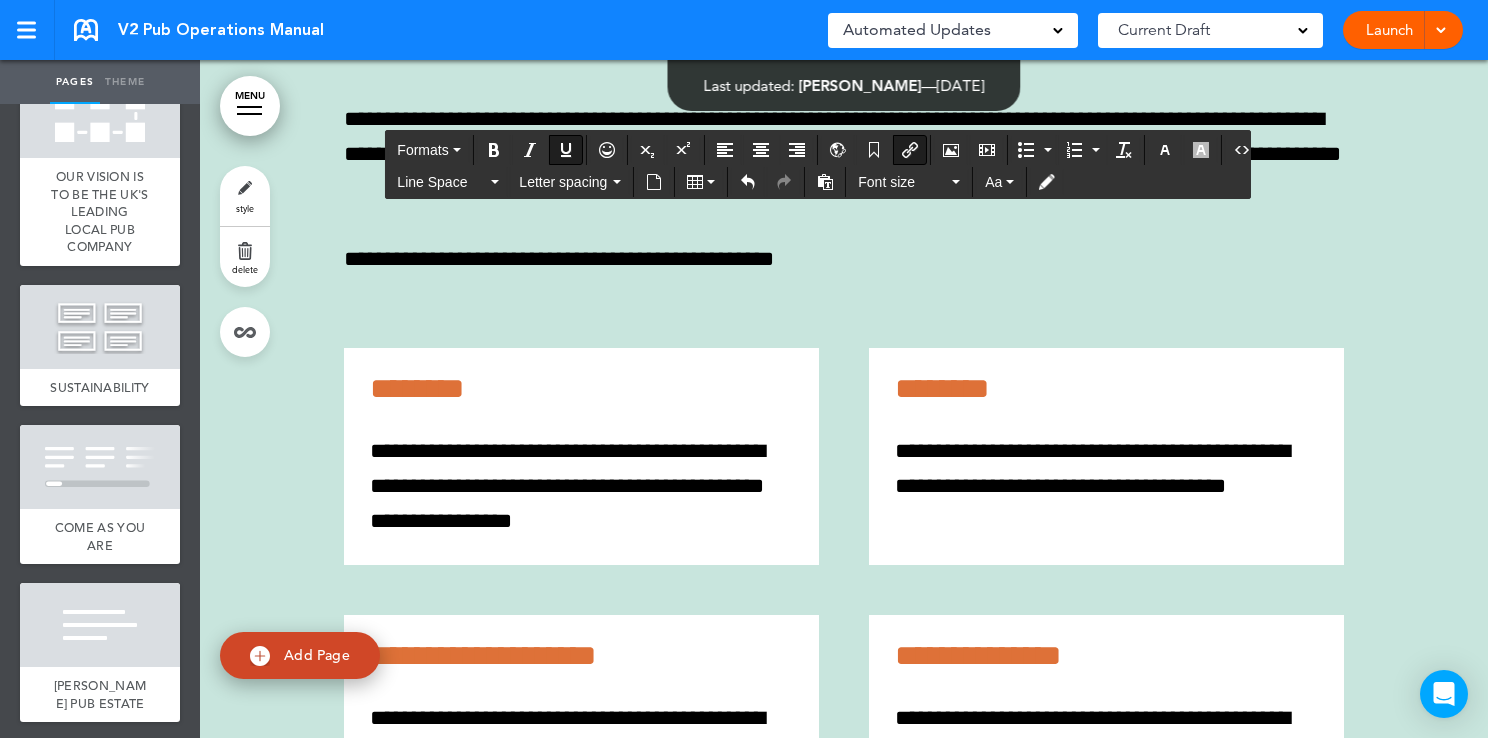 click on "**********" at bounding box center [844, -808] 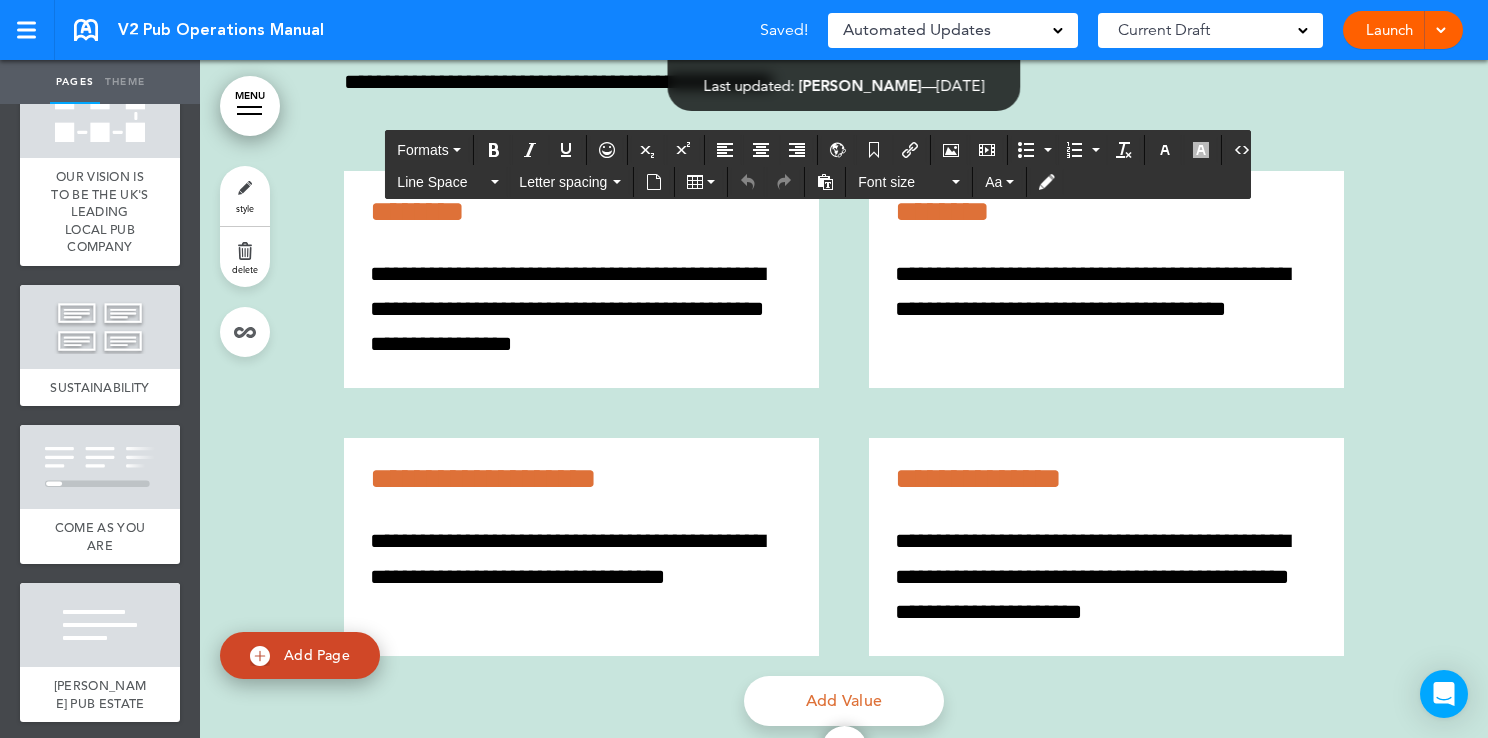 scroll, scrollTop: 205292, scrollLeft: 0, axis: vertical 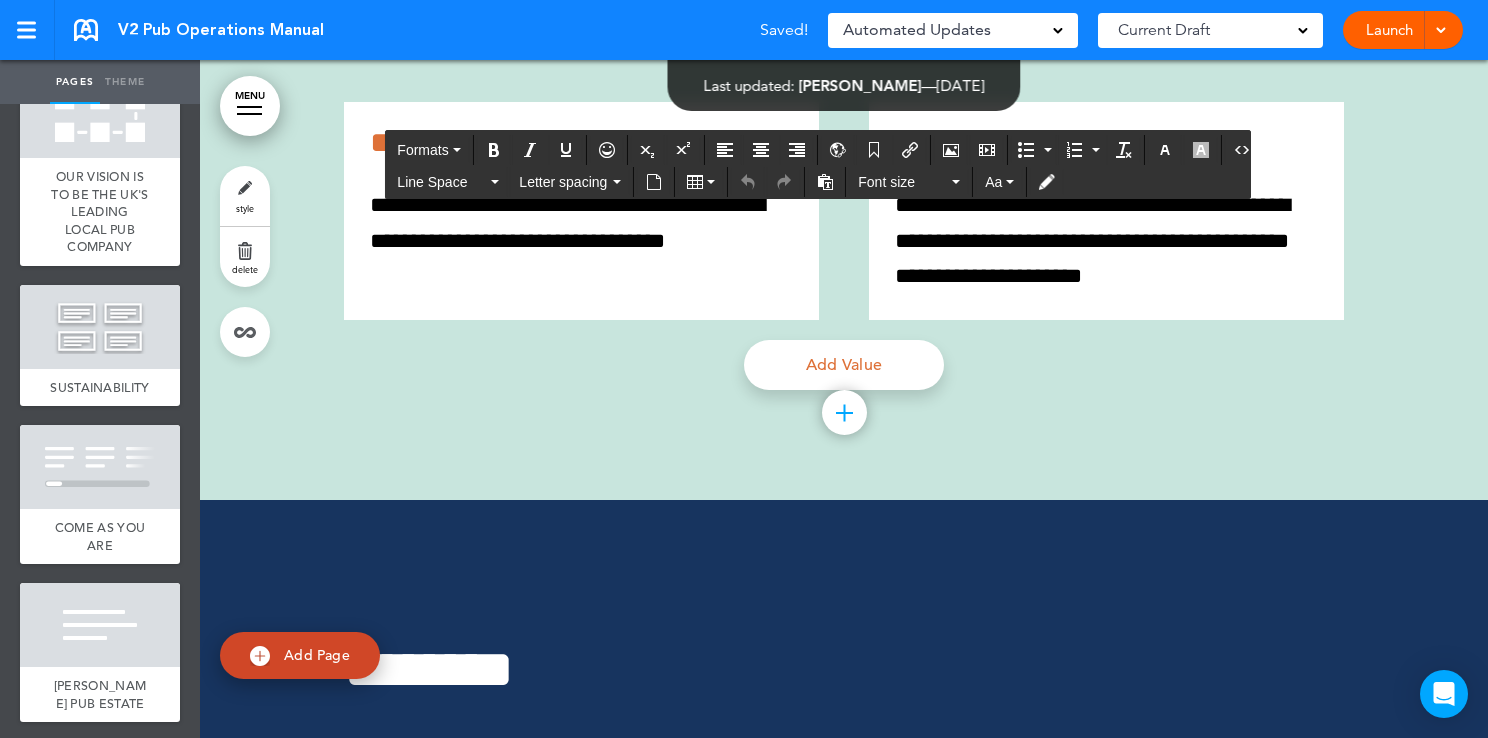 drag, startPoint x: 343, startPoint y: 316, endPoint x: 1153, endPoint y: 391, distance: 813.4648 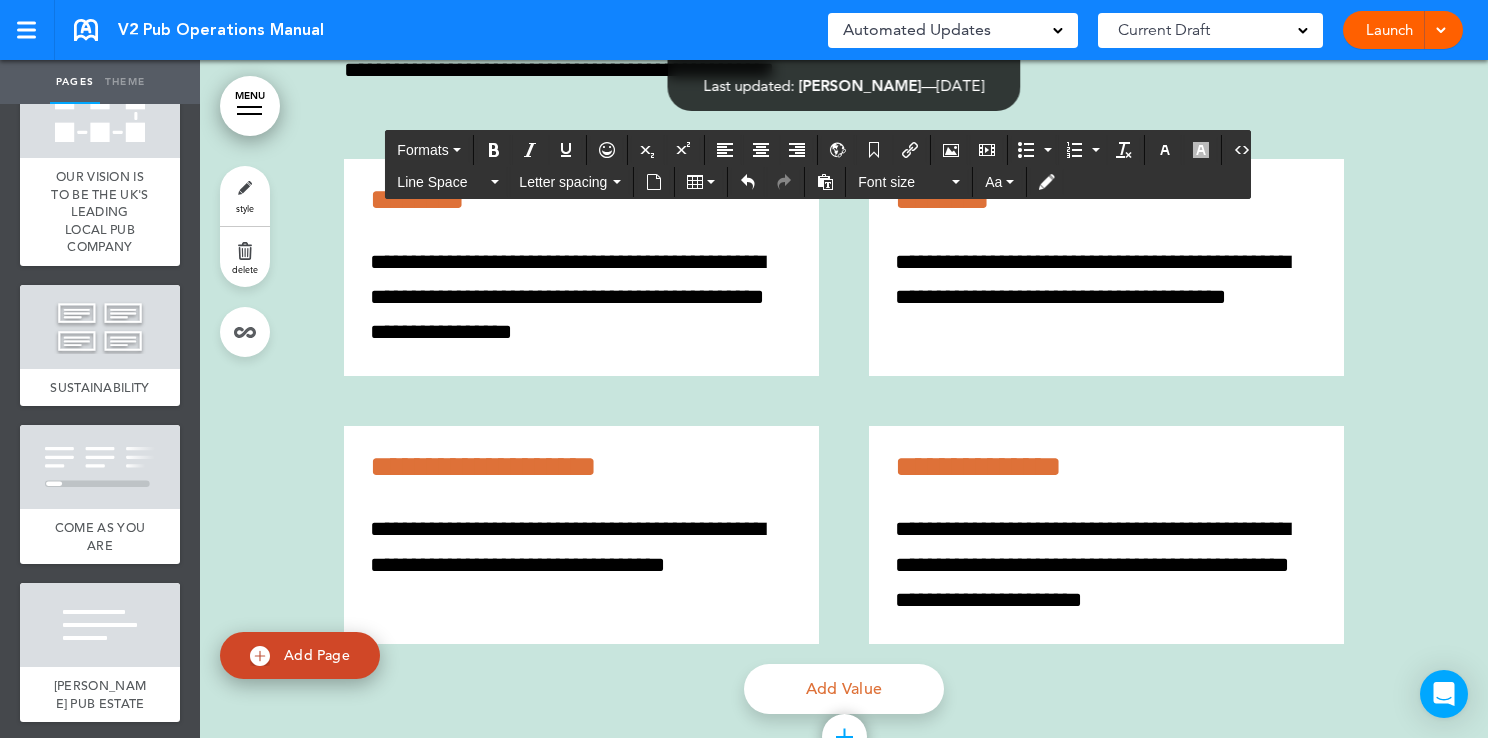 scroll, scrollTop: 204856, scrollLeft: 0, axis: vertical 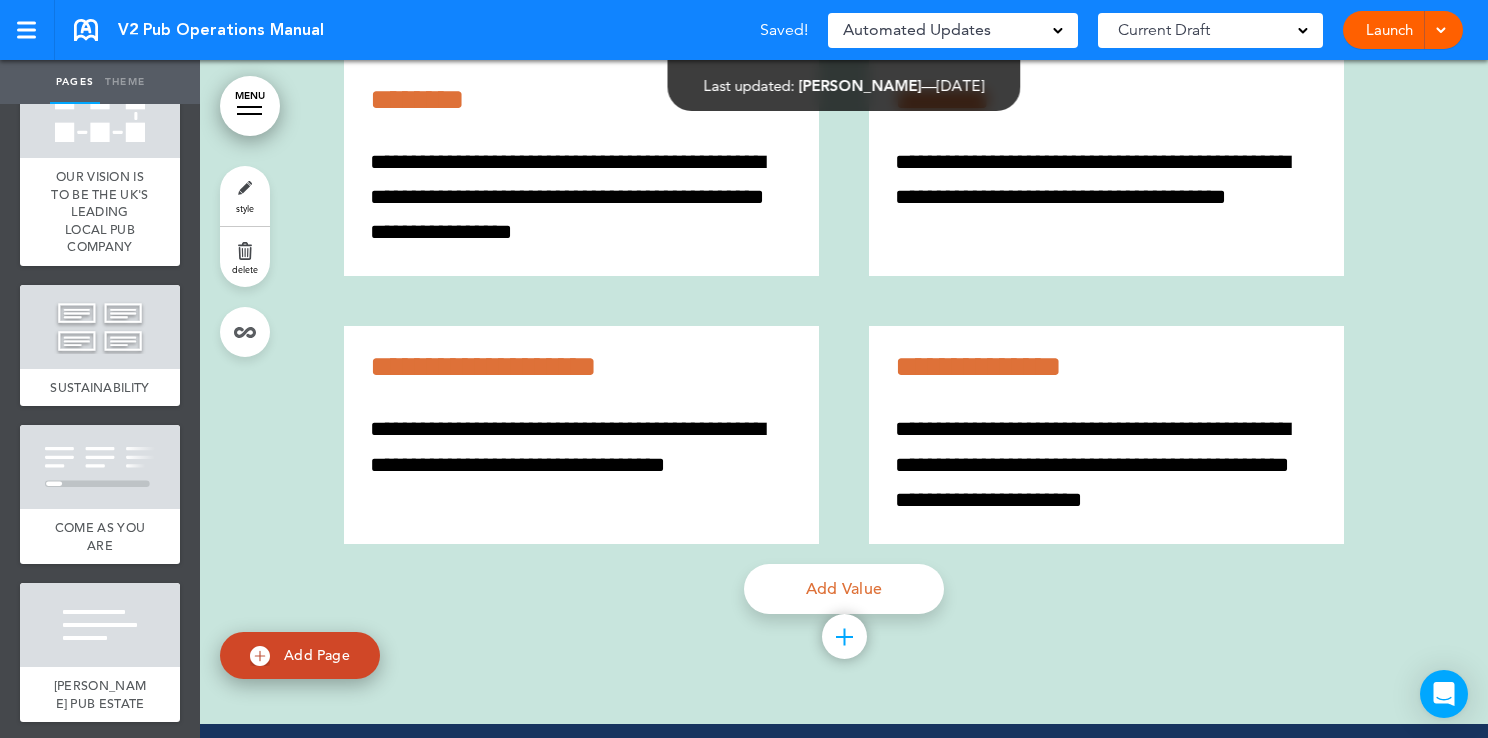 click on "Add collapsible section
?
In order to add a collapsible
section, only solid background  colours can be used.
Read Less
Add text box
Add collapsible section
?
In order to add a collapsible section, only solid background colours can be used.
162 / 174
—
TRAINING" at bounding box center [844, -727] 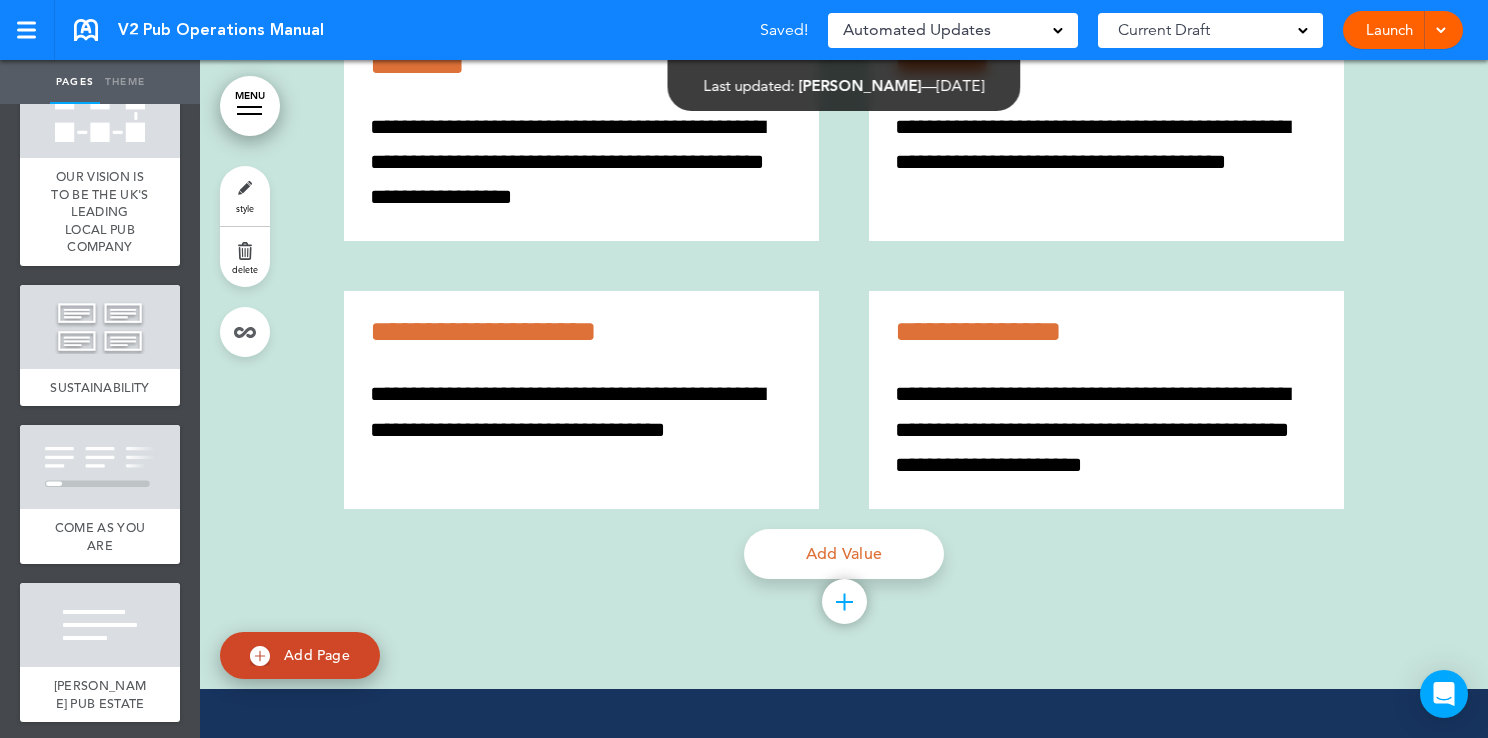 scroll, scrollTop: 204992, scrollLeft: 0, axis: vertical 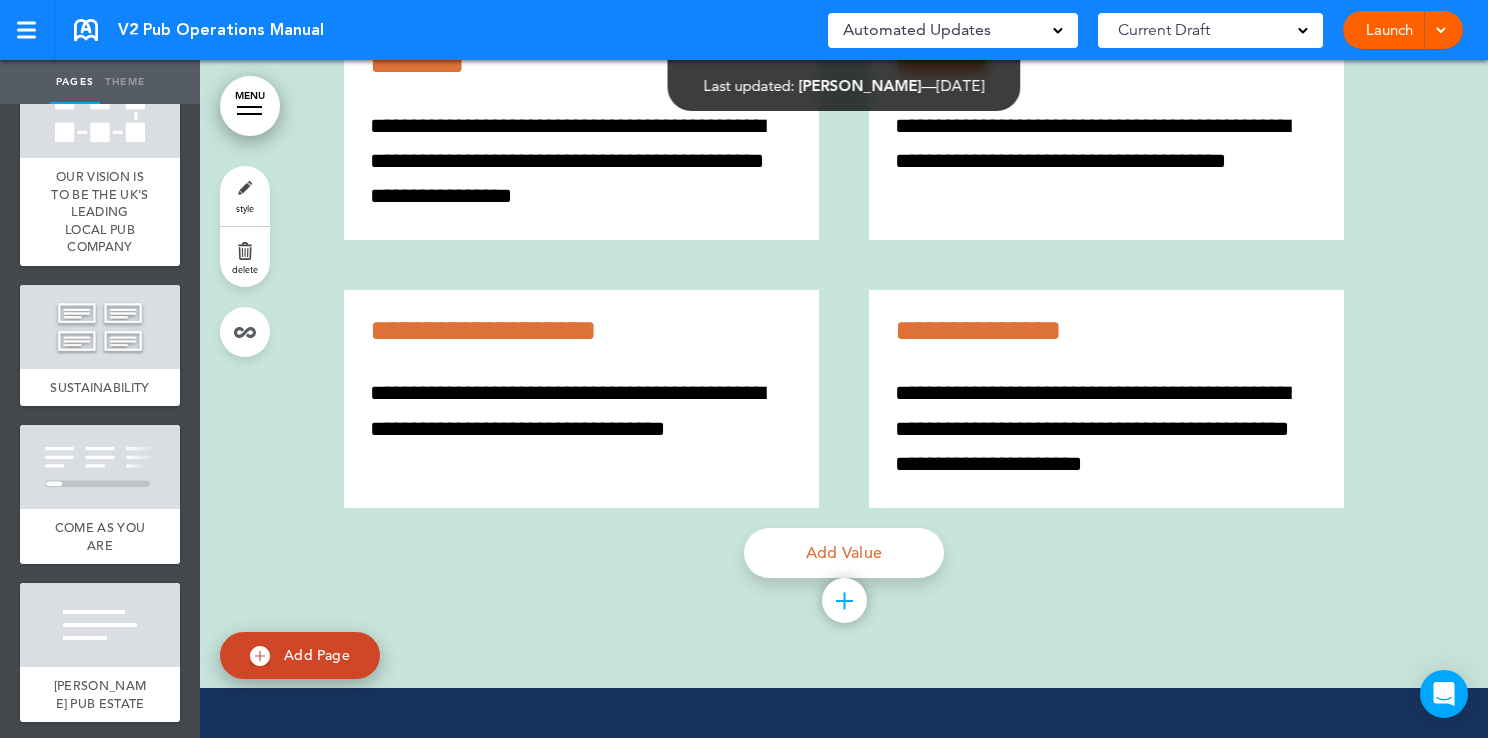 click on "Add collapsible section
?
In order to add a collapsible
section, only solid background  colours can be used.
Read Less
Add text box
Add collapsible section
?
In order to add a collapsible section, only solid background colours can be used.
162 / 174
—
TRAINING" at bounding box center [844, -763] 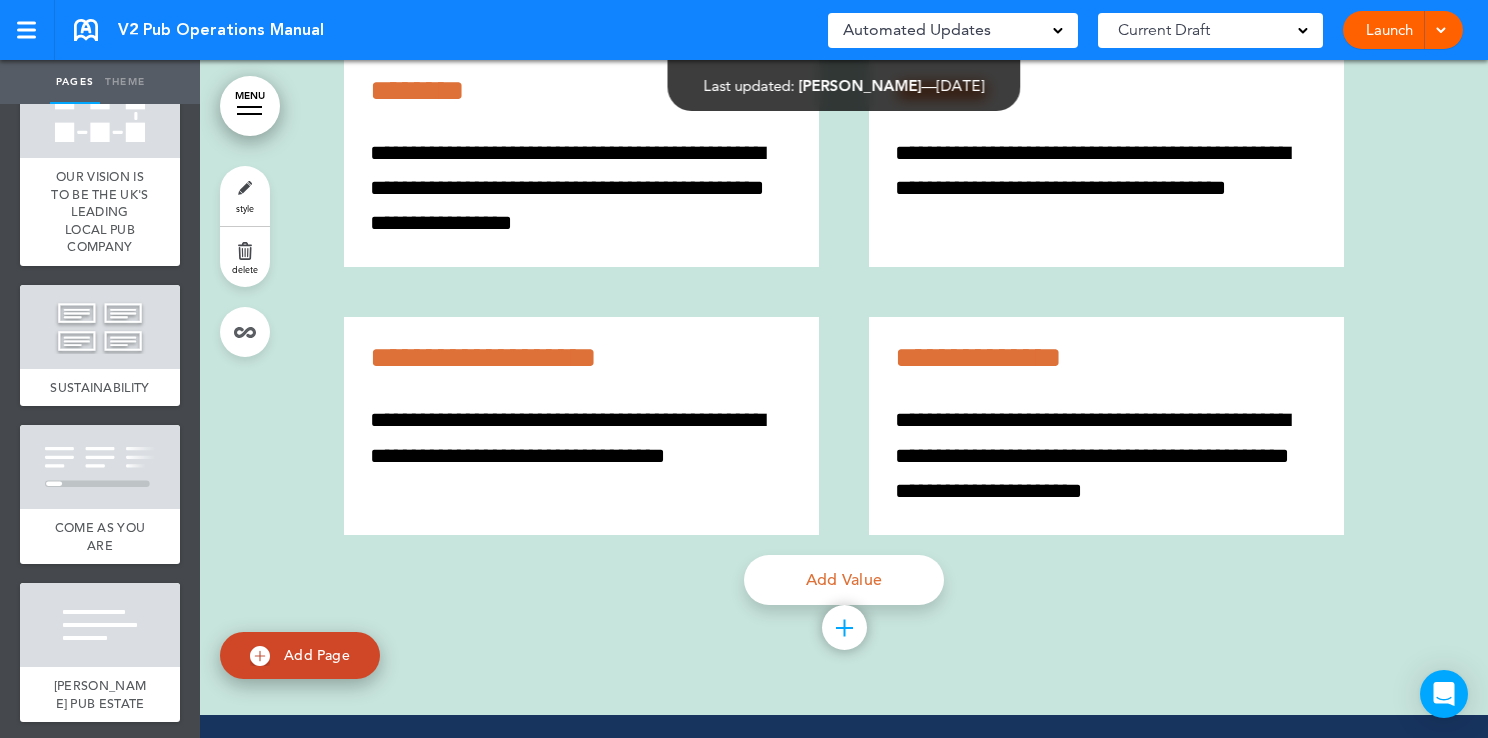 scroll, scrollTop: 204964, scrollLeft: 0, axis: vertical 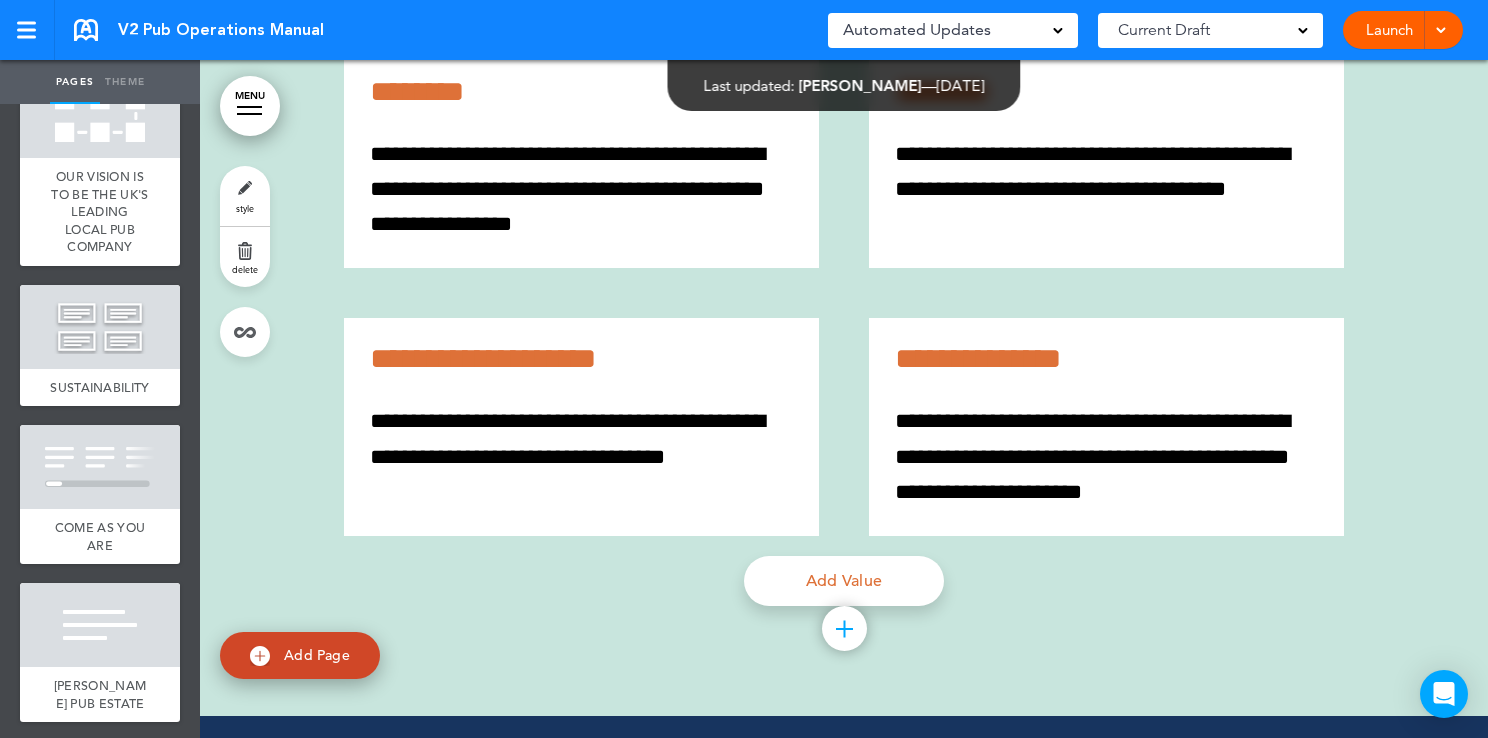 click on "Add collapsible section
?
In order to add a collapsible
section, only solid background  colours can be used.
Read Less
Add text box
Add collapsible section
?
In order to add a collapsible section, only solid background colours can be used.
162 / 174
—
TRAINING" at bounding box center [844, -735] 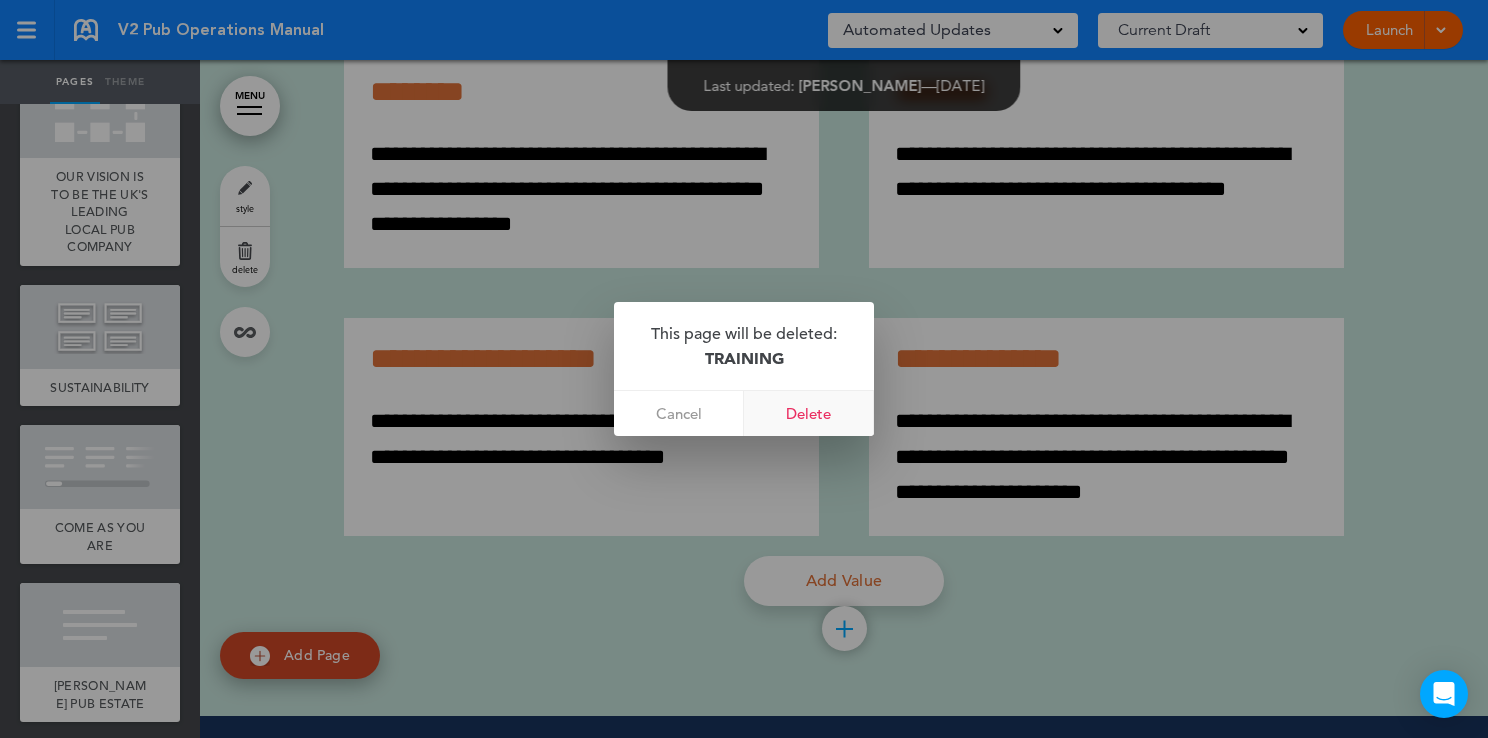 click on "Delete" at bounding box center [809, 413] 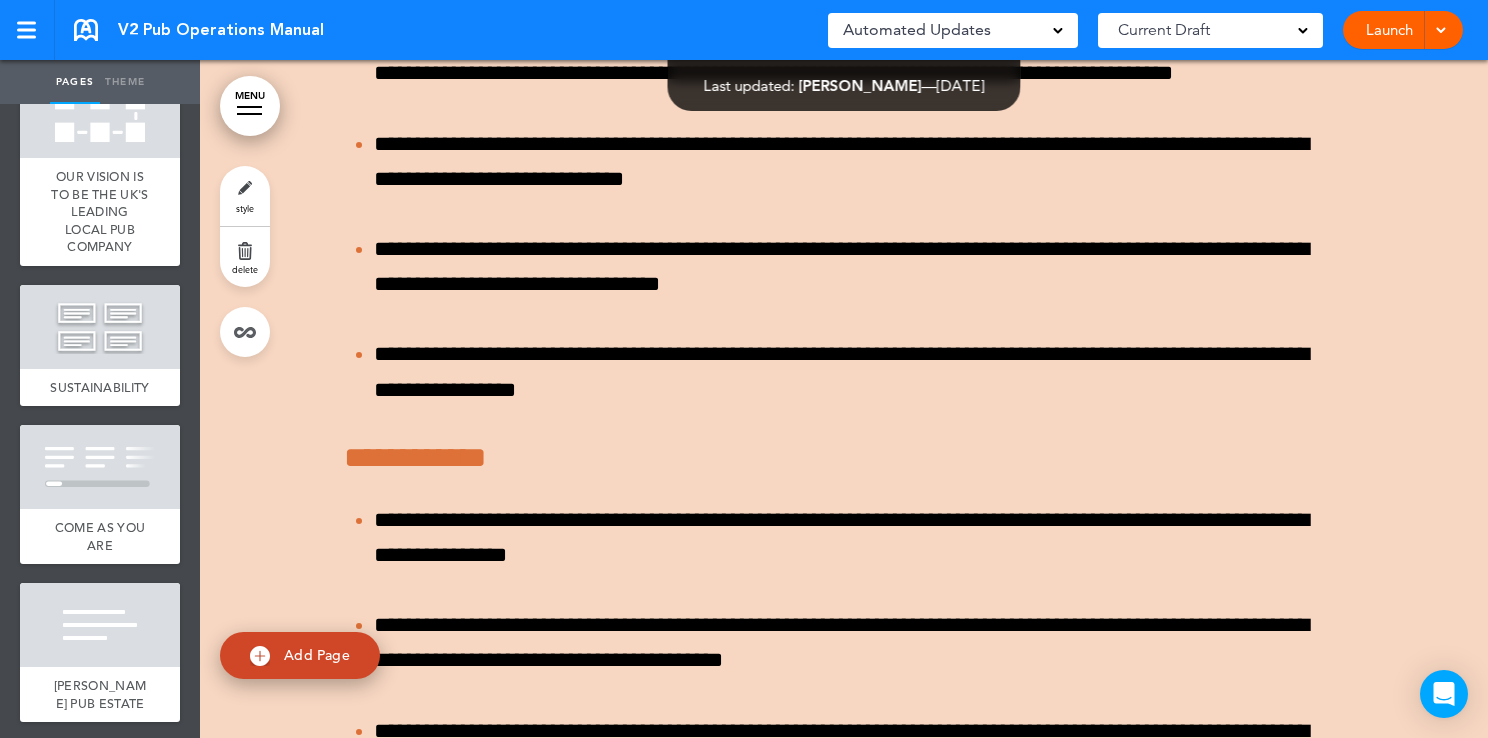 scroll, scrollTop: 140819, scrollLeft: 0, axis: vertical 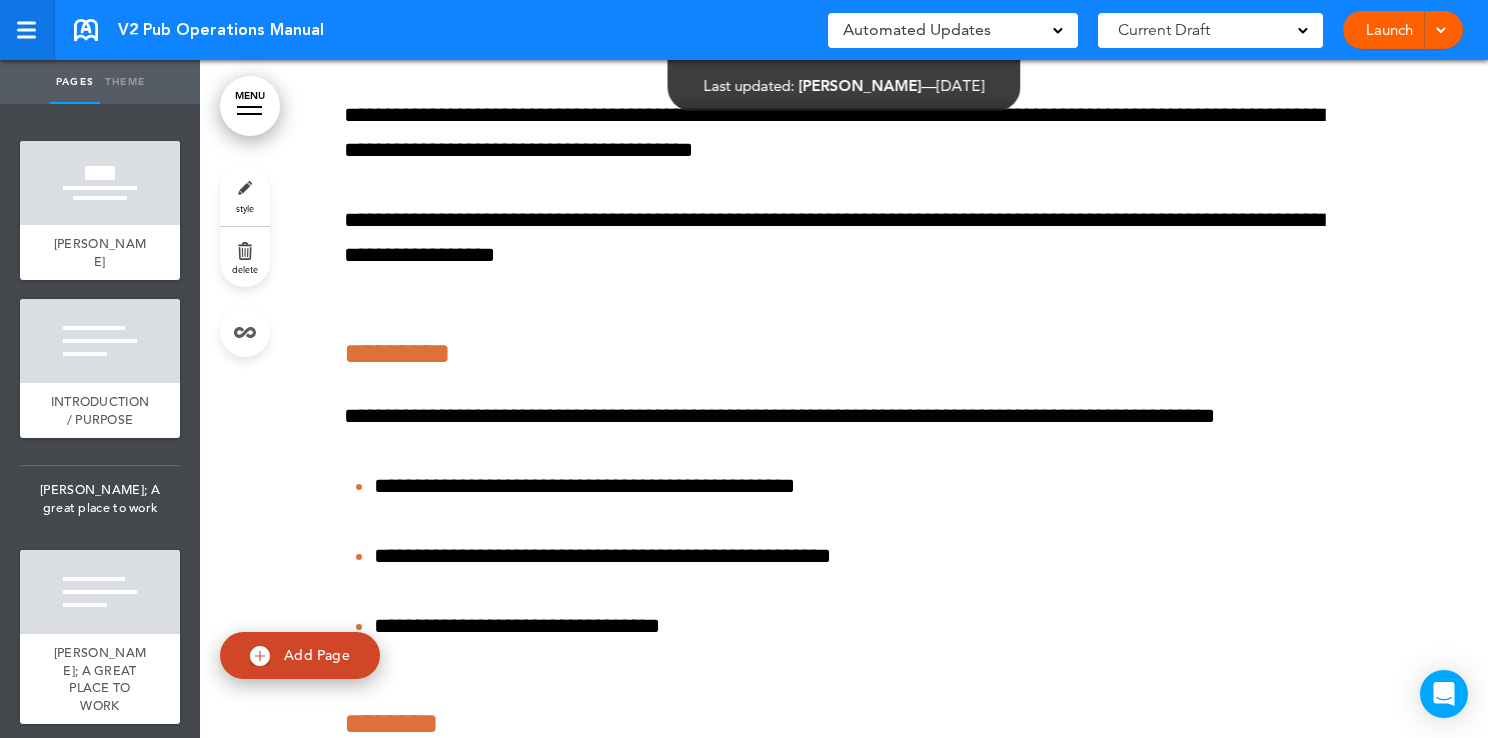 click at bounding box center [26, 30] 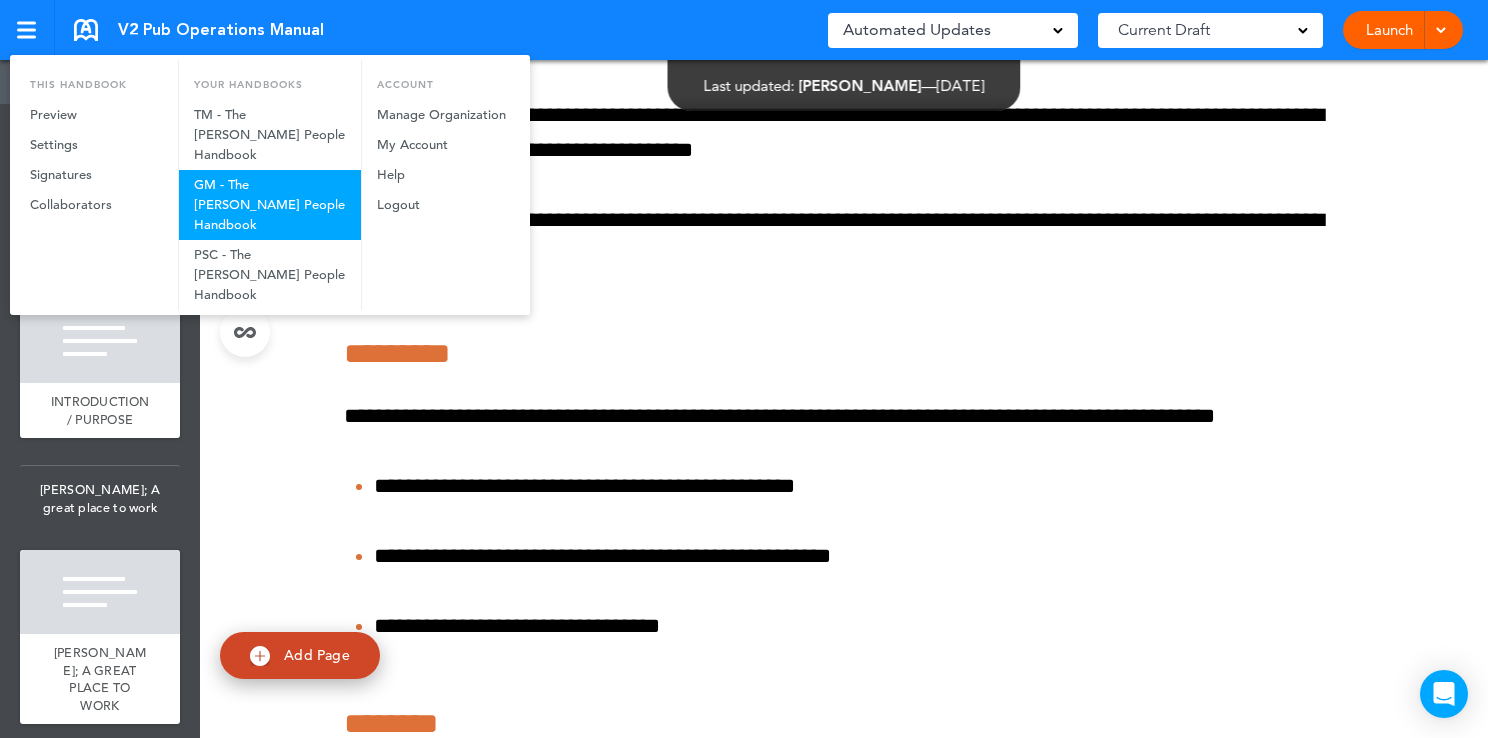 click on "GM - The [PERSON_NAME] People Handbook" at bounding box center [270, 205] 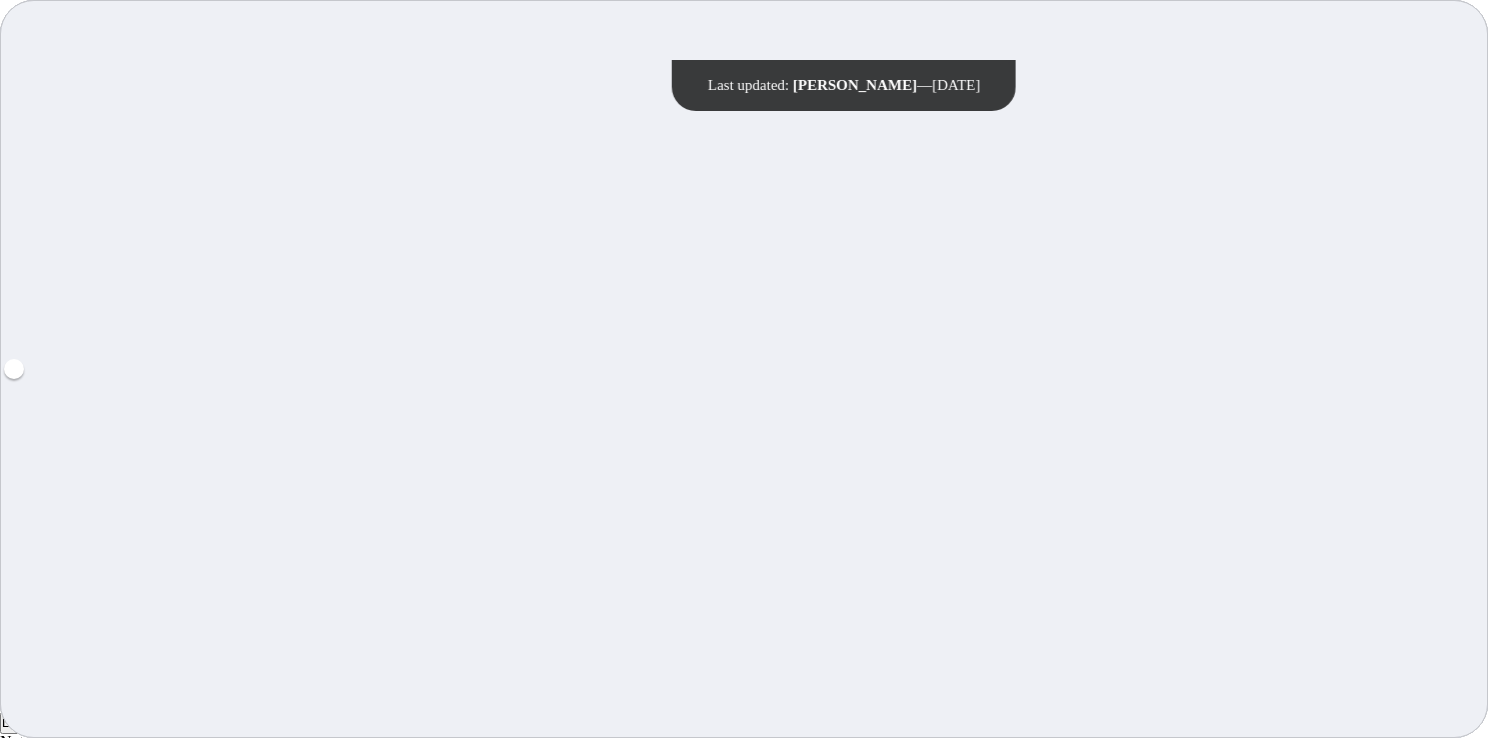 scroll, scrollTop: 0, scrollLeft: 0, axis: both 